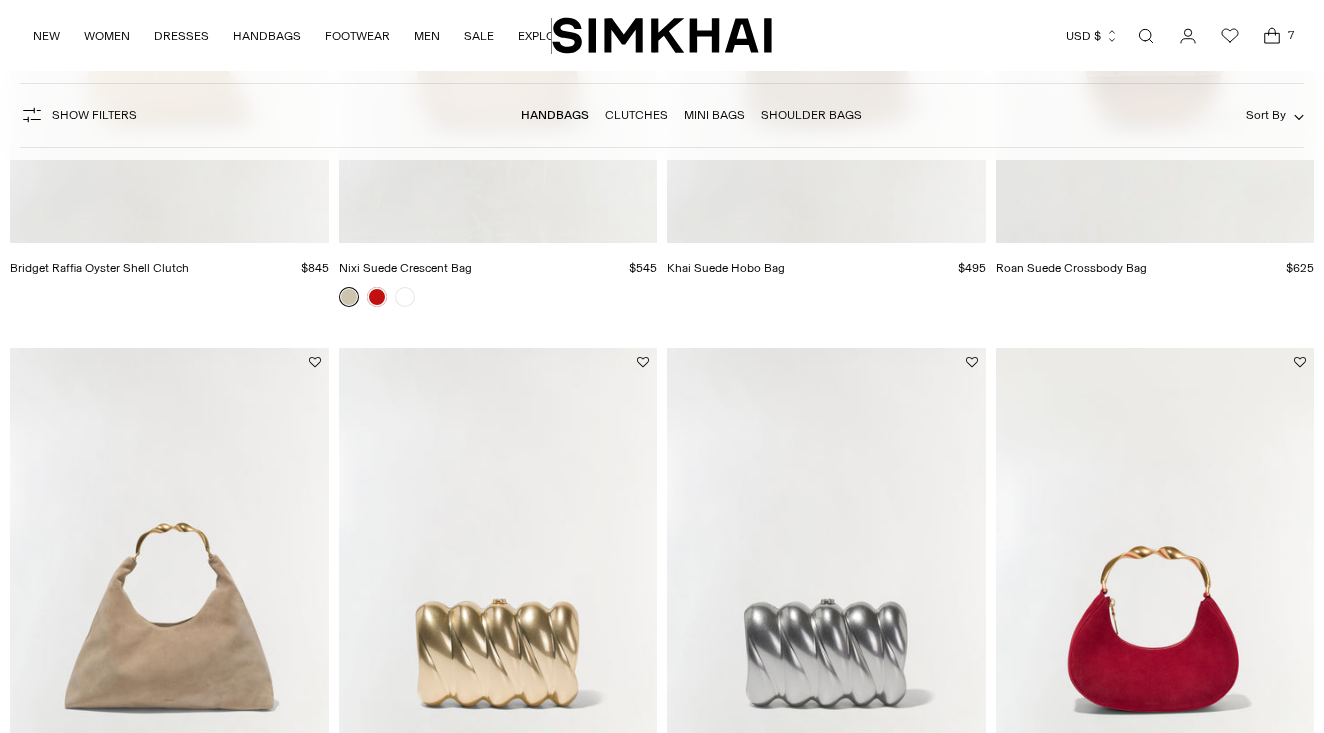 scroll, scrollTop: 0, scrollLeft: 0, axis: both 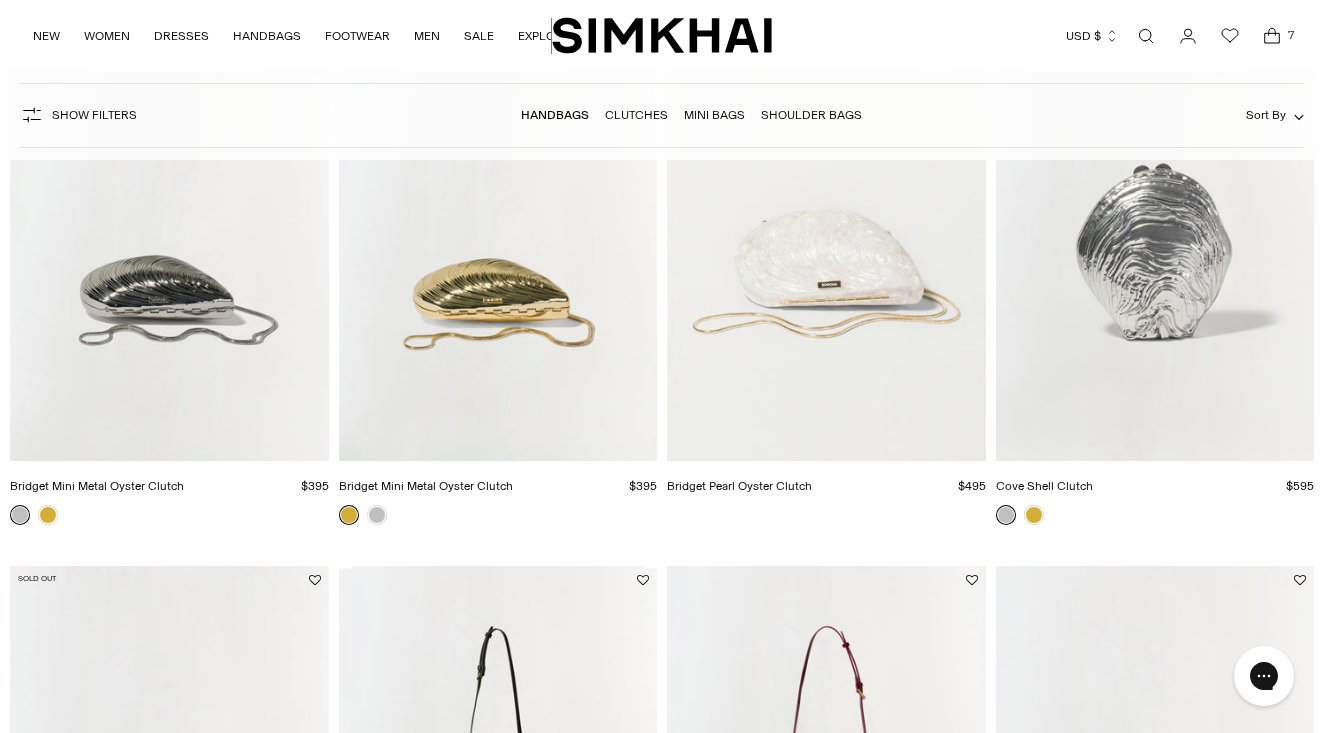 click at bounding box center [0, 0] 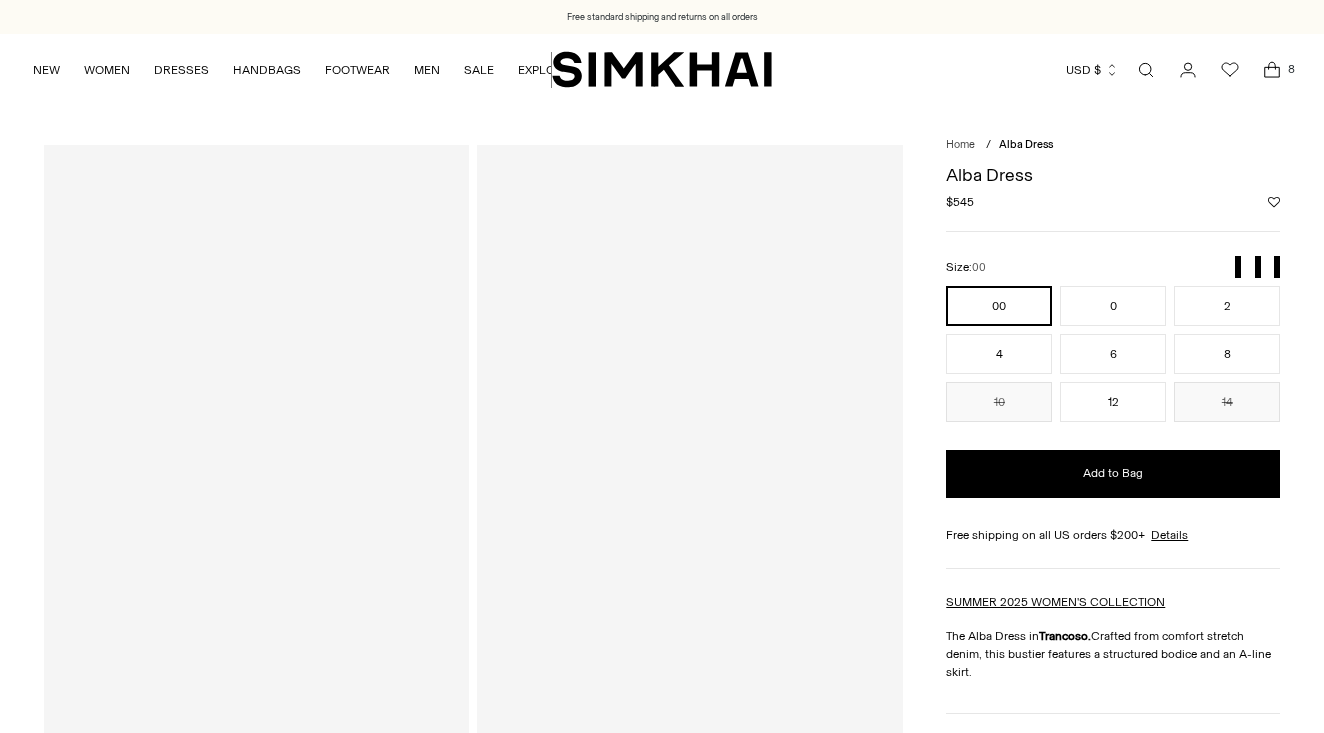 scroll, scrollTop: 0, scrollLeft: 0, axis: both 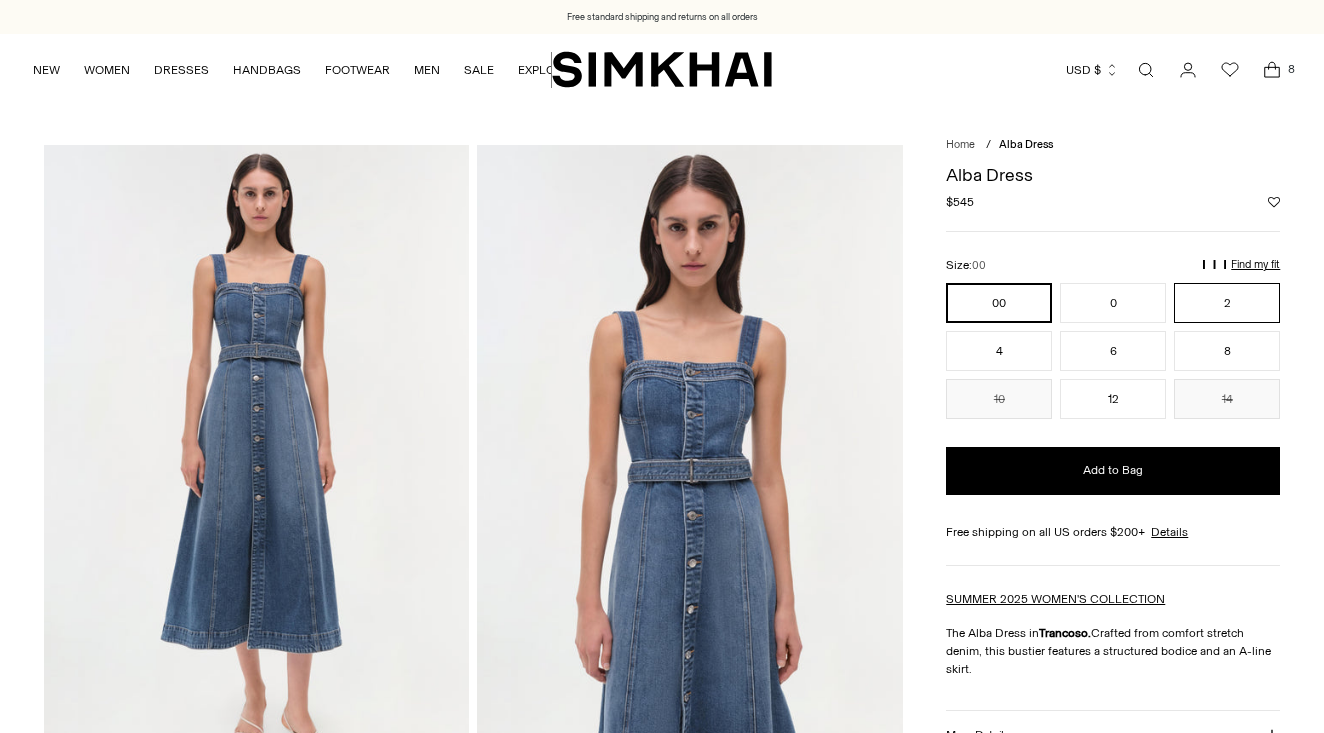 click on "2" at bounding box center (1227, 303) 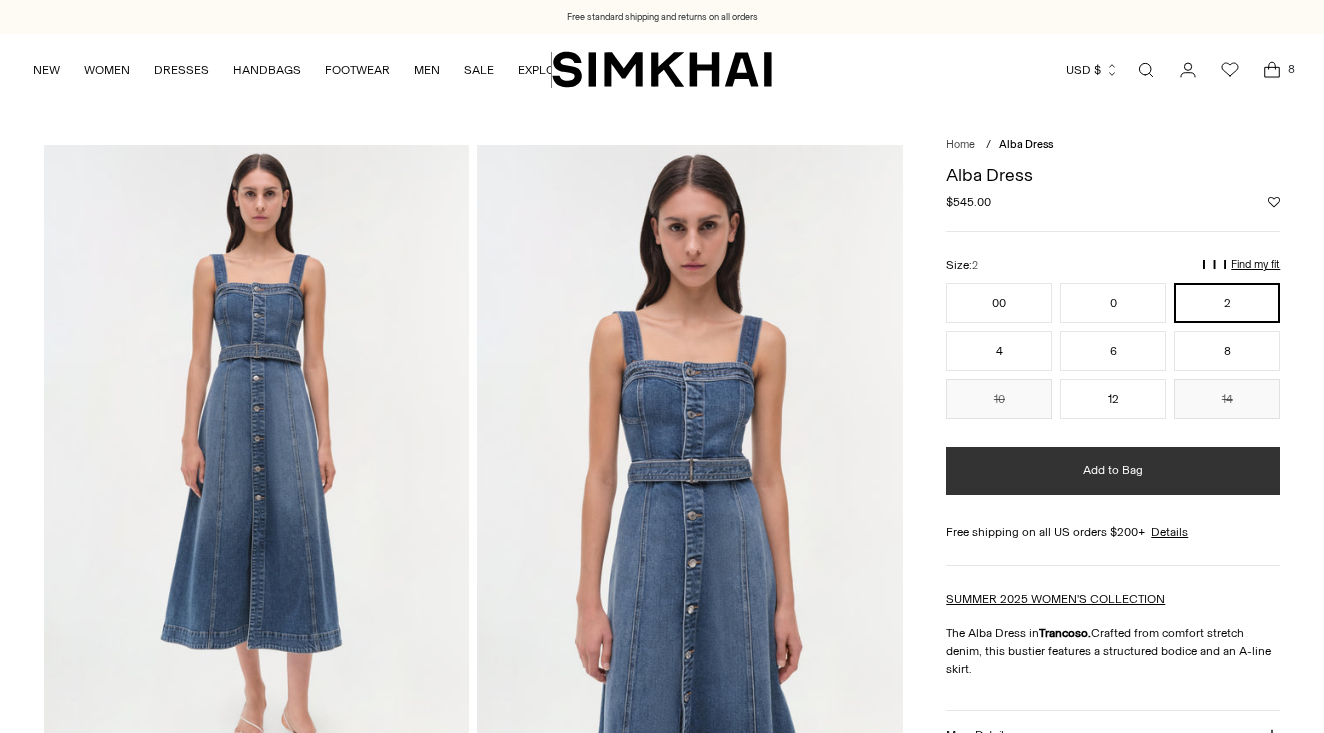 click on "Add to Bag" at bounding box center (1113, 470) 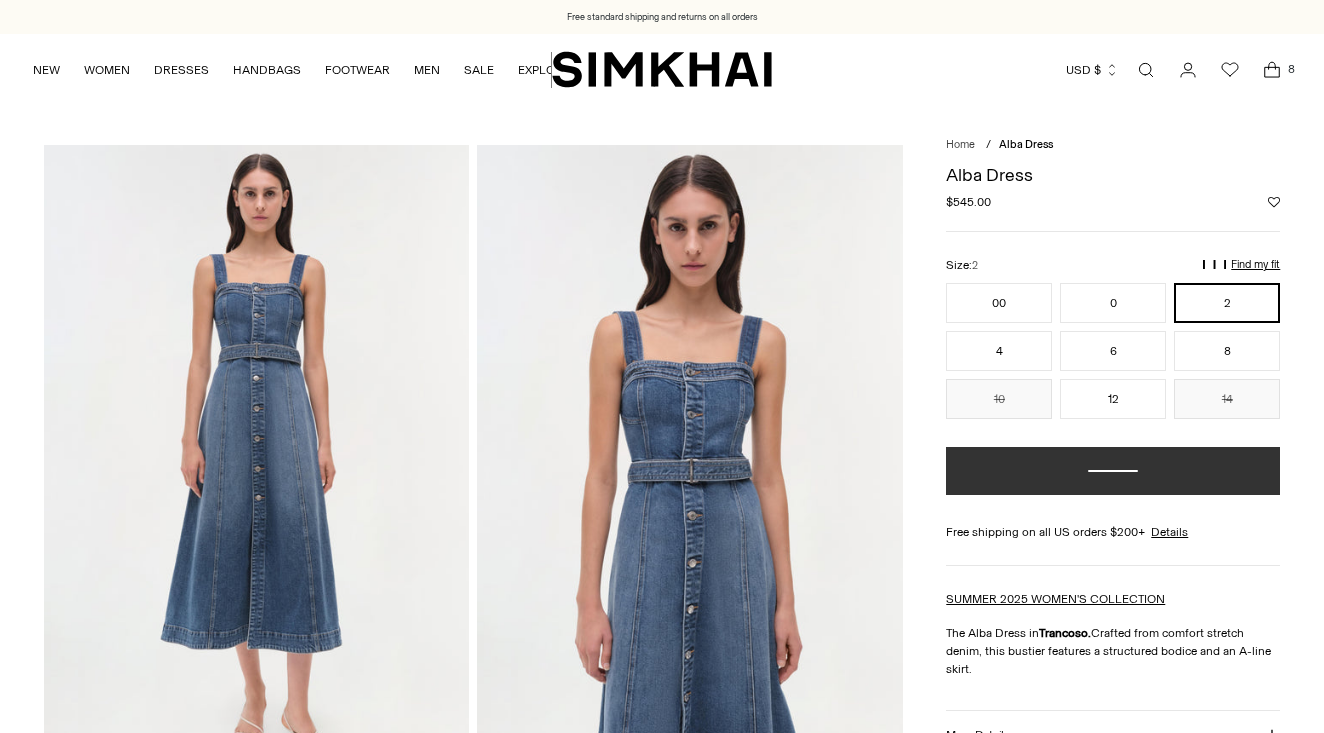 scroll, scrollTop: 0, scrollLeft: 0, axis: both 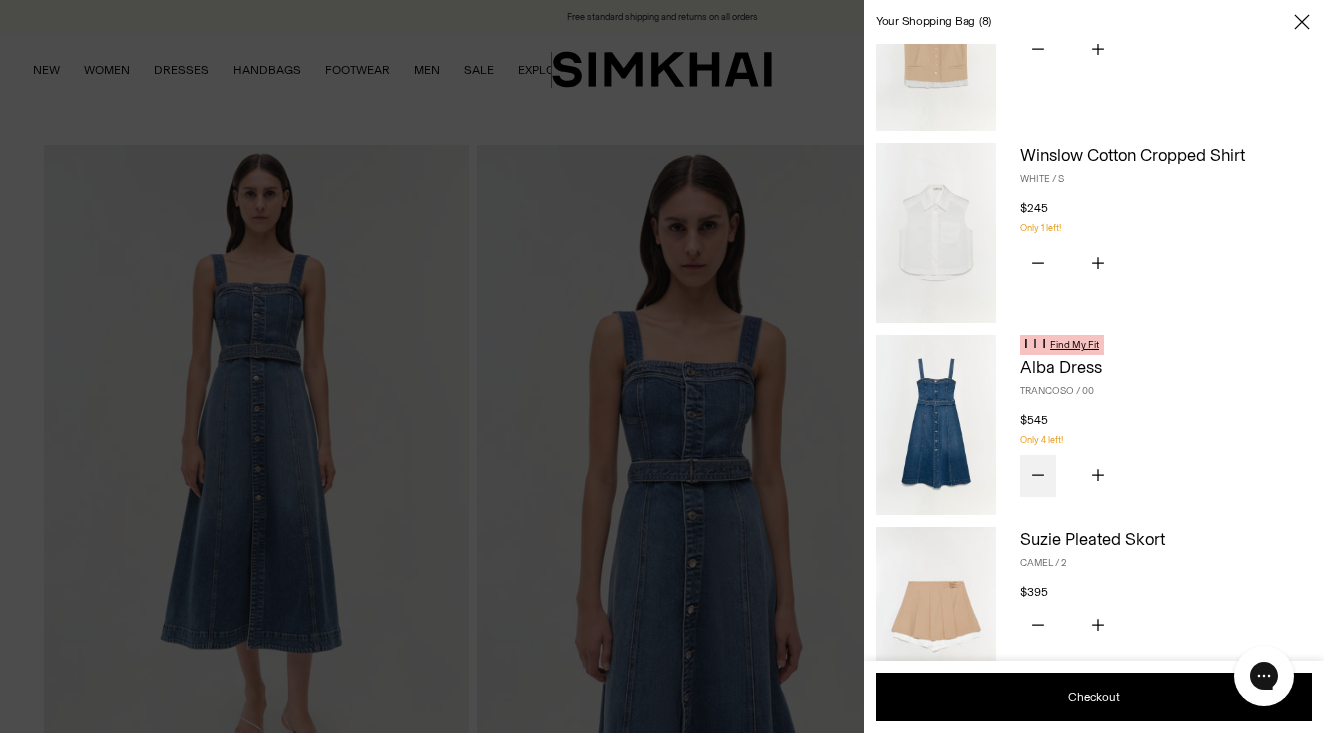 click 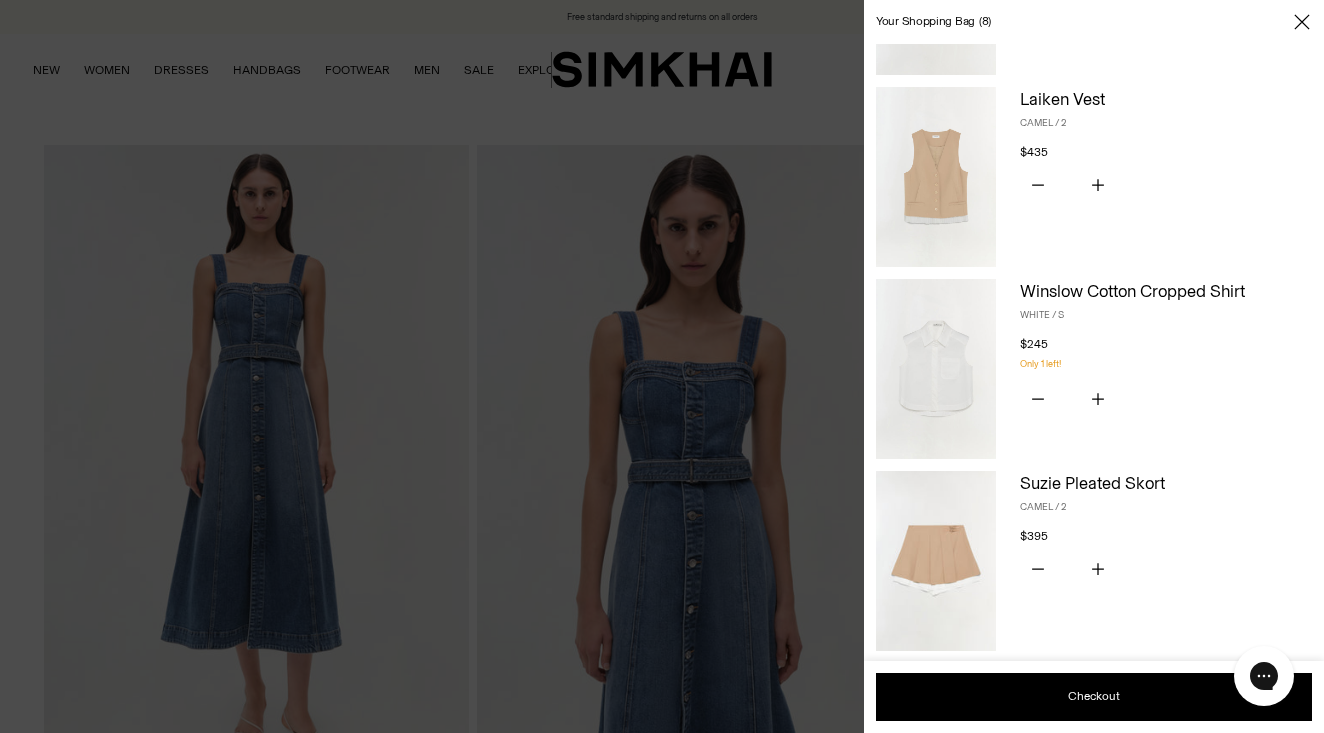 scroll, scrollTop: 782, scrollLeft: 0, axis: vertical 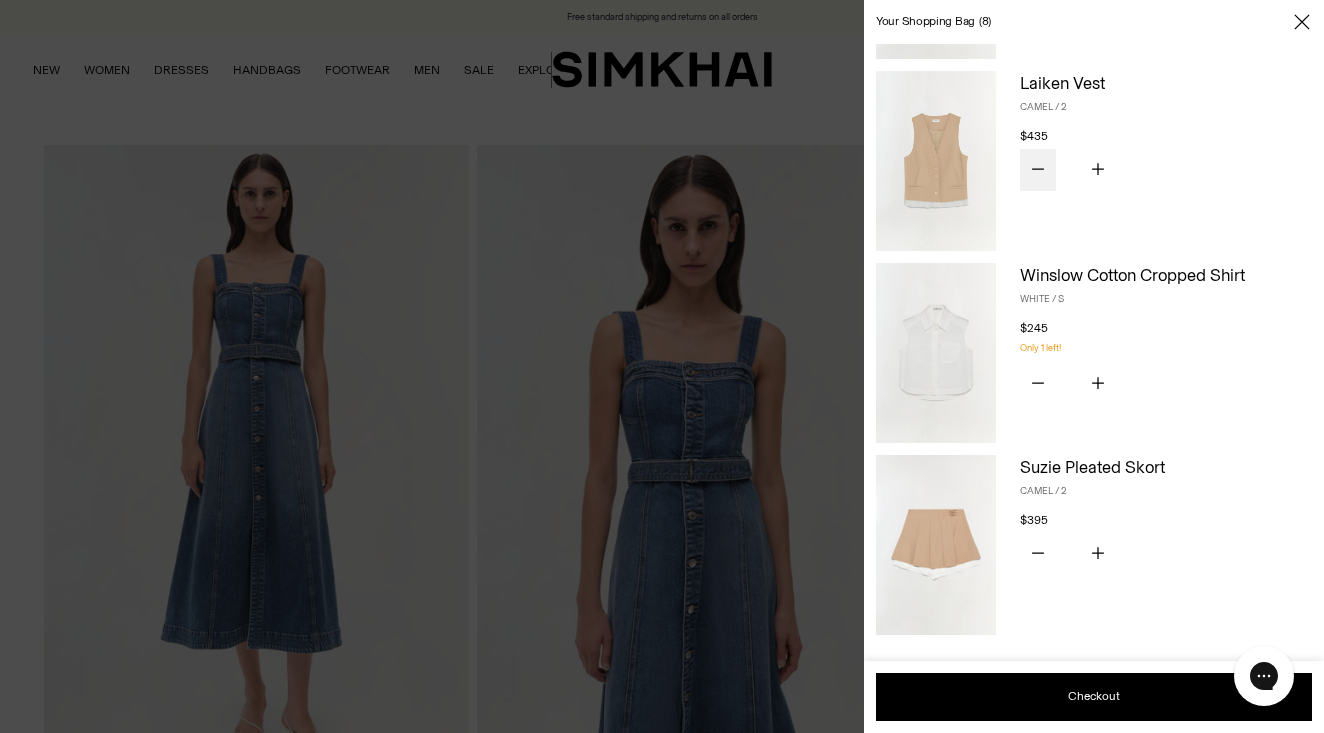 click at bounding box center (1038, 170) 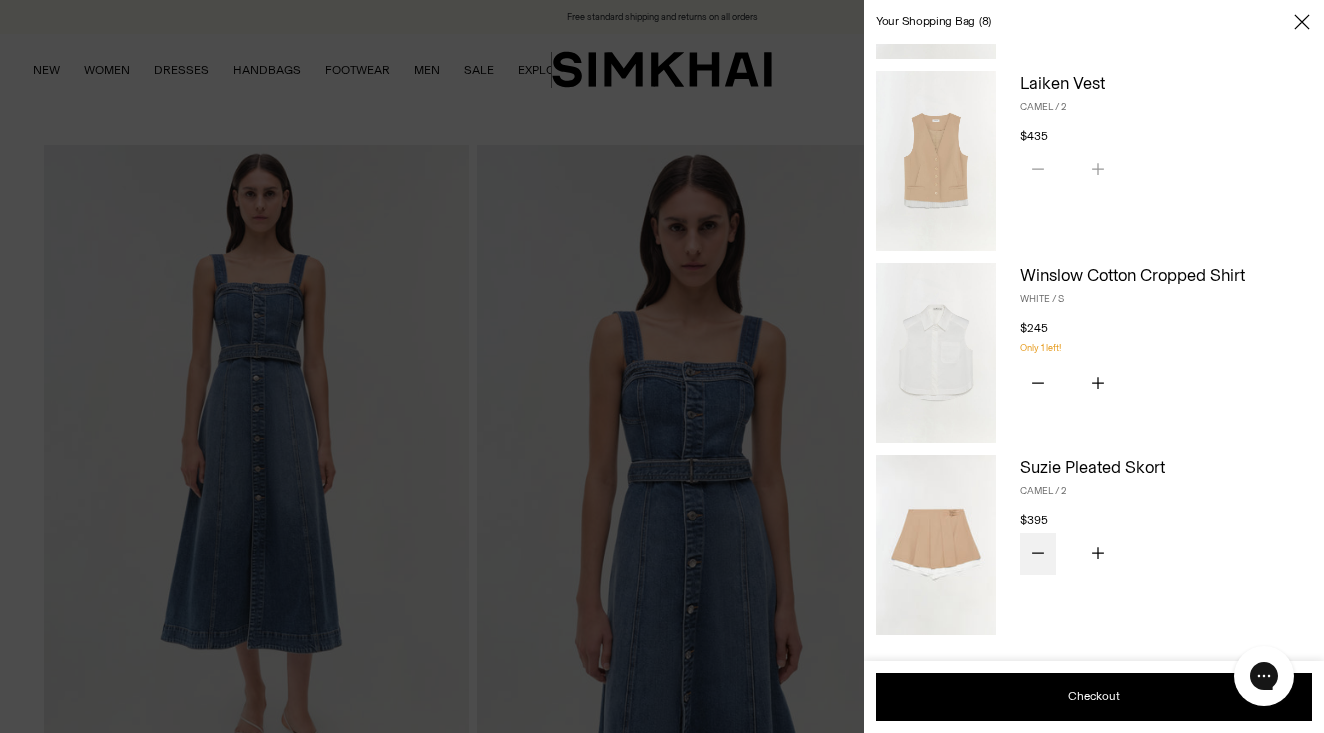 scroll, scrollTop: 666, scrollLeft: 0, axis: vertical 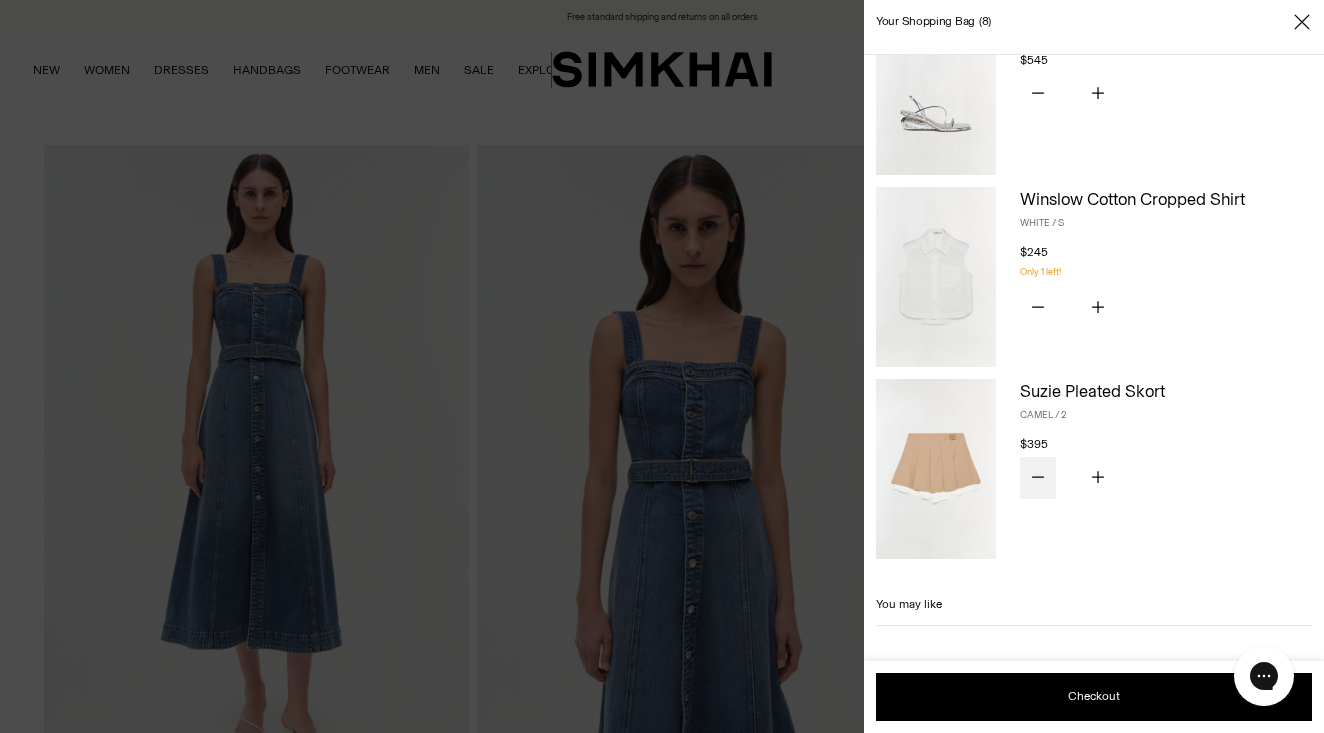 click 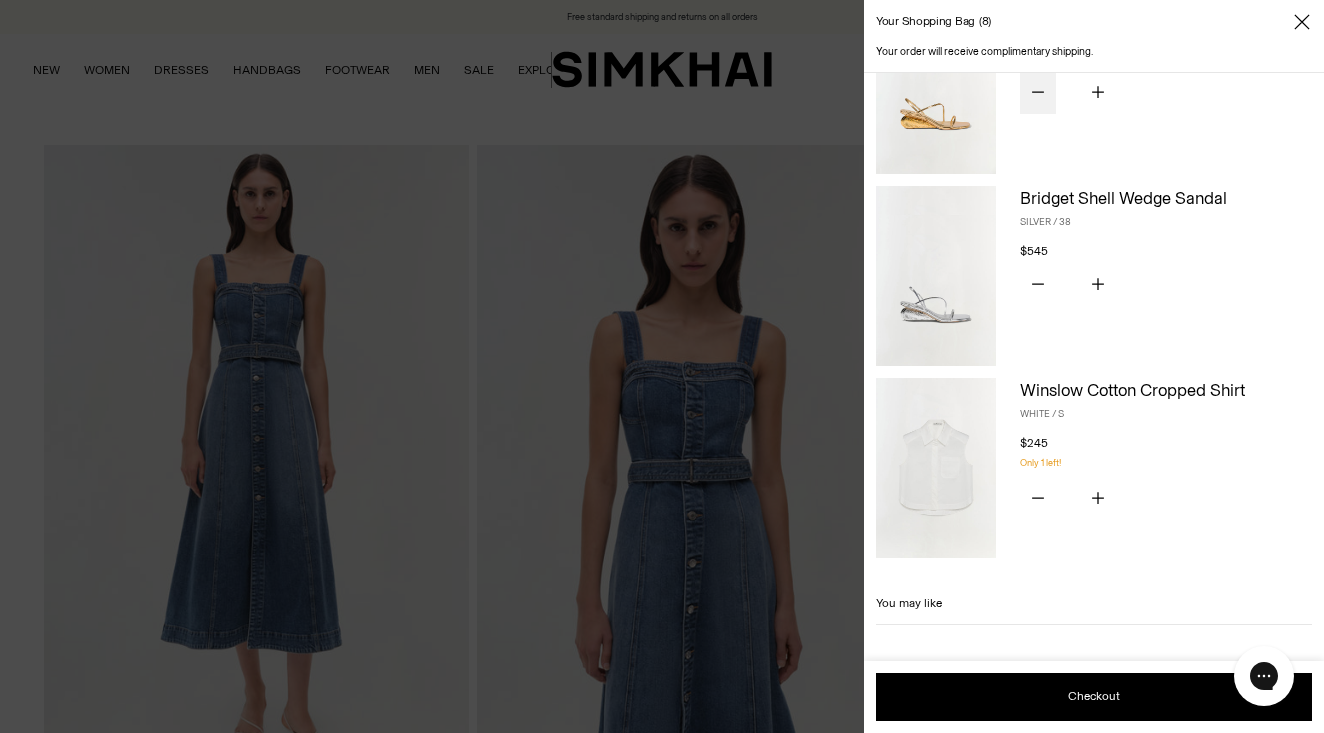 scroll, scrollTop: 474, scrollLeft: 0, axis: vertical 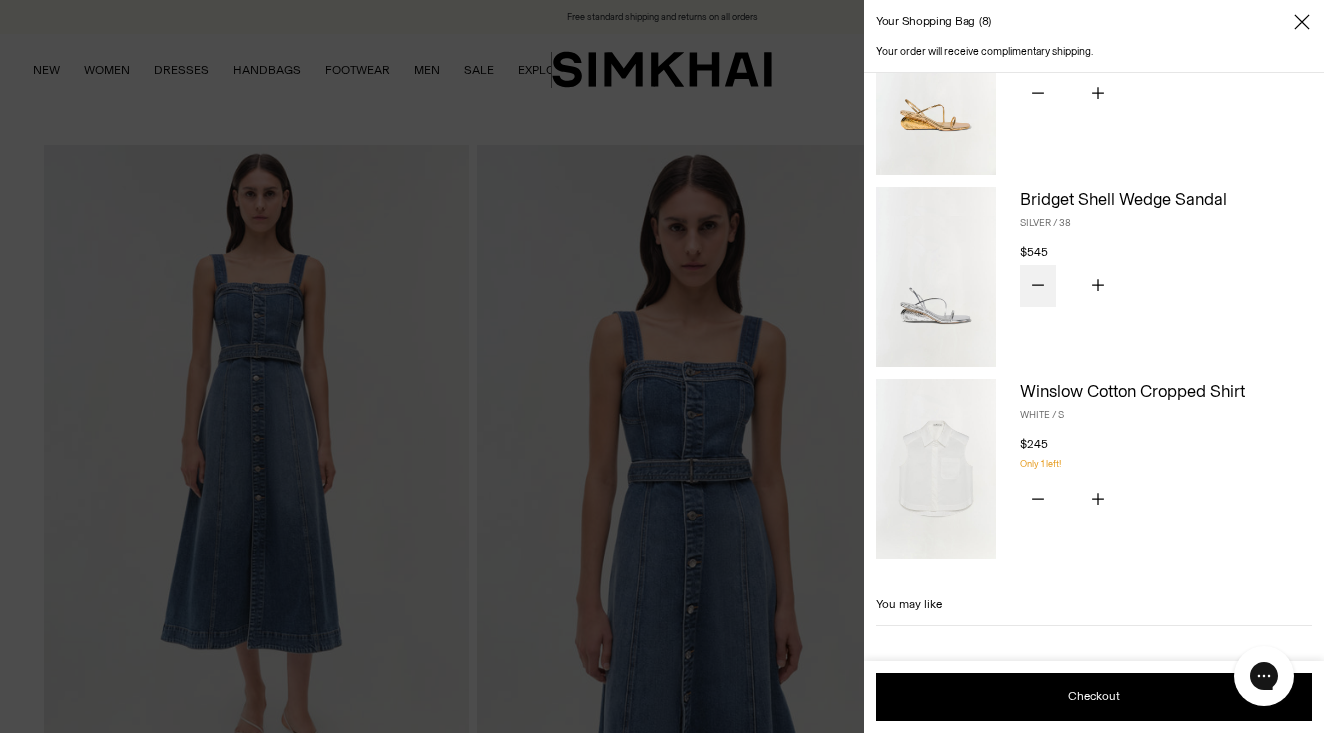 click at bounding box center (1038, 286) 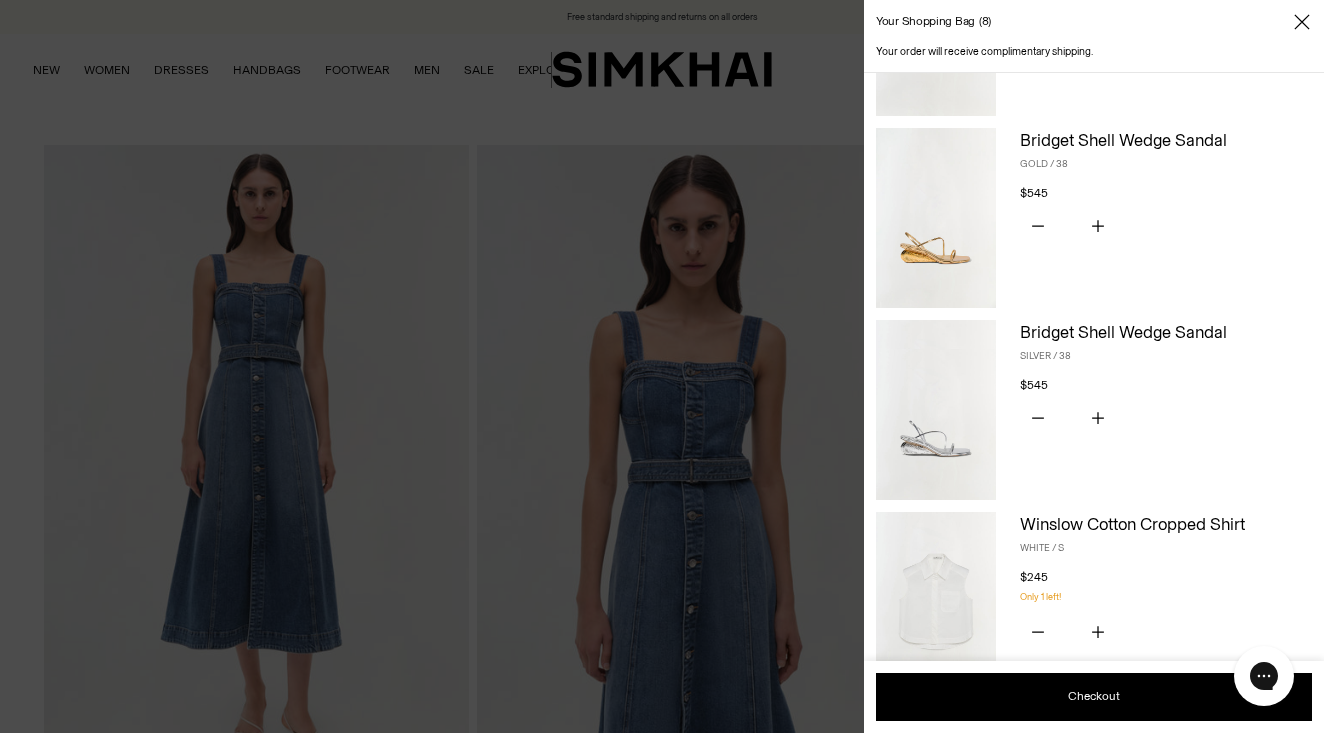 scroll, scrollTop: 318, scrollLeft: 0, axis: vertical 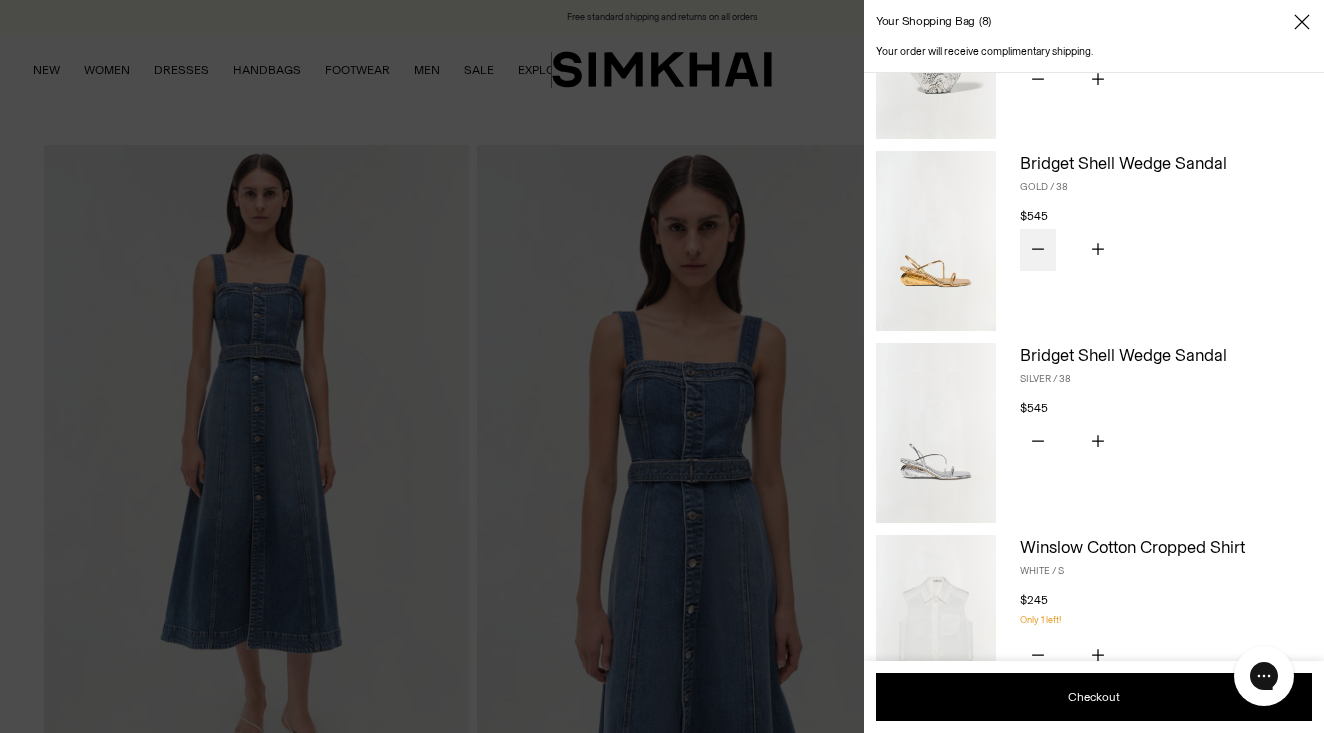 click 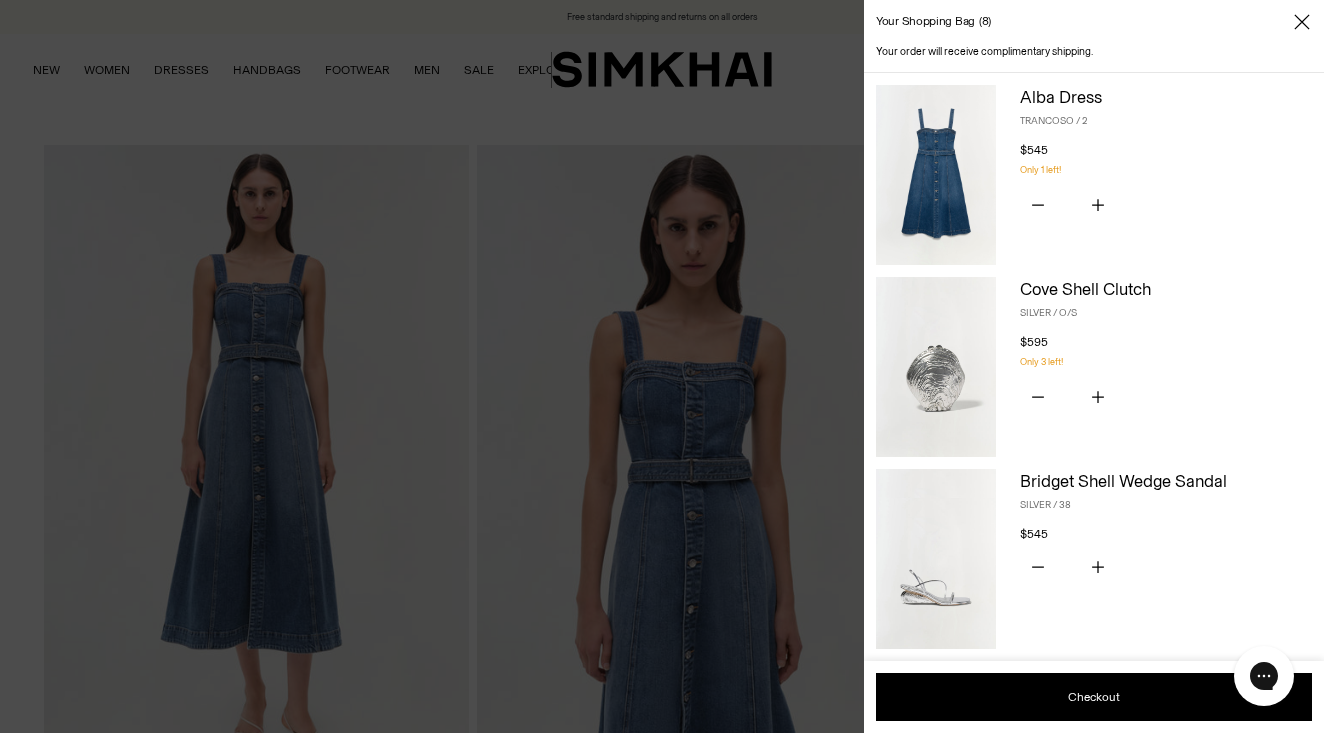 scroll, scrollTop: 0, scrollLeft: 0, axis: both 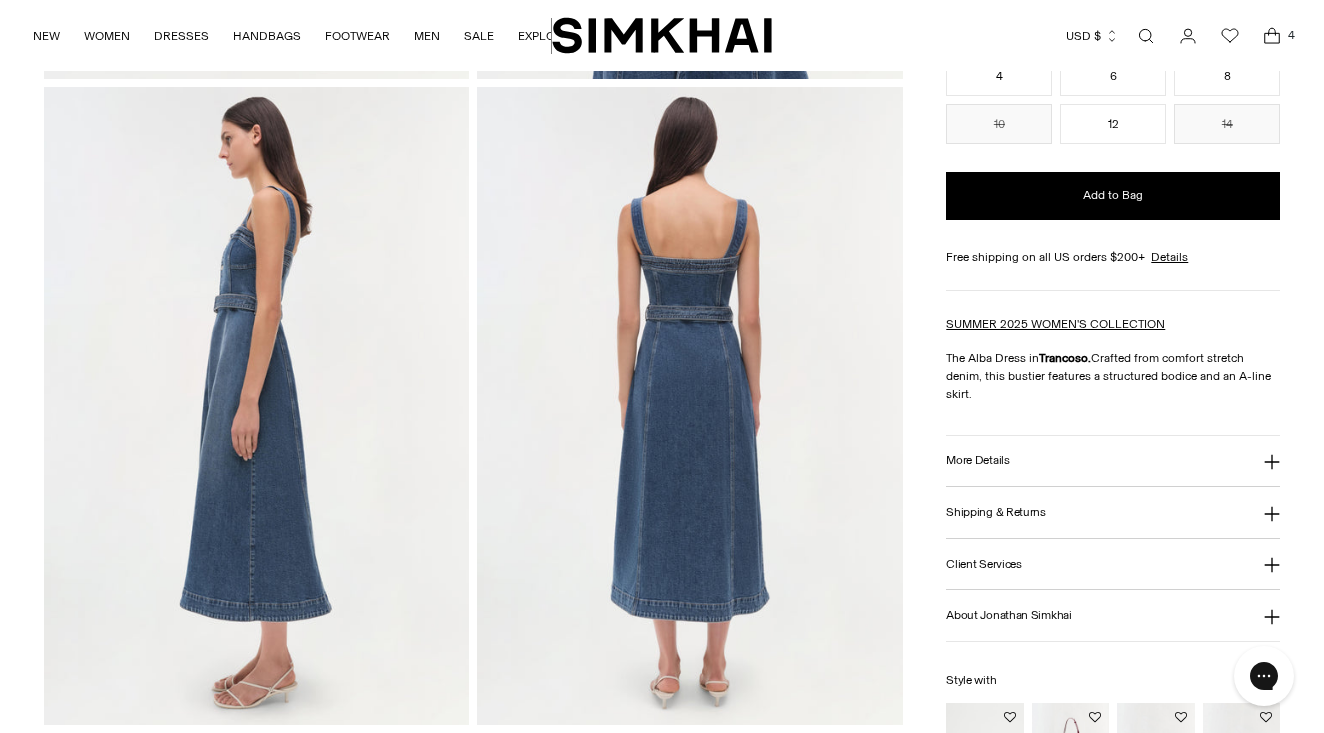 click on "More Details" at bounding box center (1113, 461) 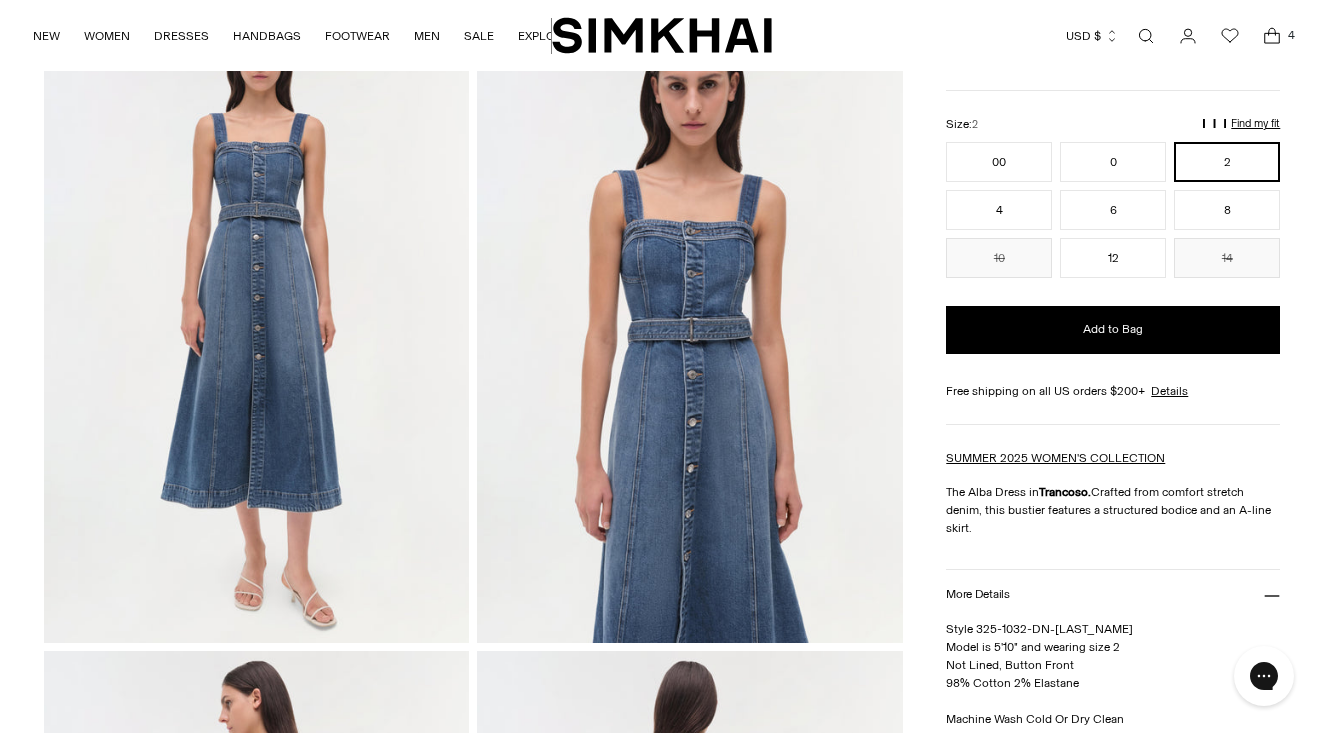 scroll, scrollTop: 136, scrollLeft: 0, axis: vertical 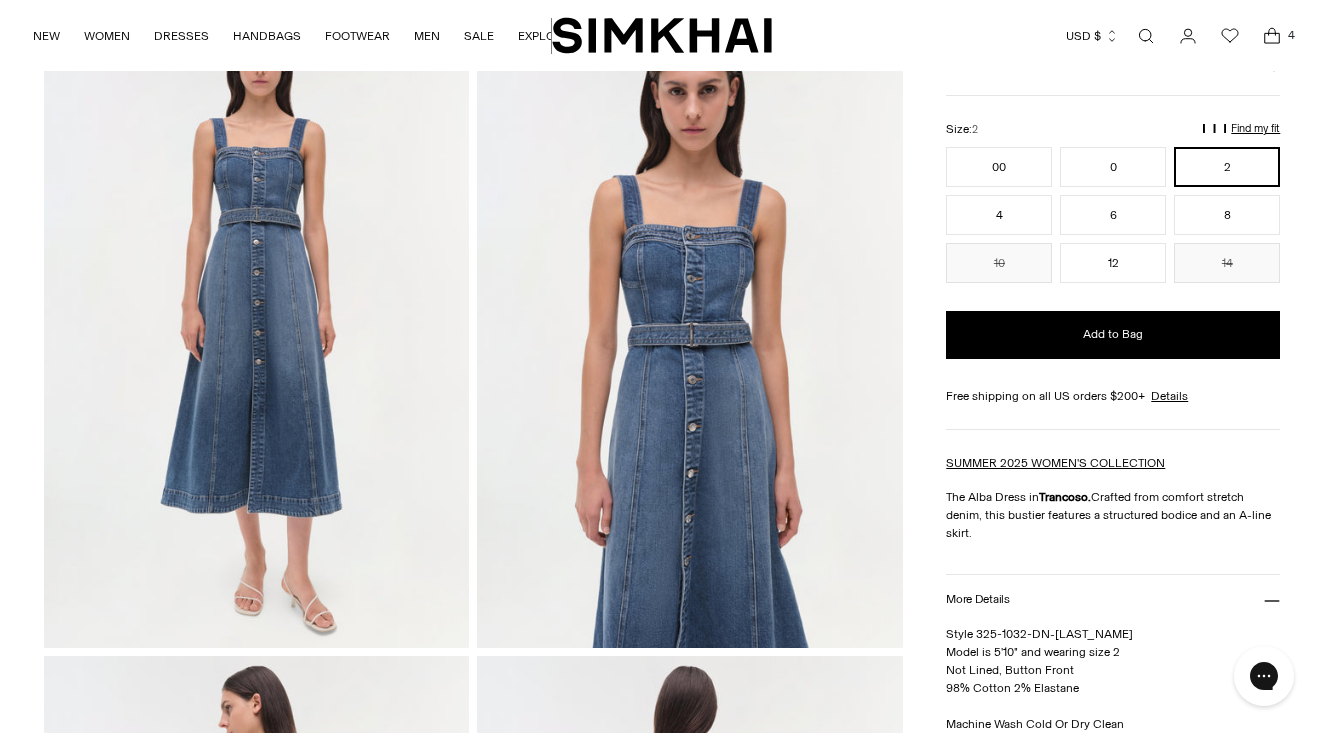 click on "Find my fit" at bounding box center [1086, 137] 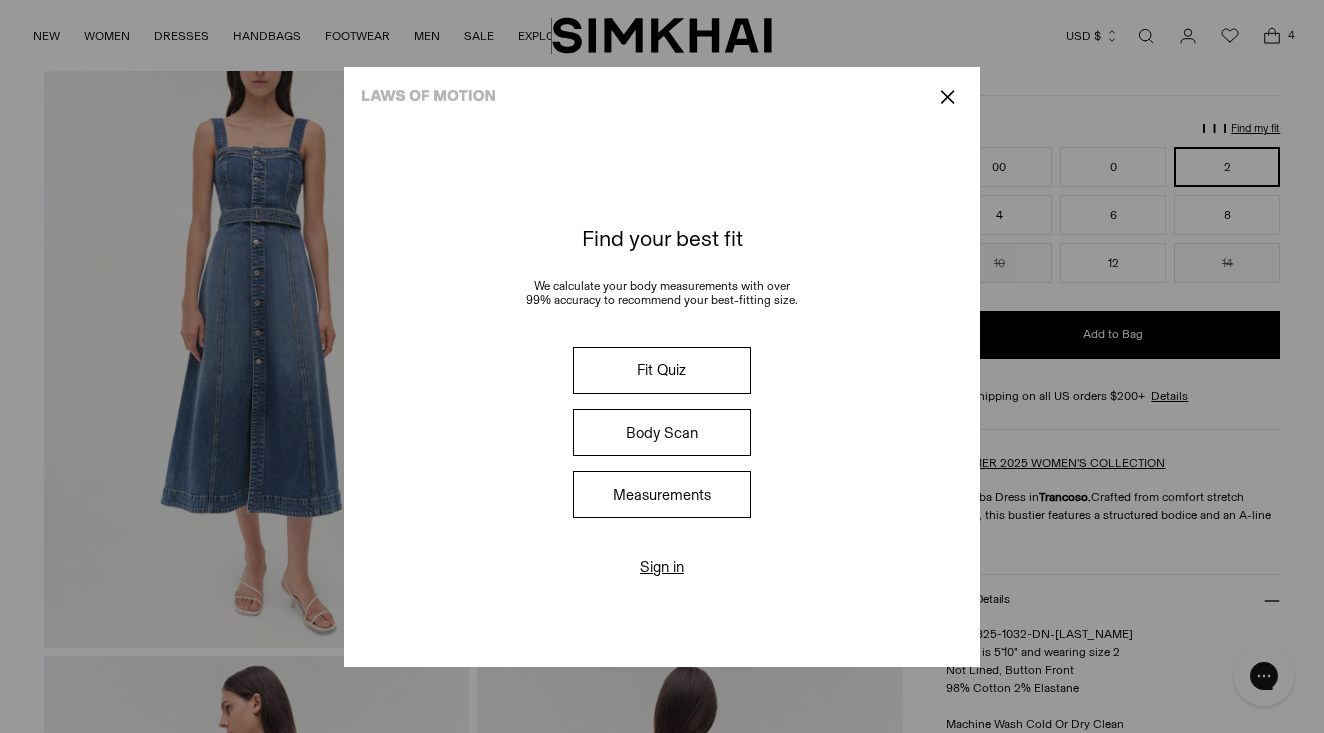 click on "Fit Quiz" at bounding box center [662, 370] 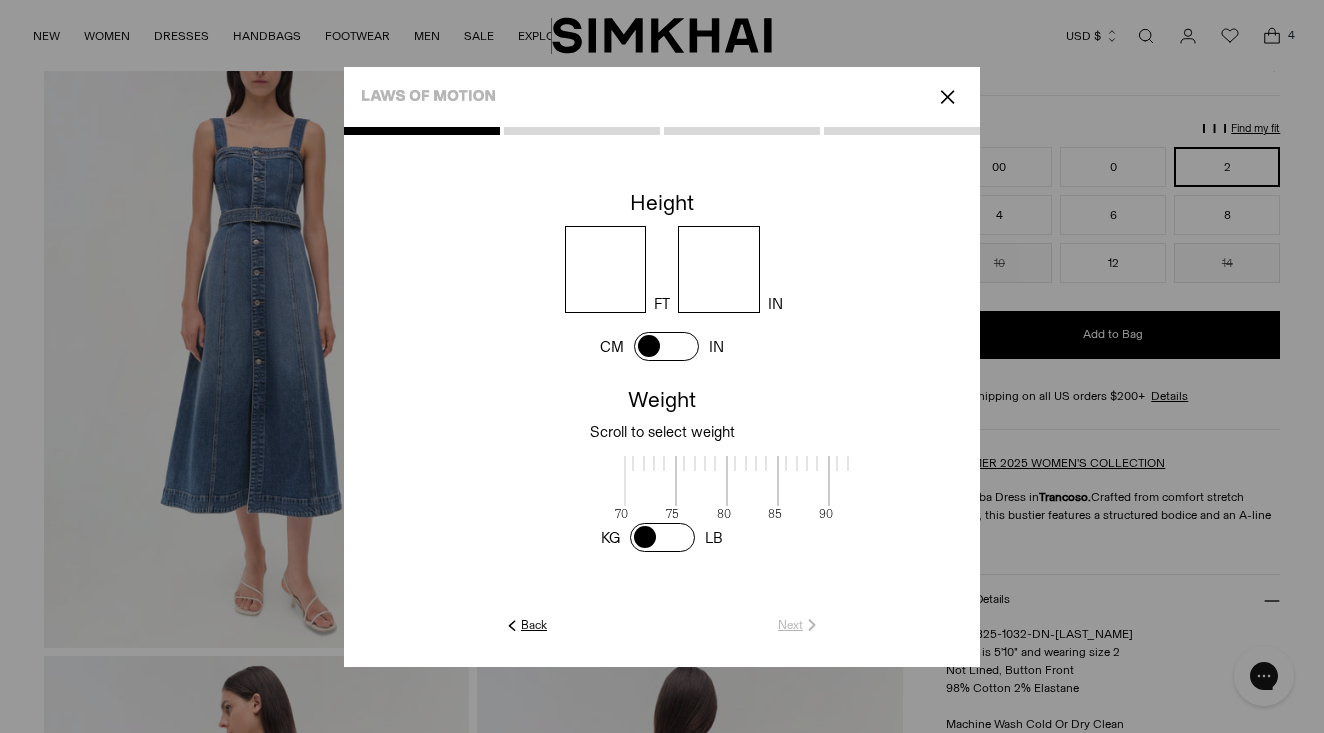 scroll, scrollTop: 4, scrollLeft: 650, axis: both 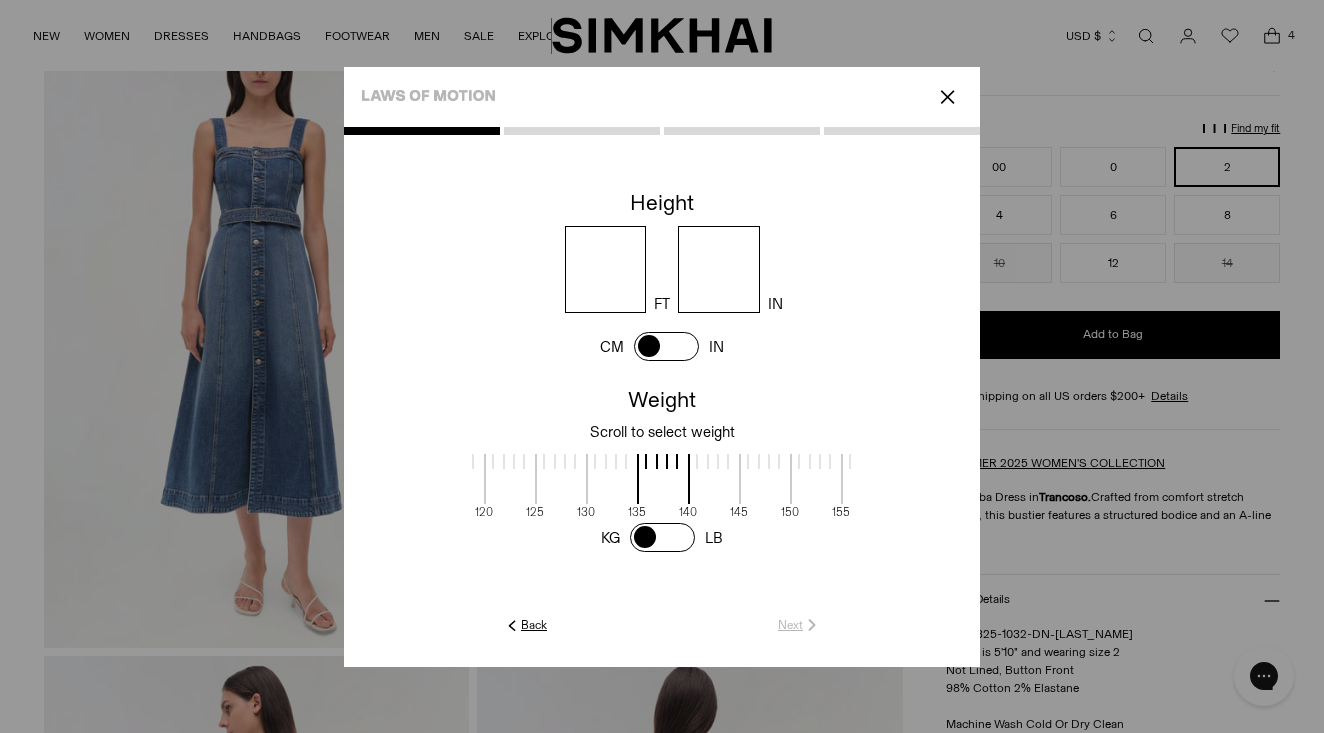 click at bounding box center (606, 269) 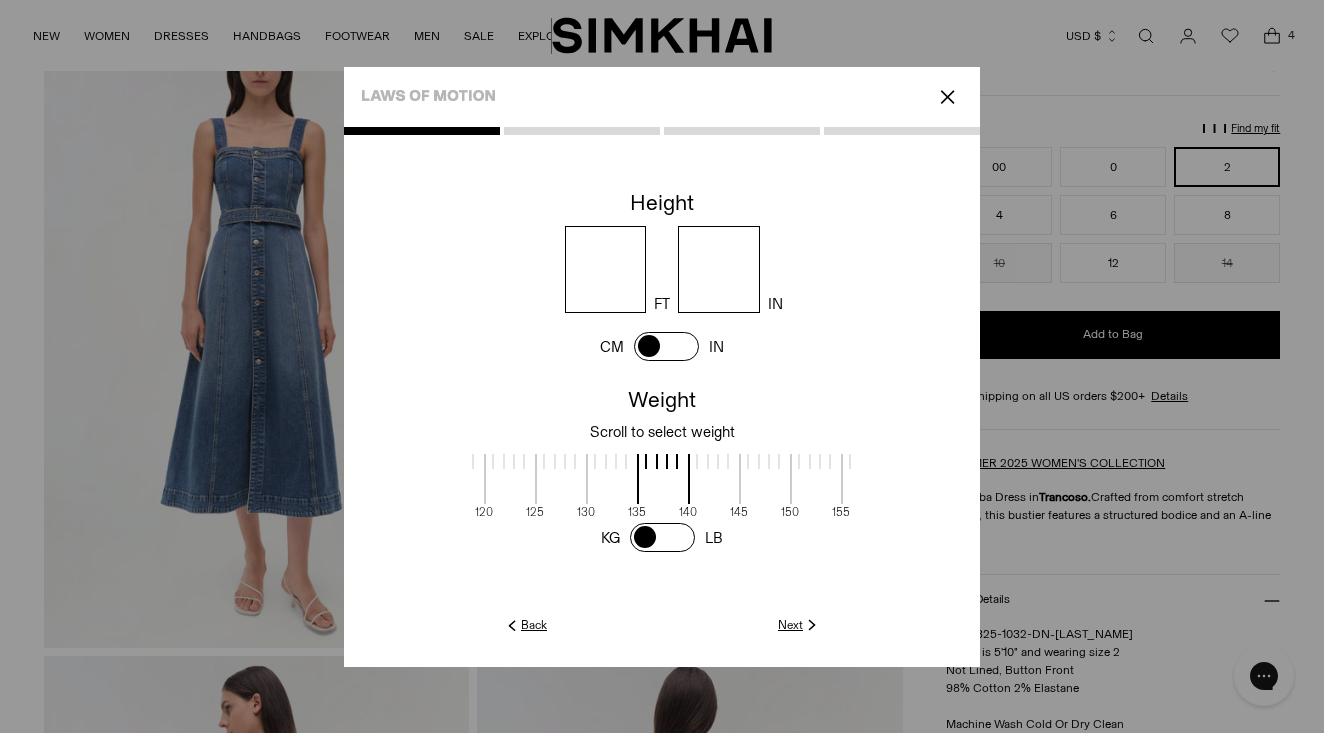 type on "*" 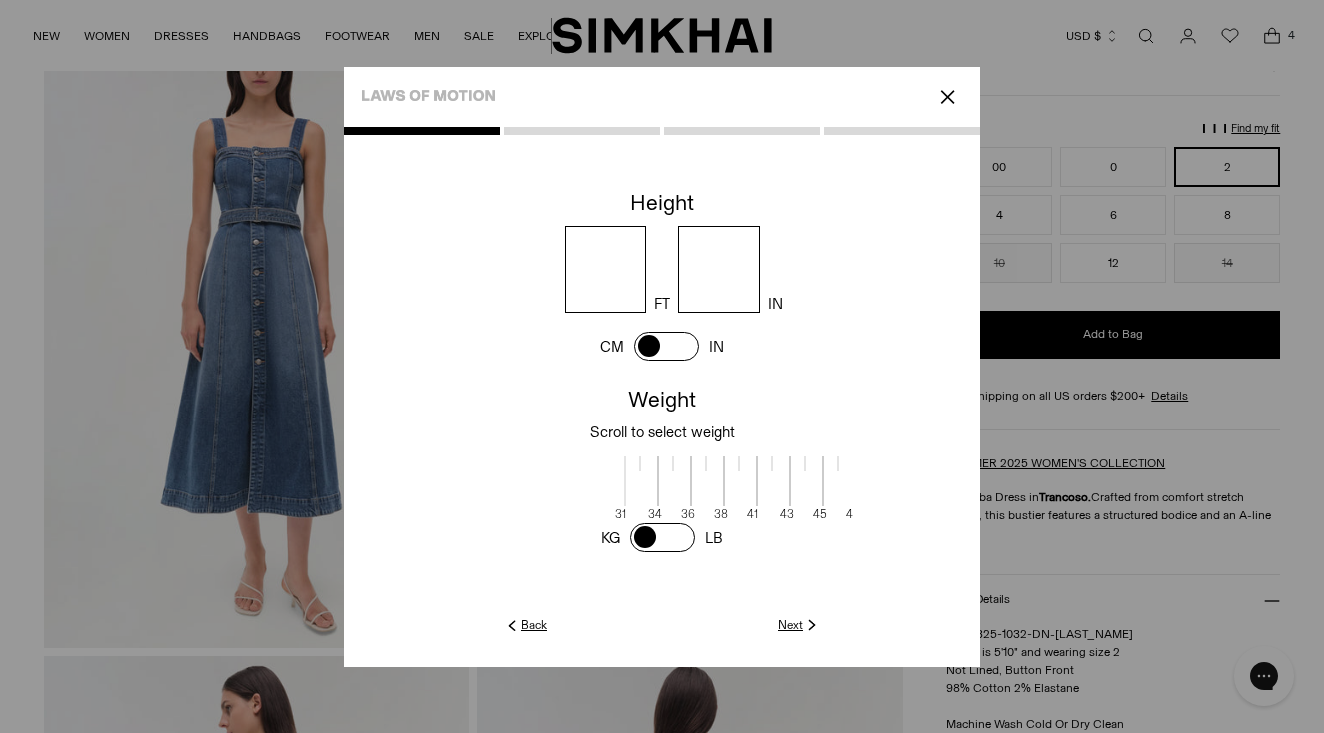 scroll, scrollTop: 4, scrollLeft: 407, axis: both 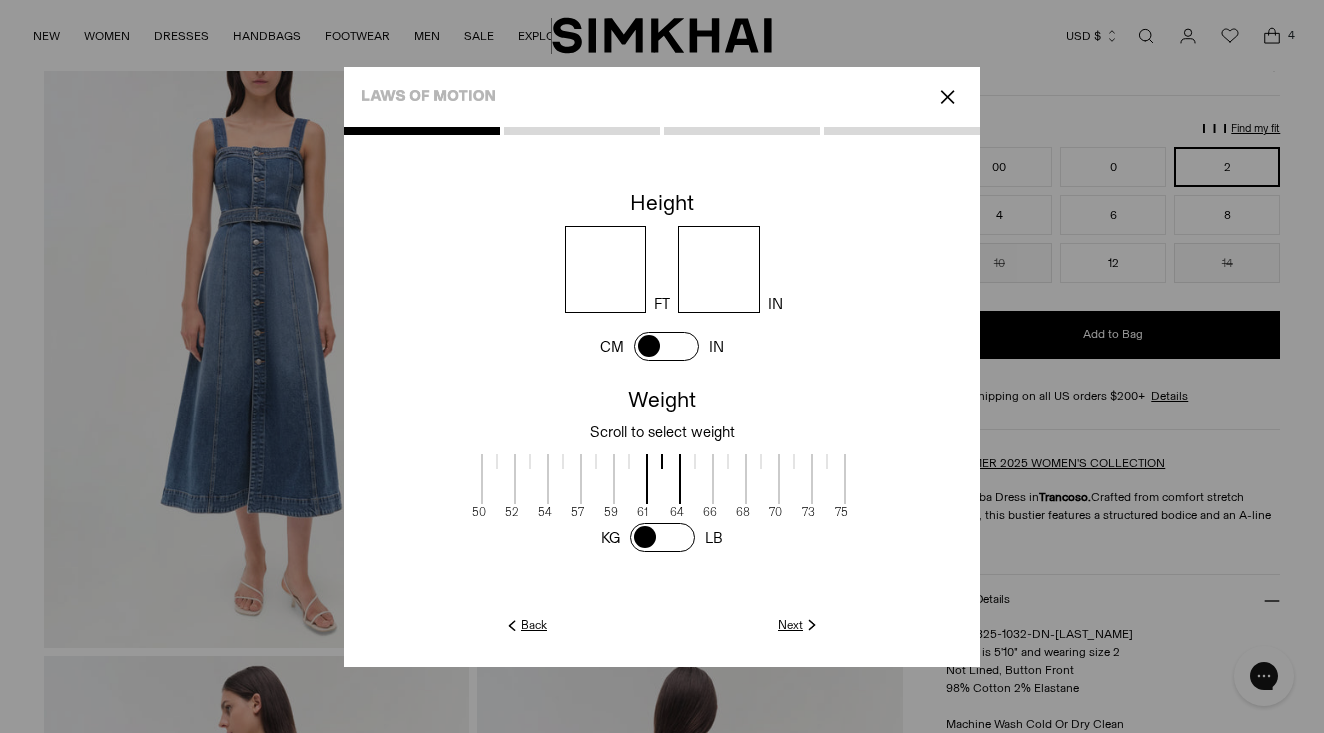 click at bounding box center (563, 461) 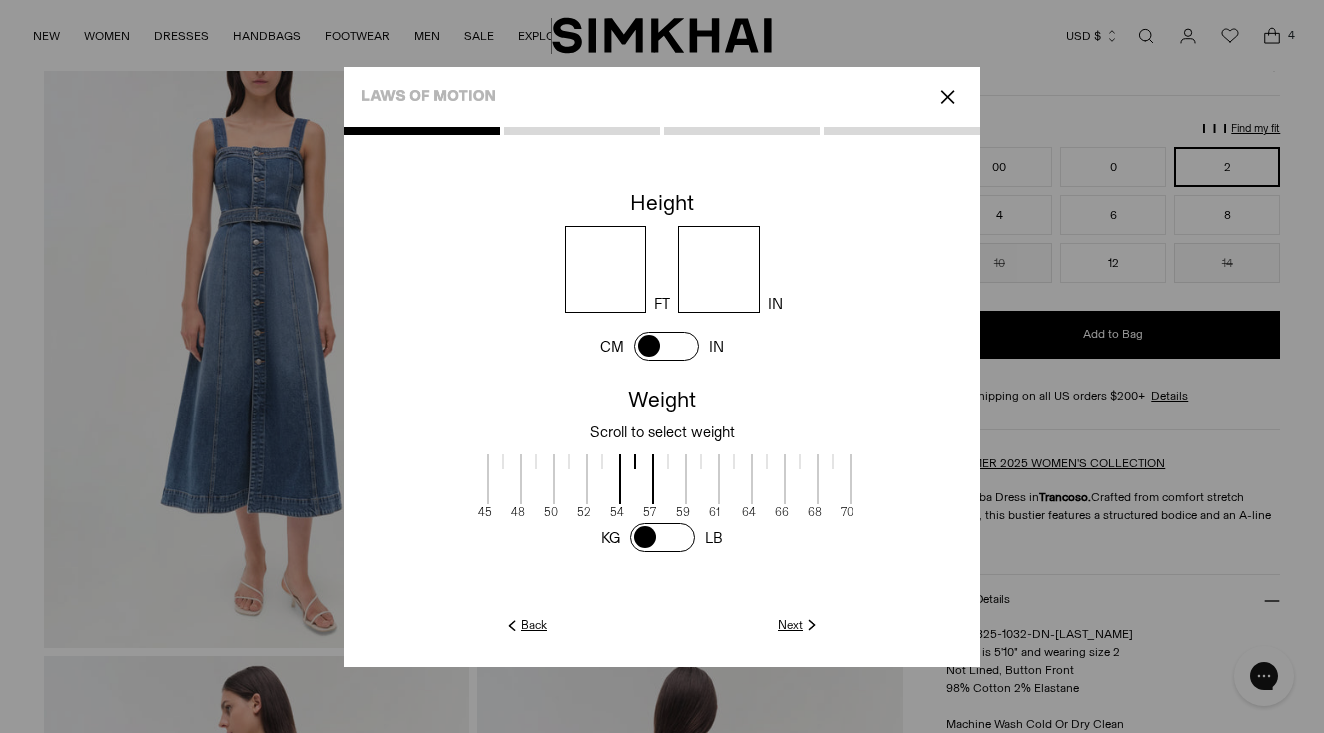 scroll, scrollTop: 4, scrollLeft: 334, axis: both 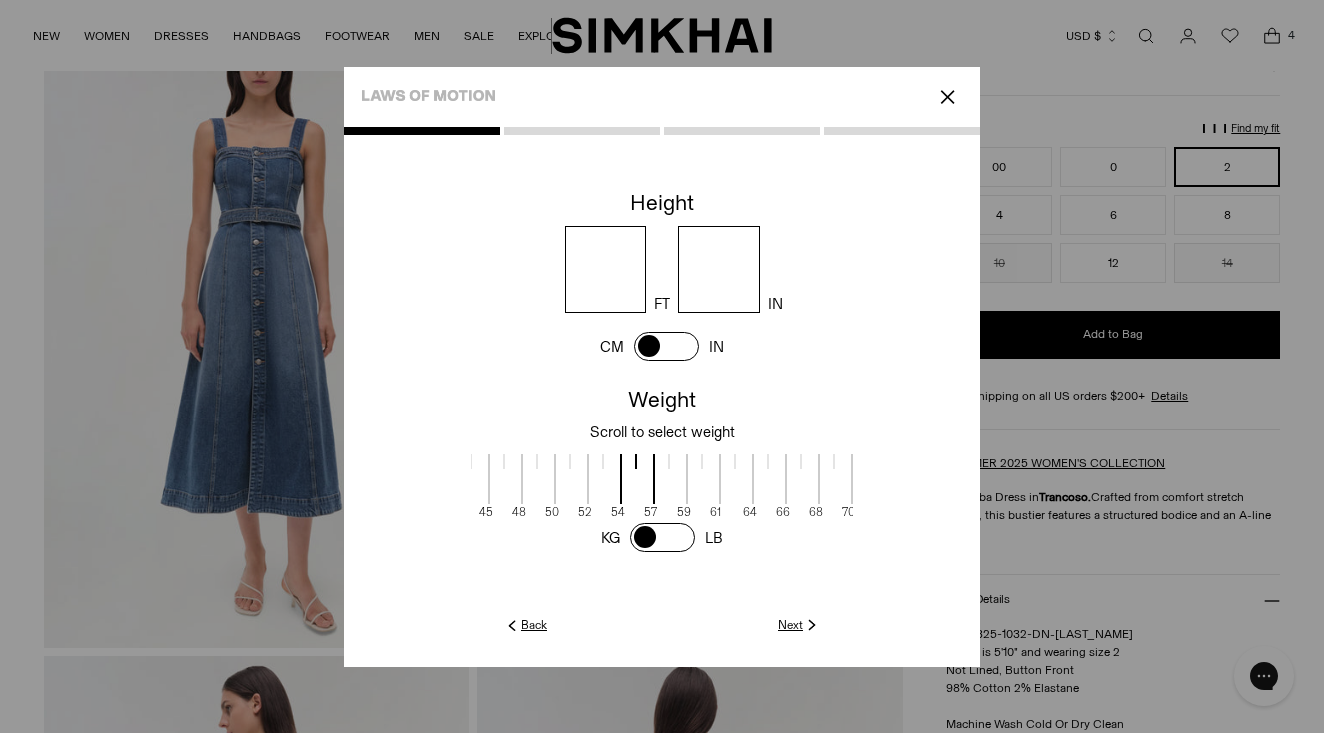 drag, startPoint x: 647, startPoint y: 458, endPoint x: 720, endPoint y: 460, distance: 73.02739 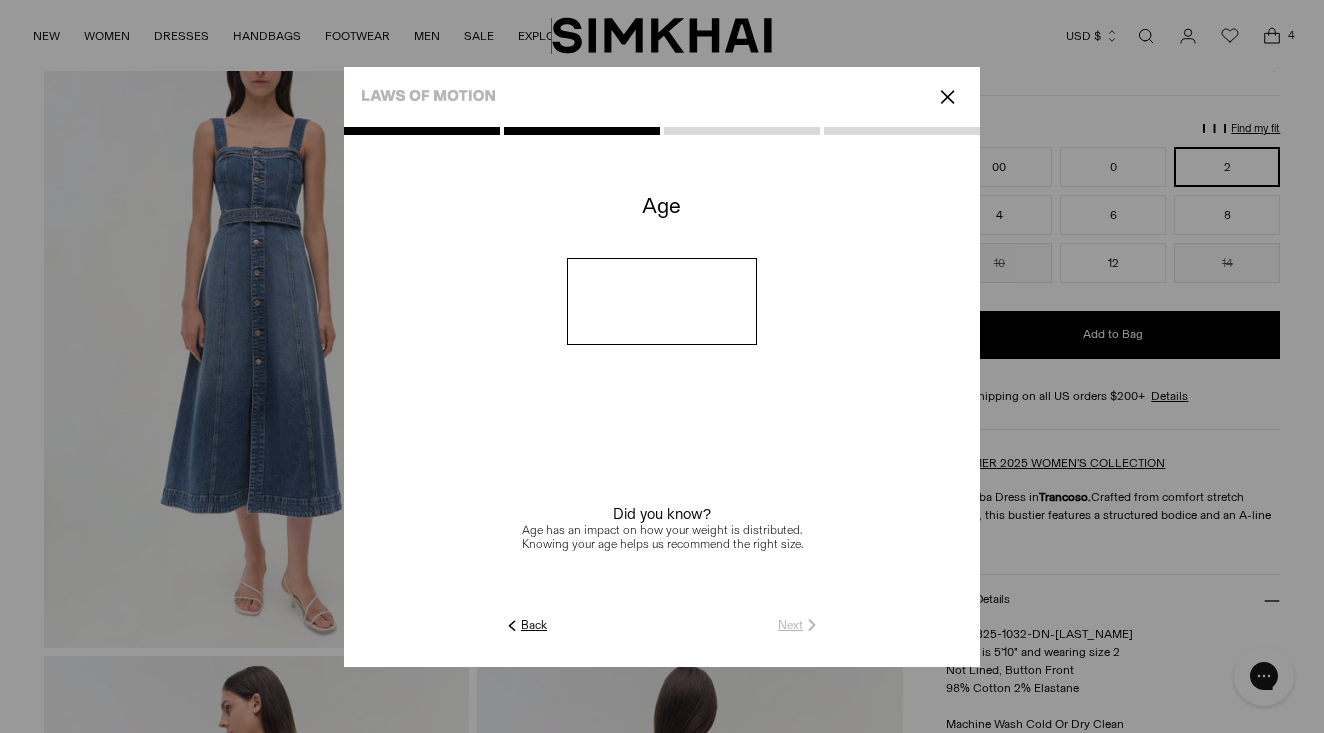 click at bounding box center [662, 301] 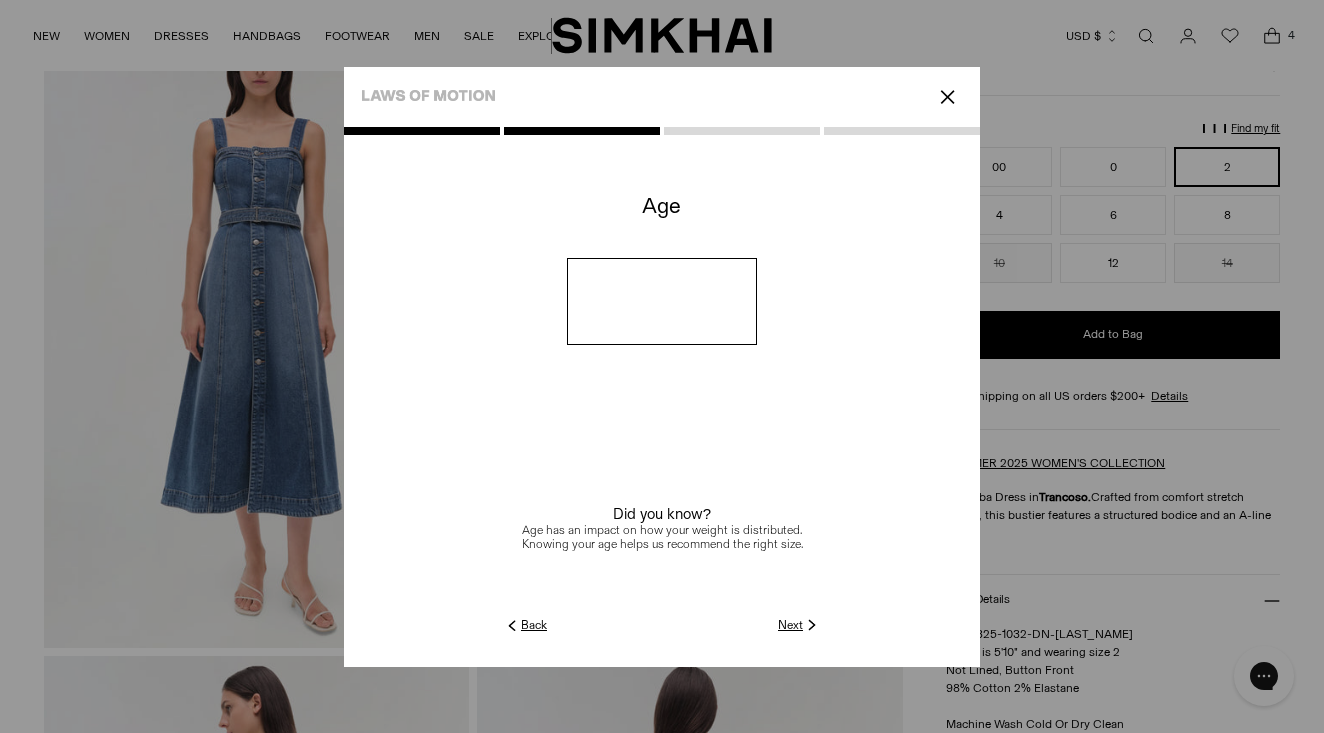 type on "**" 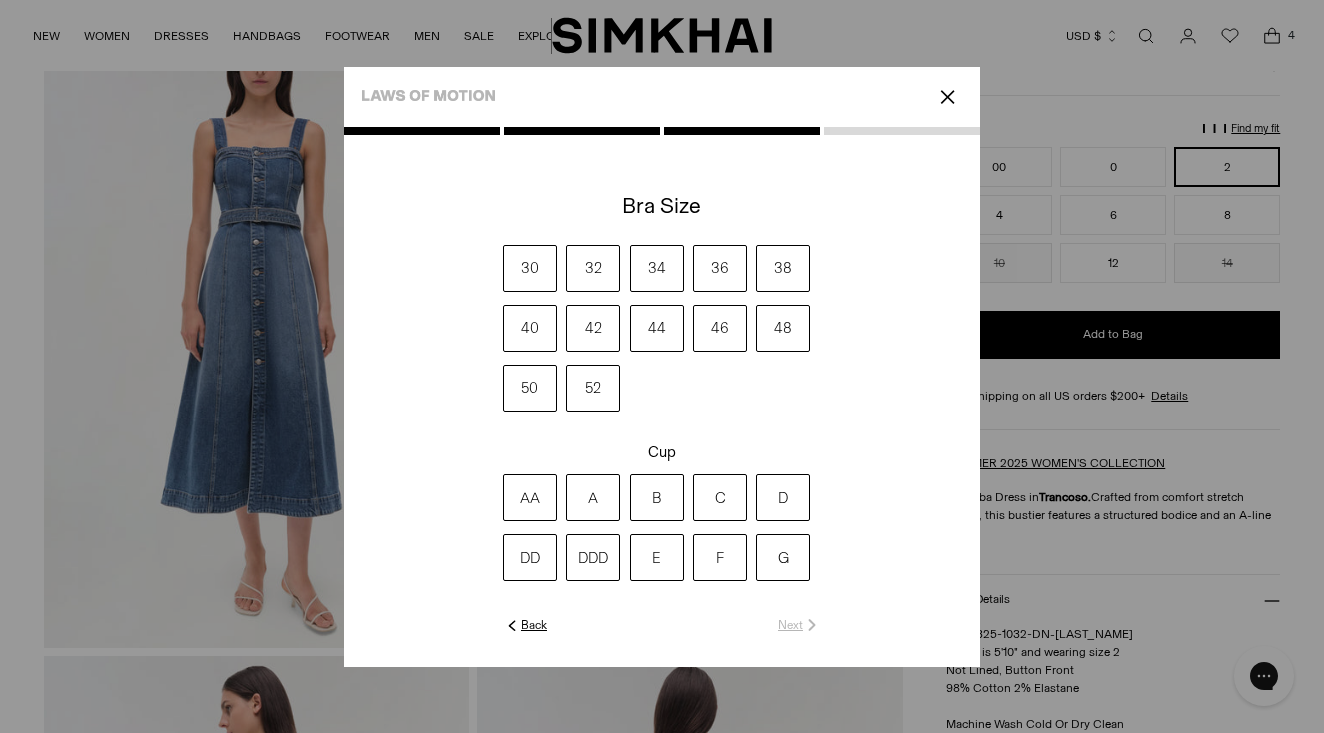 scroll, scrollTop: 32, scrollLeft: 0, axis: vertical 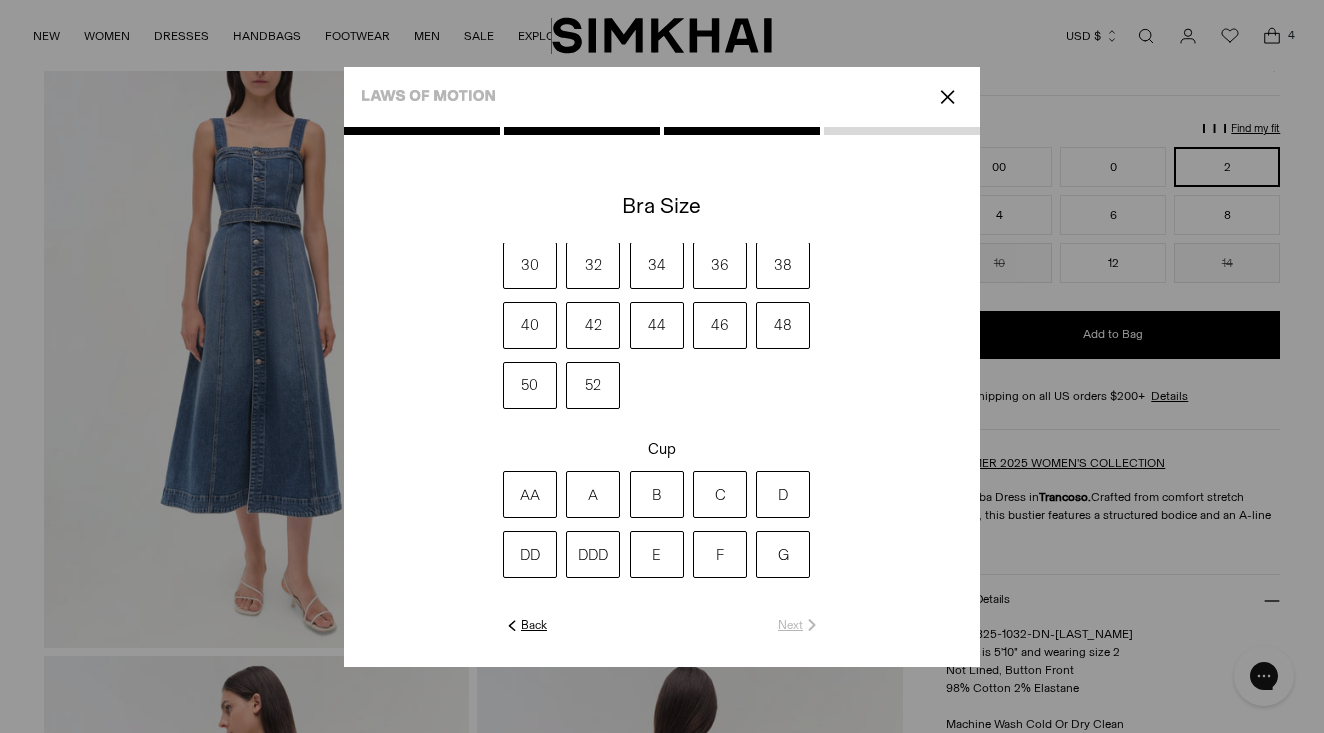 click on "36" at bounding box center (720, 265) 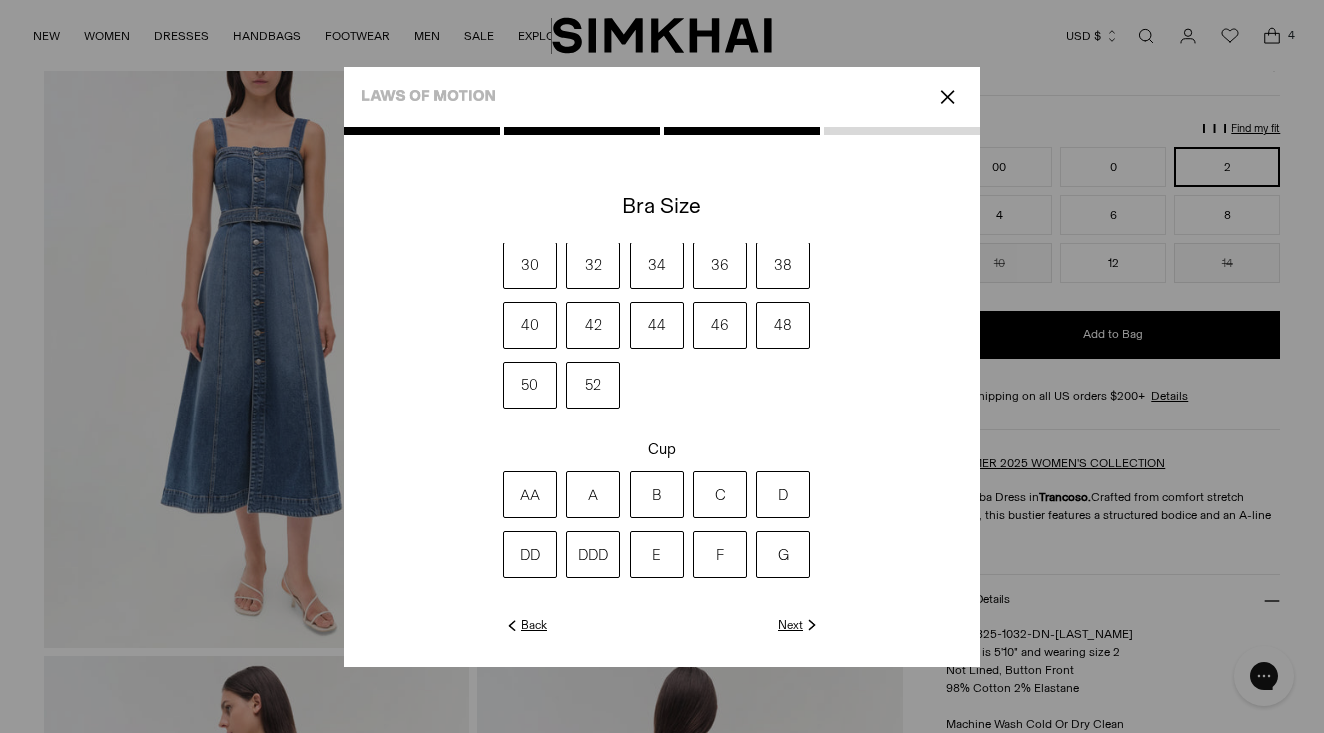 click on "Next" 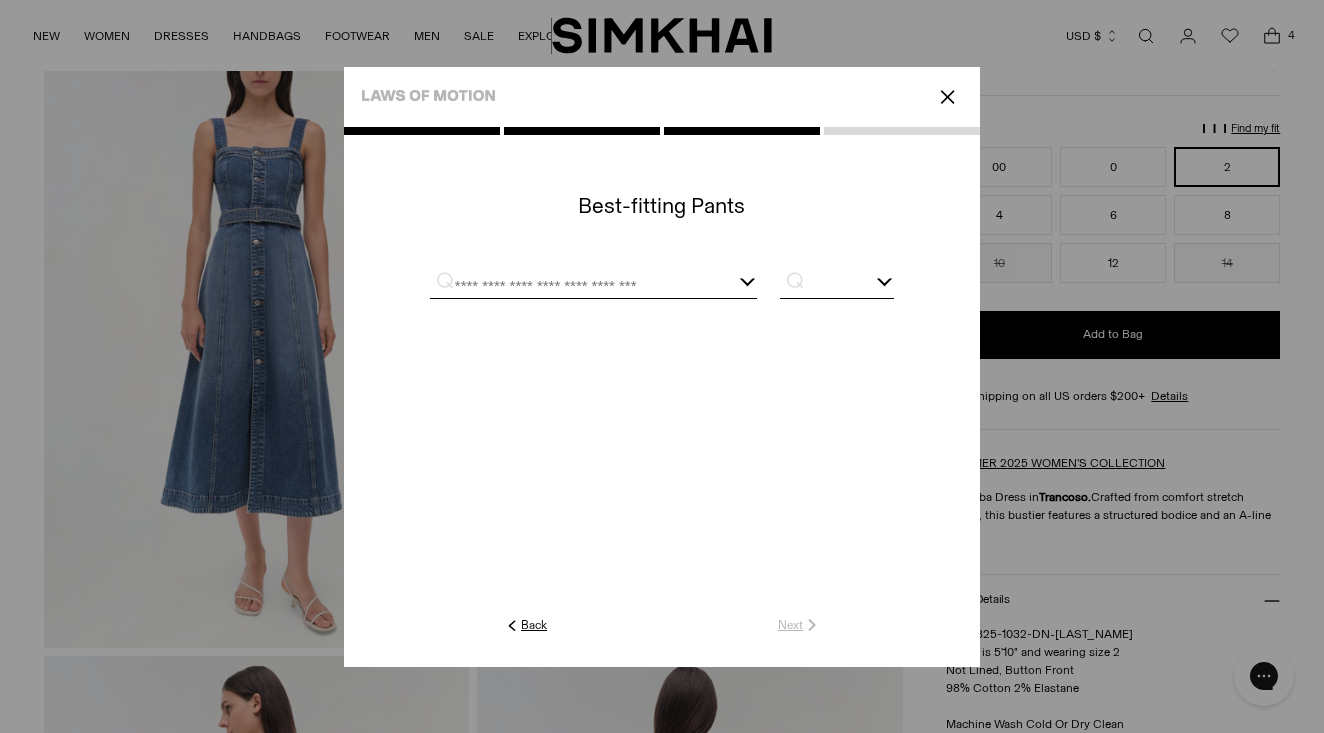 click at bounding box center (593, 285) 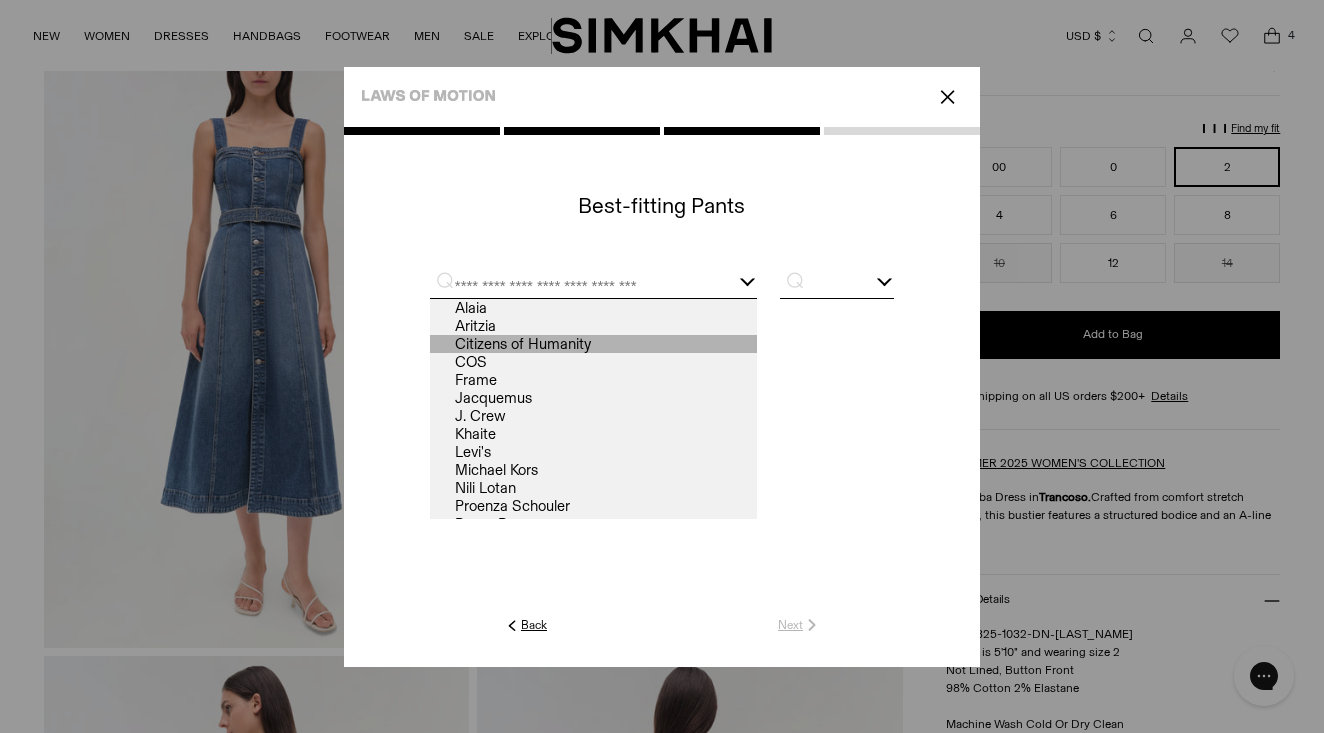 click on "Citizens of Humanity" at bounding box center (593, 344) 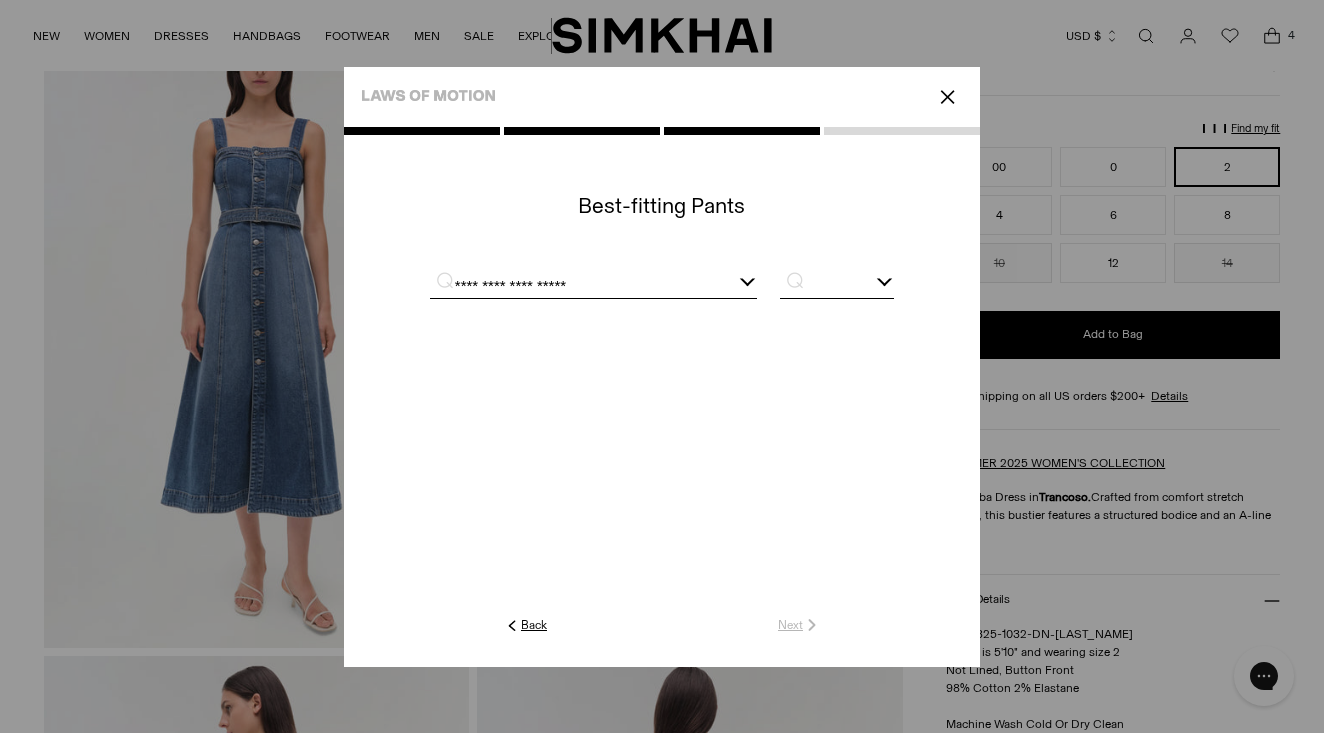 click on "⌕" at bounding box center (789, 280) 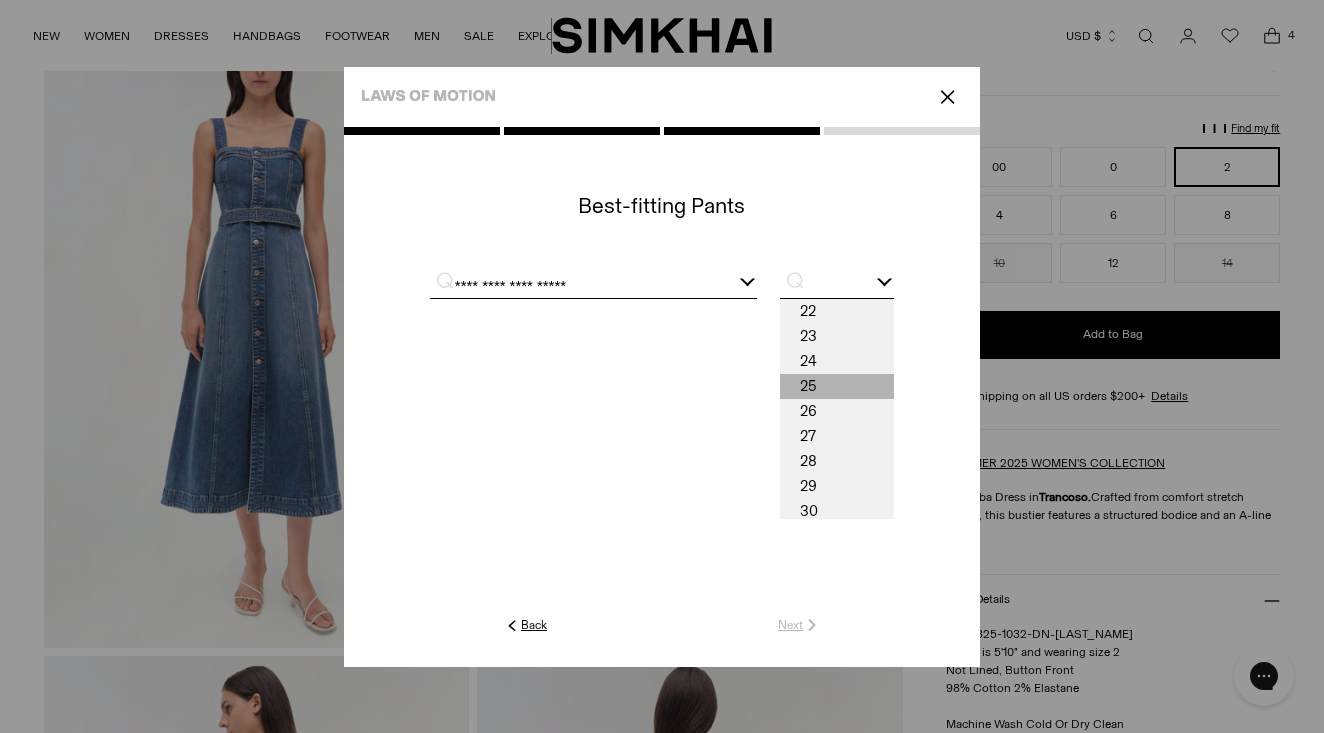 click on "25" at bounding box center (837, 386) 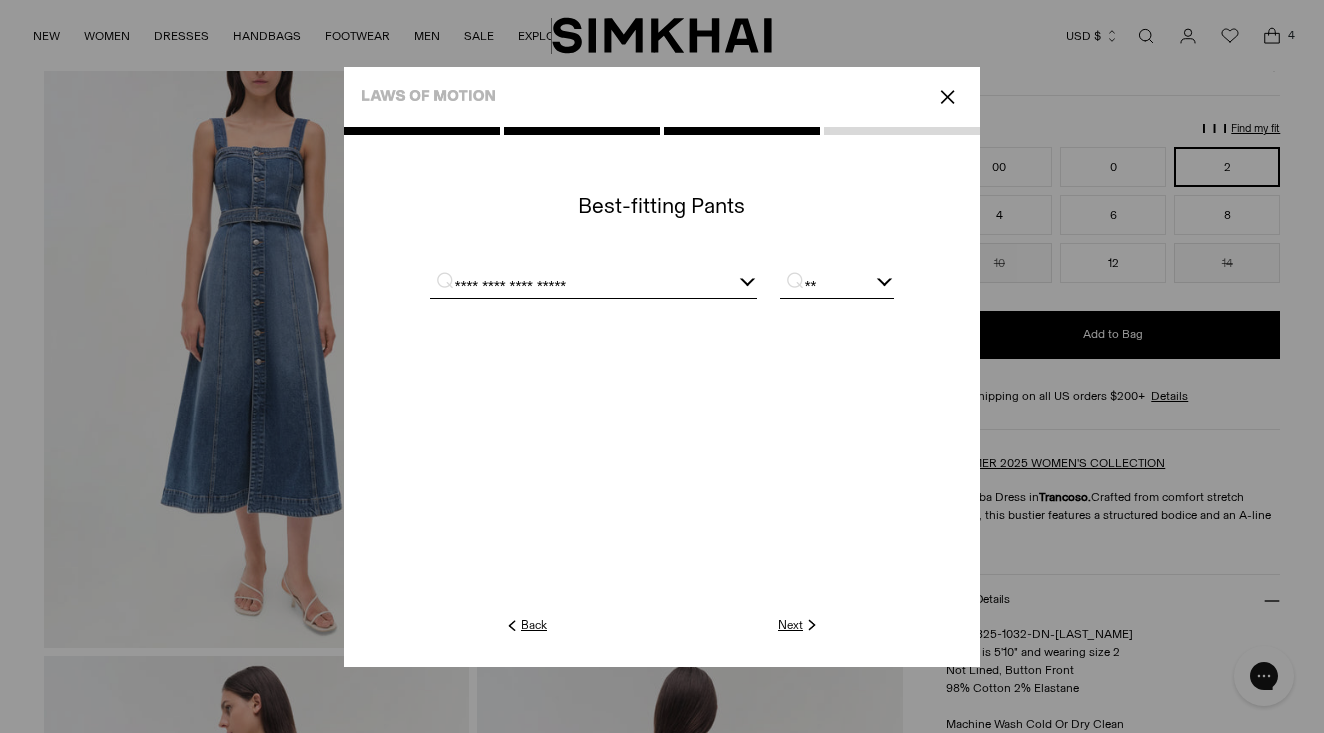 click on "Next" 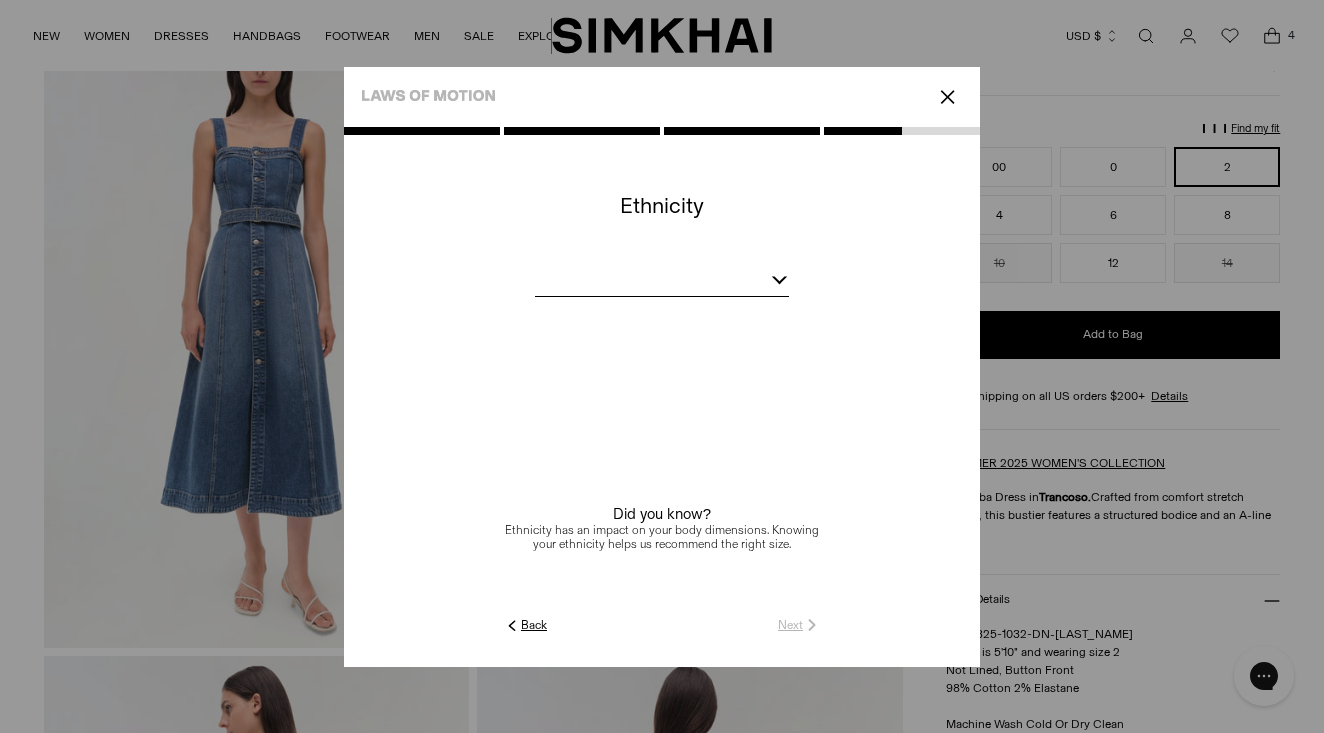 click at bounding box center (662, 283) 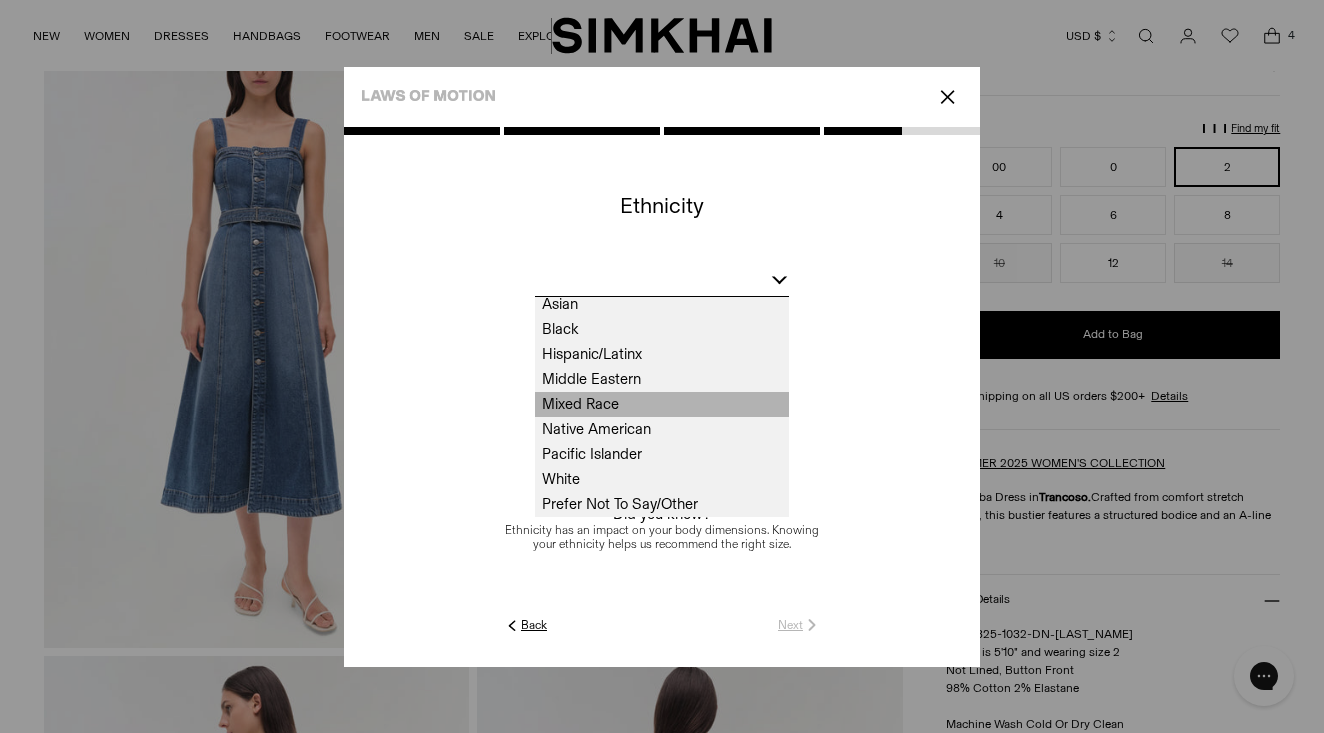 scroll, scrollTop: 30, scrollLeft: 0, axis: vertical 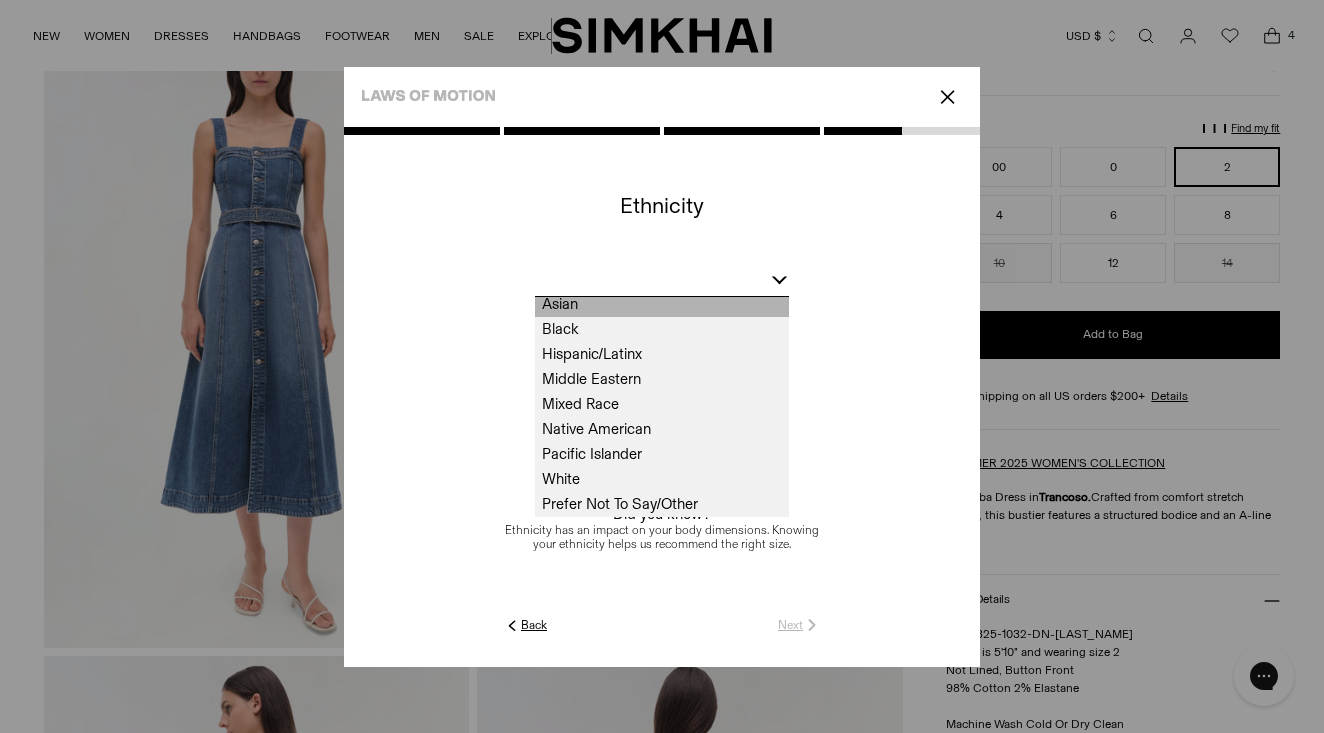 click on "Asian" at bounding box center [662, 304] 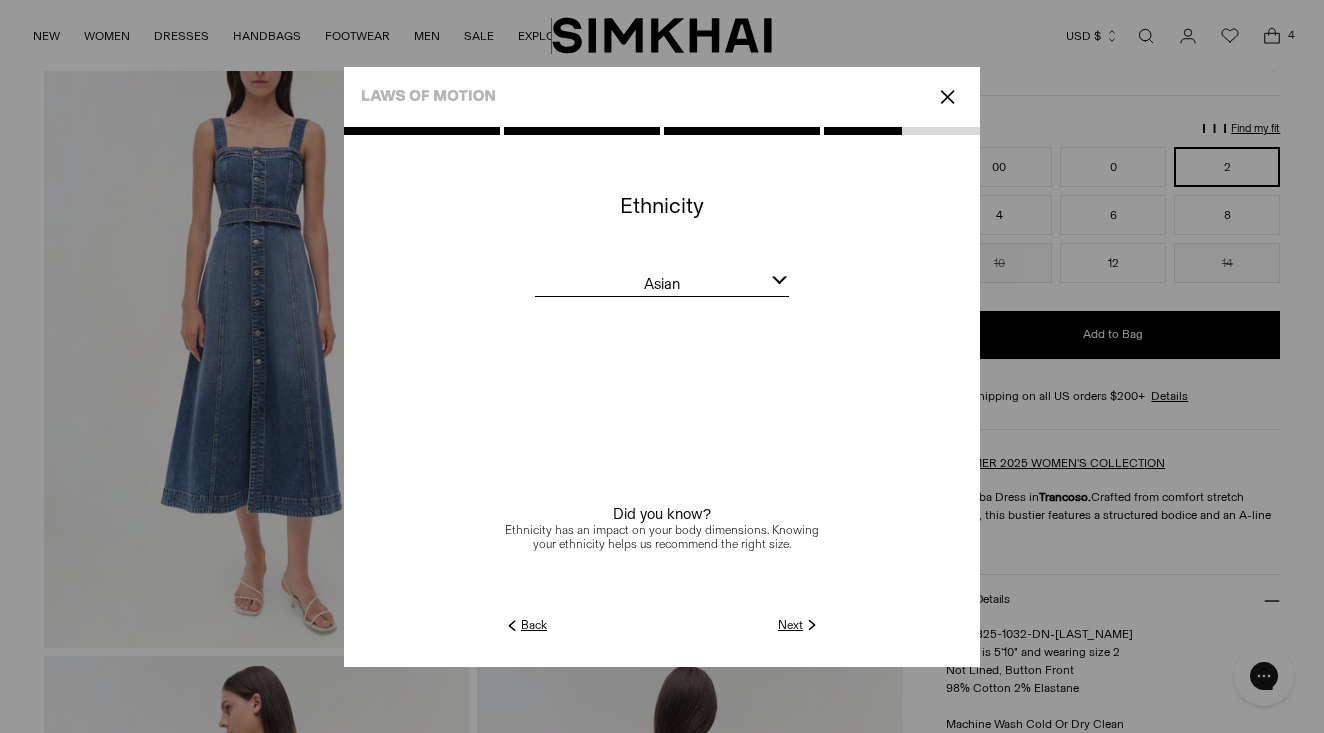 click on "Next" 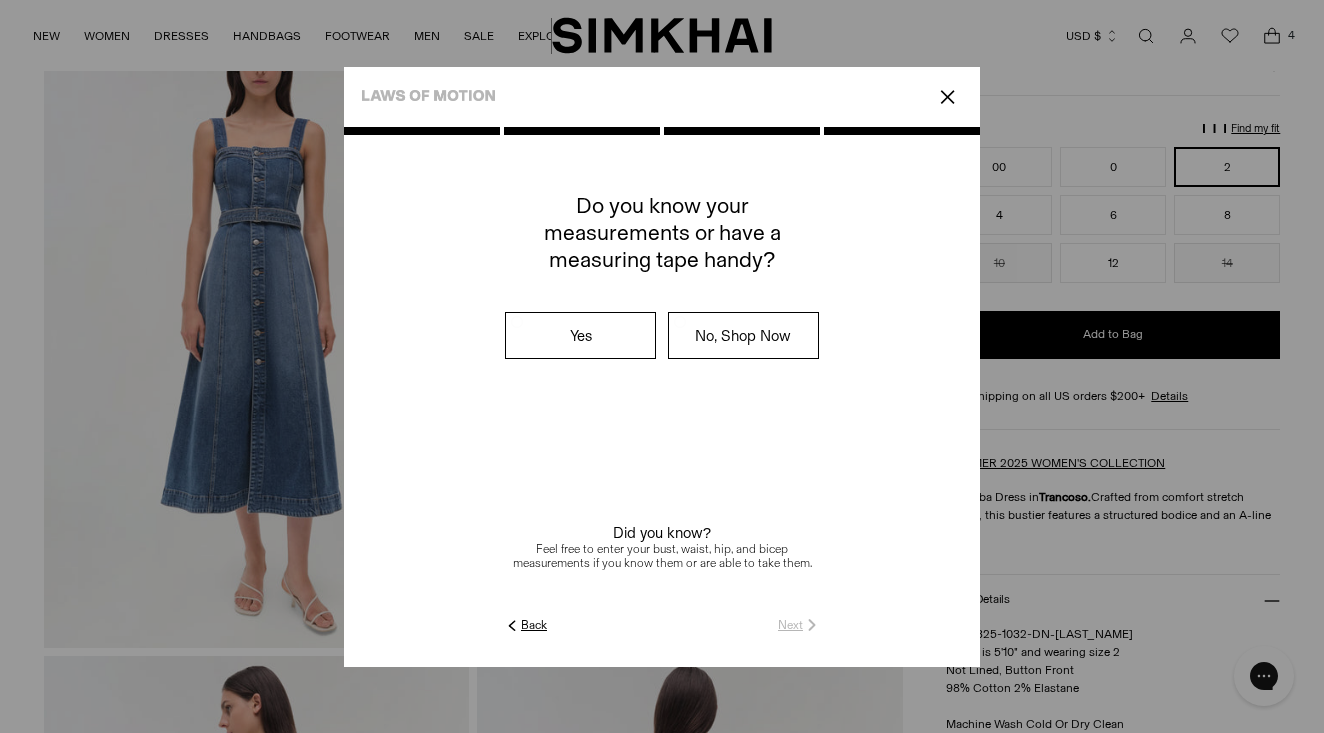 click on "No, Shop Now" at bounding box center (743, 335) 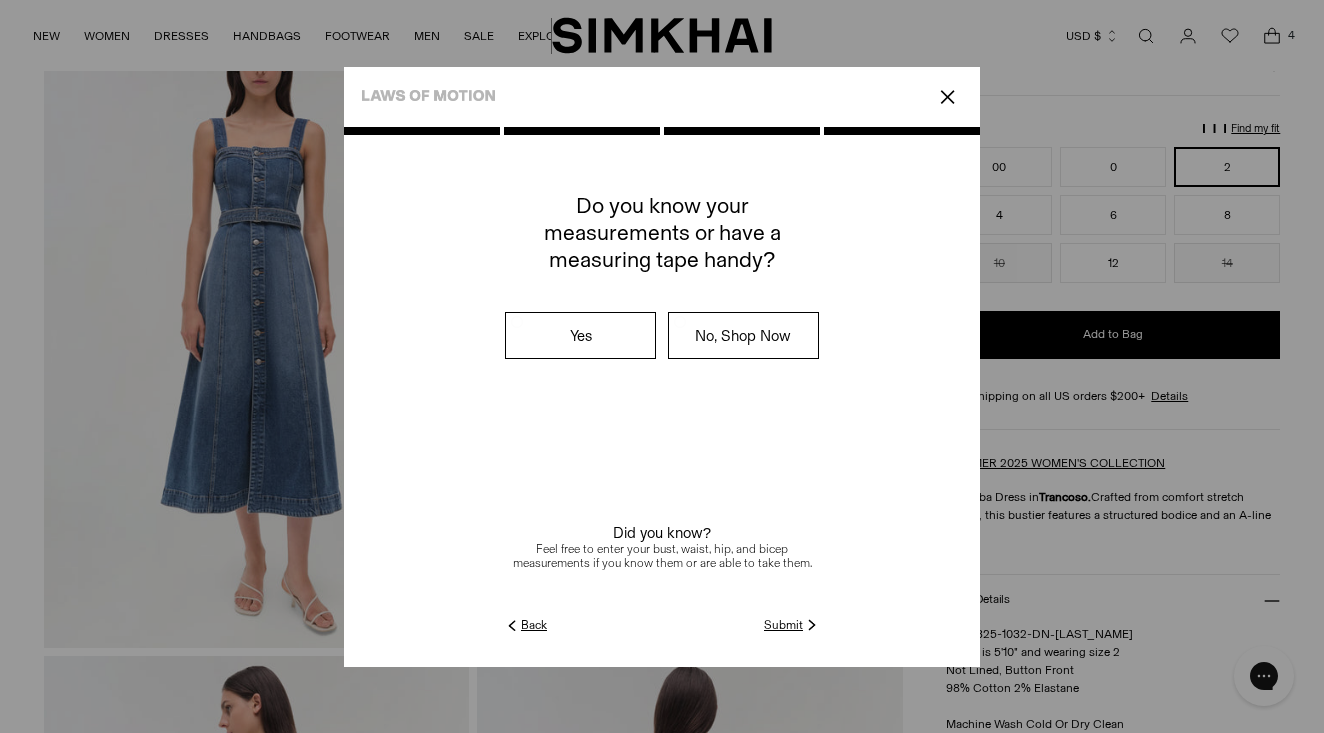 click on "No, Shop Now" at bounding box center [743, 335] 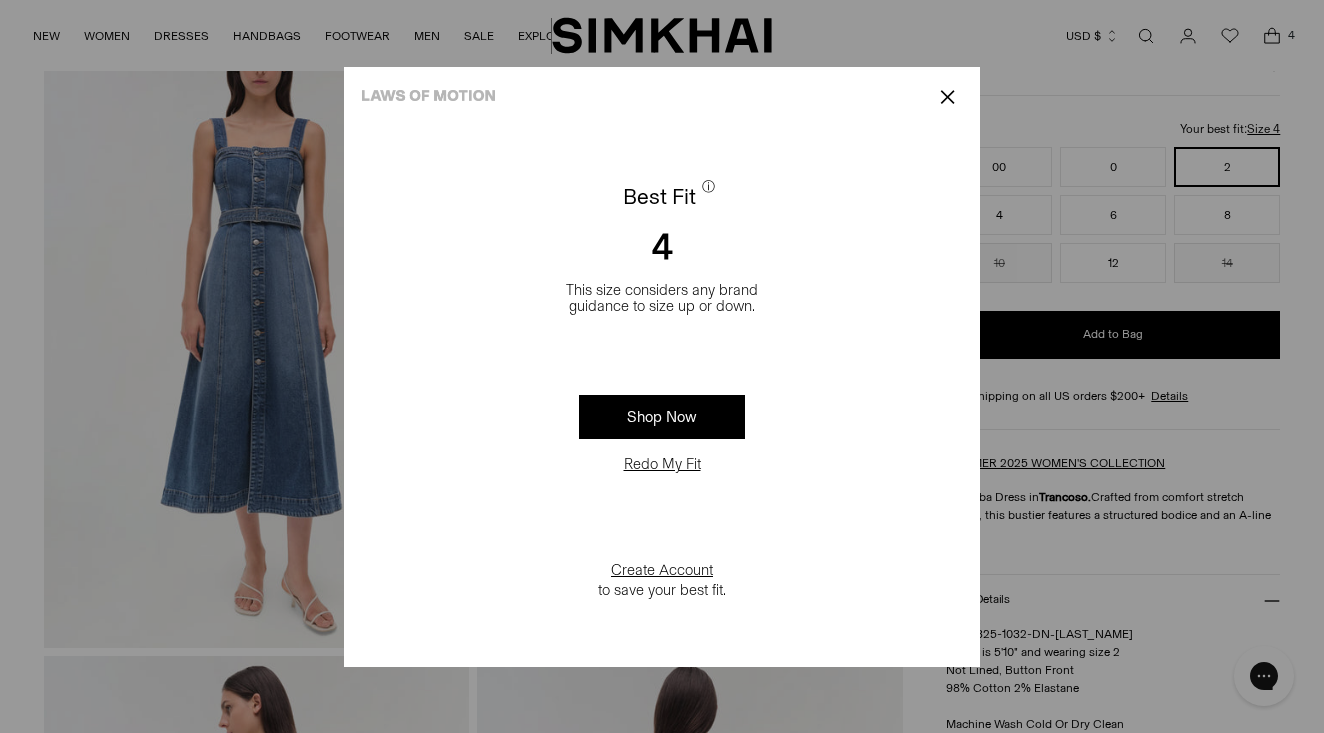 click on "✕" at bounding box center [947, 97] 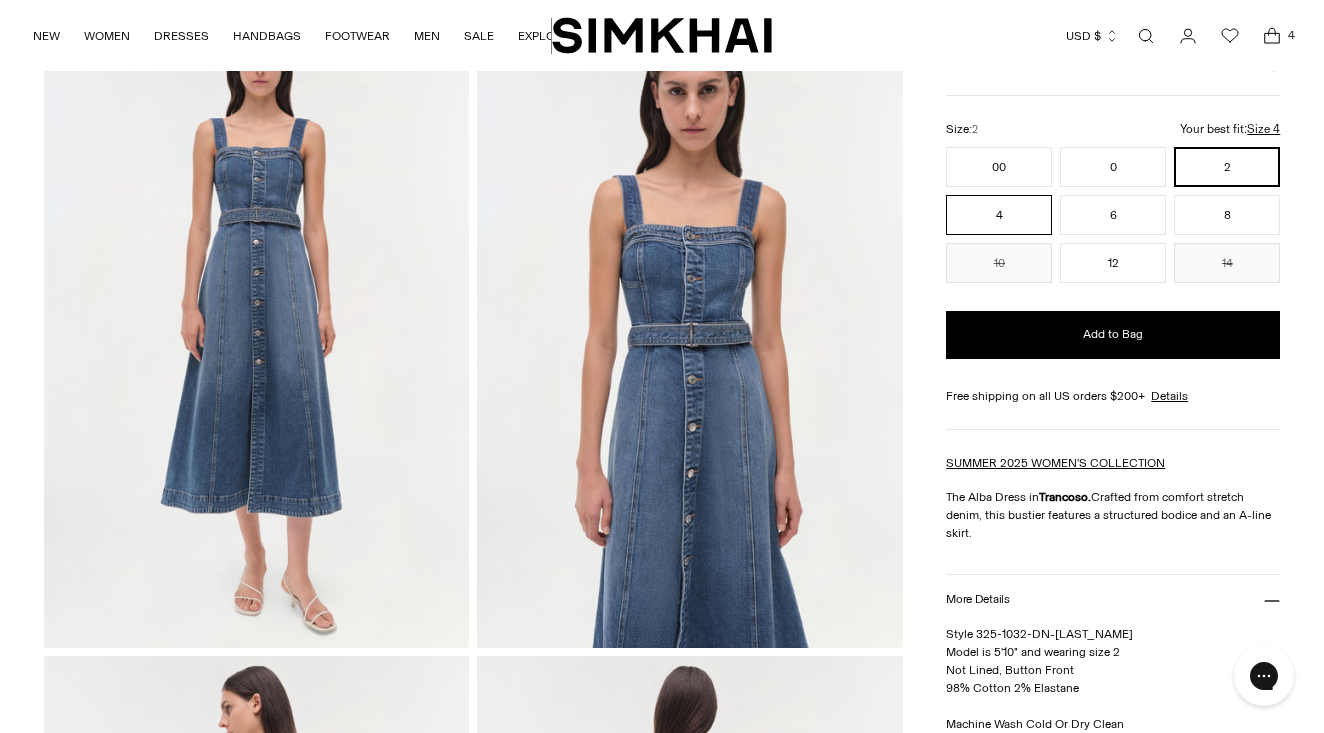 click on "4" at bounding box center [999, 215] 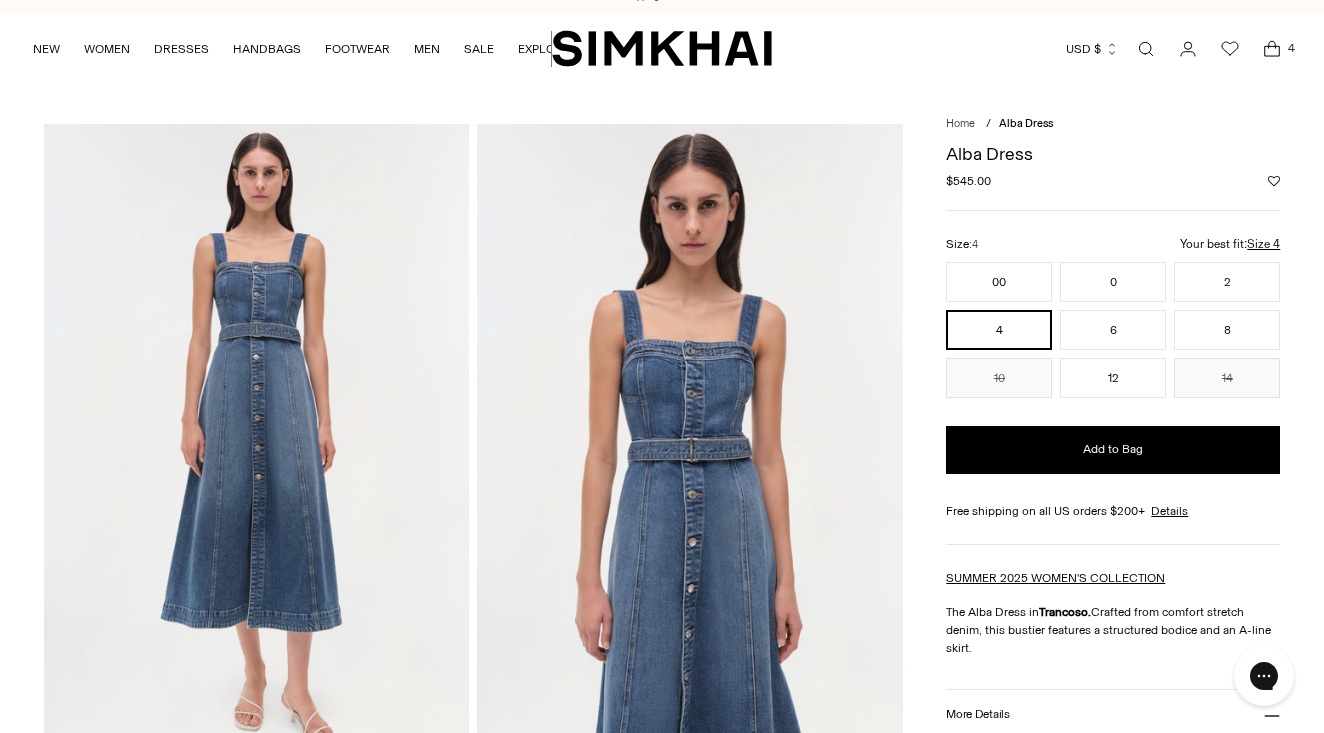 scroll, scrollTop: 29, scrollLeft: 0, axis: vertical 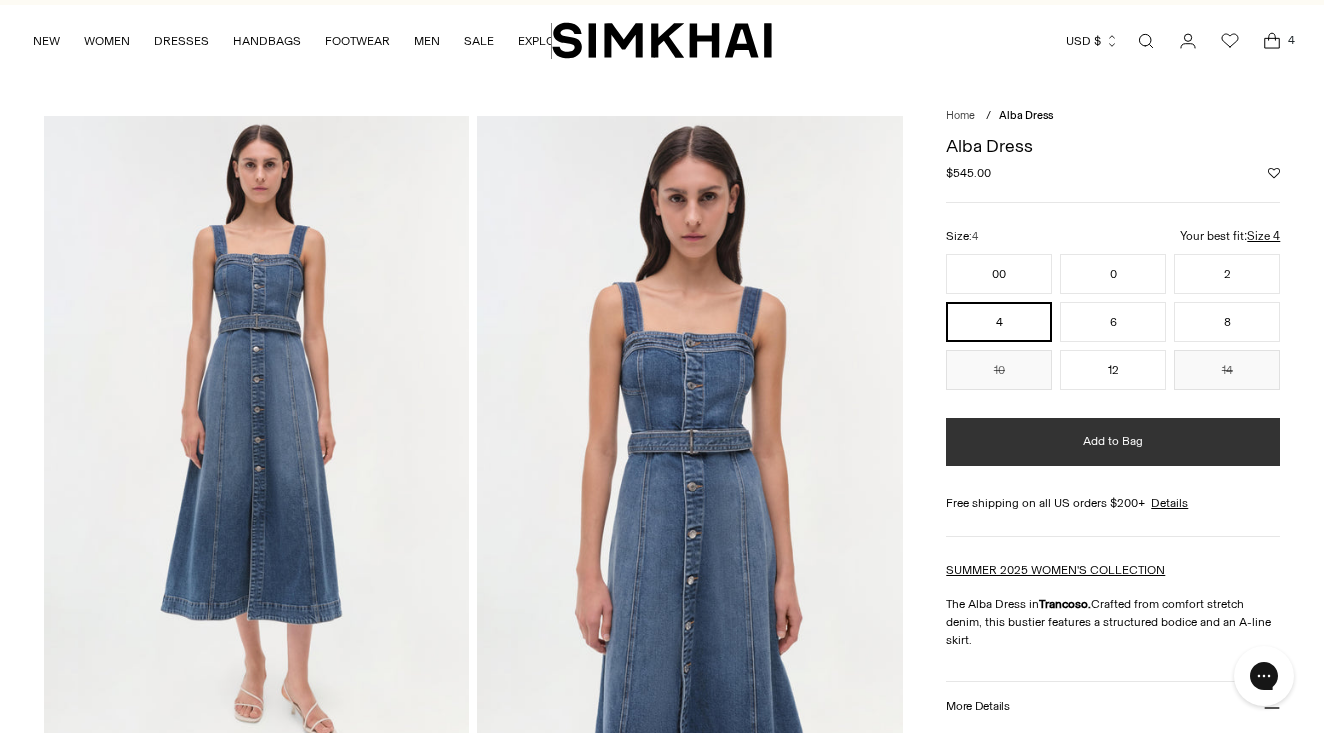 click on "Add to Bag" at bounding box center (1113, 442) 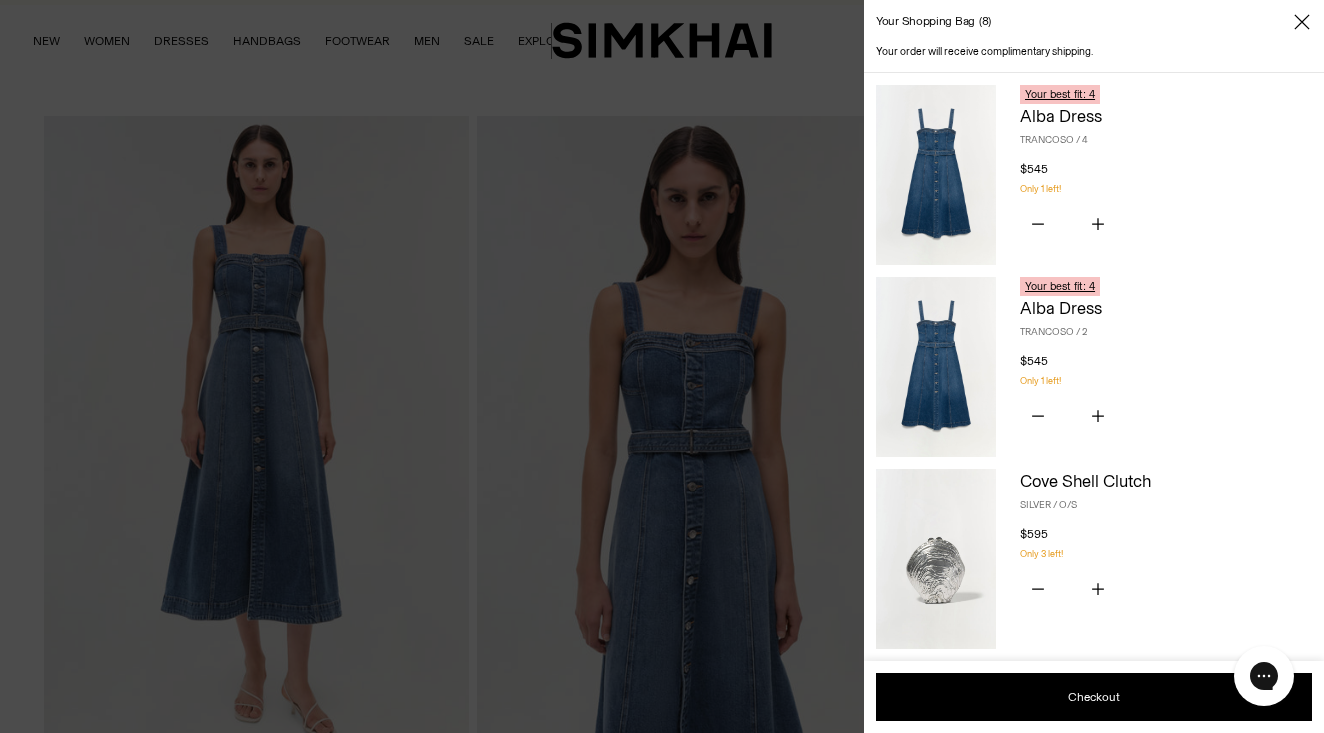 click at bounding box center [662, 366] 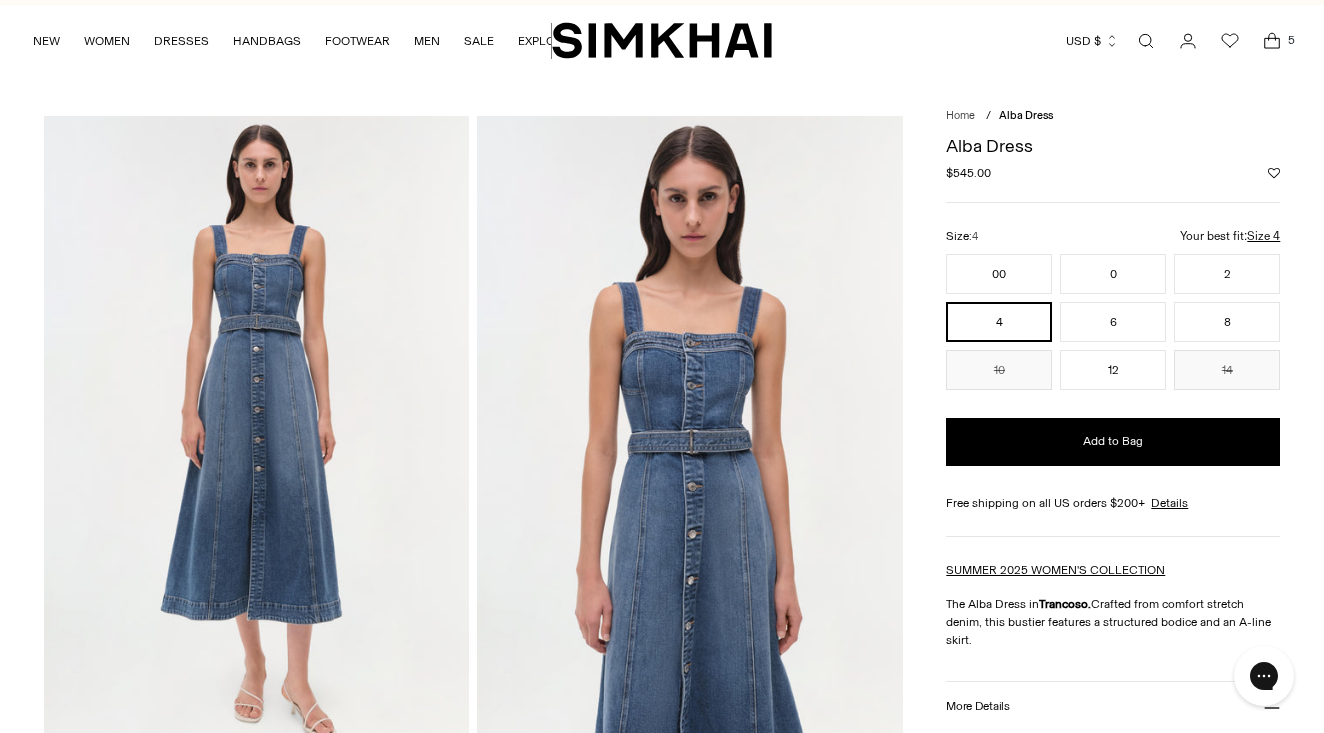 click 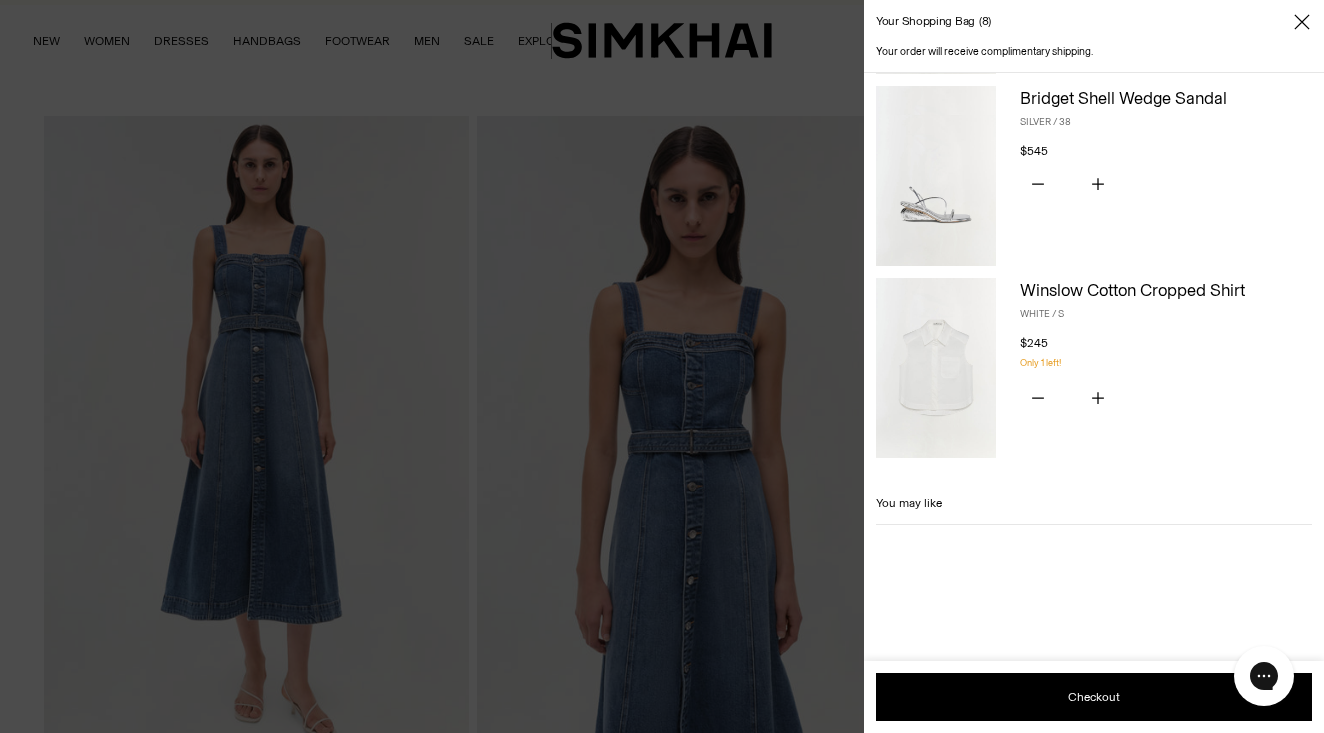 scroll, scrollTop: 621, scrollLeft: 0, axis: vertical 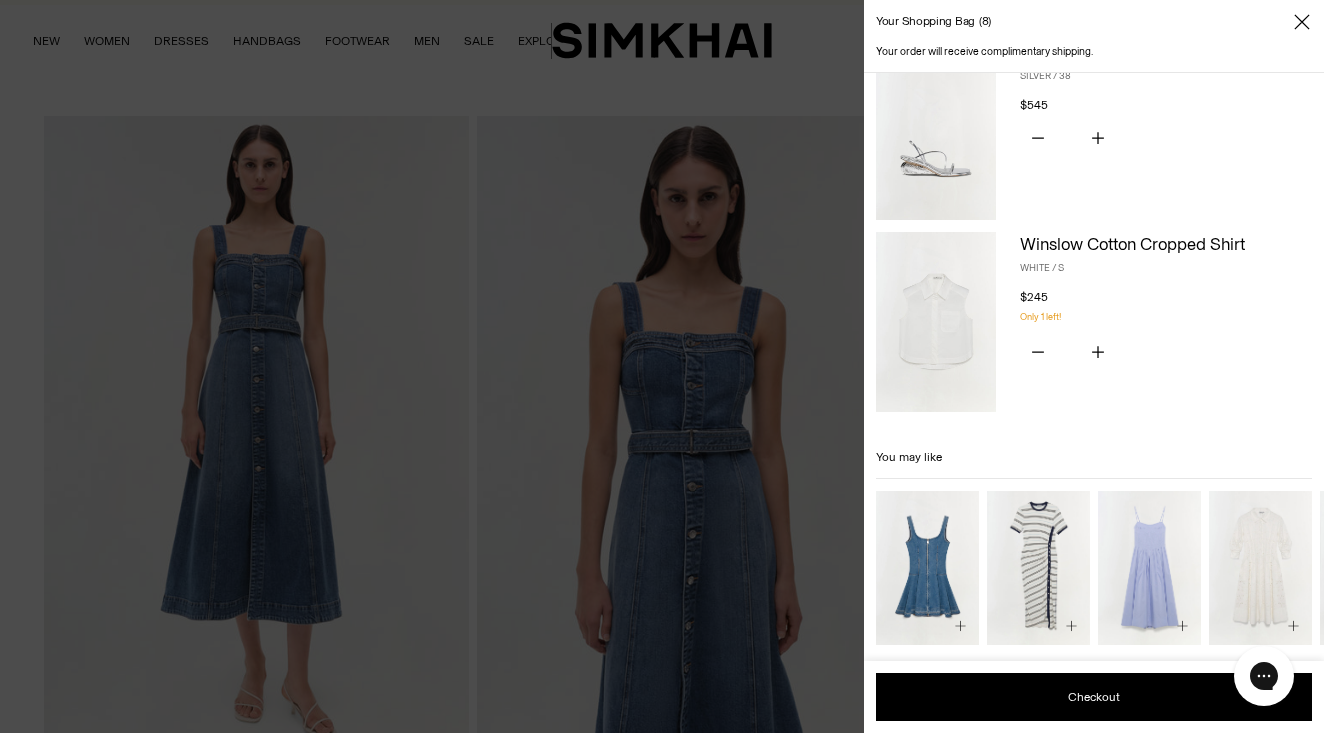 click 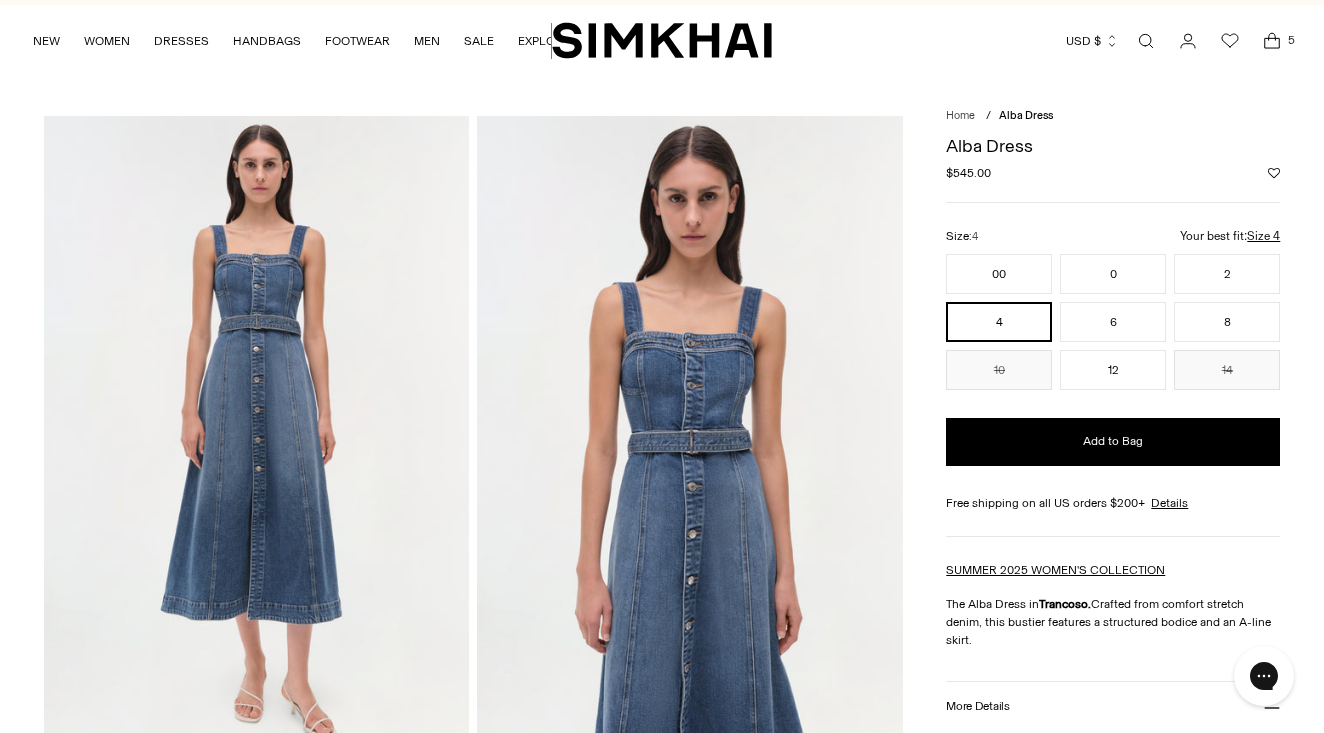 scroll, scrollTop: 557, scrollLeft: 0, axis: vertical 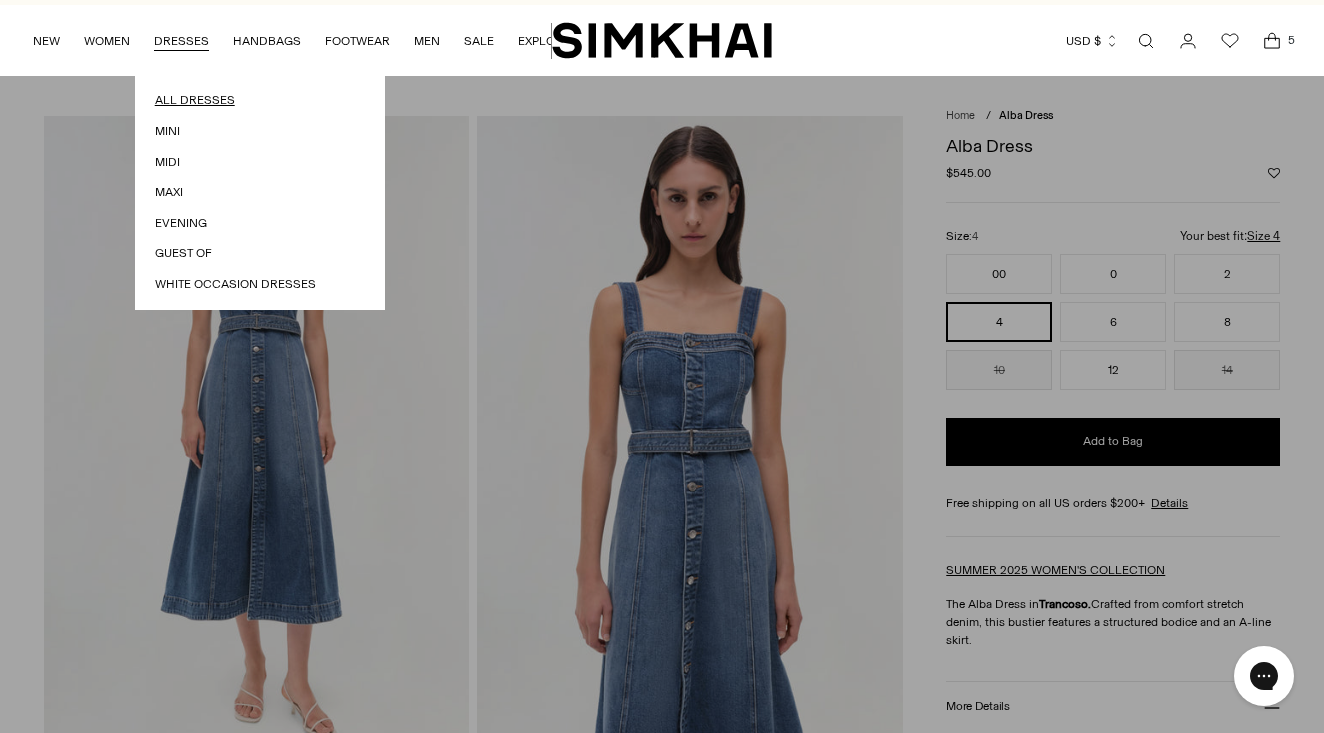 click on "All Dresses" at bounding box center [260, 100] 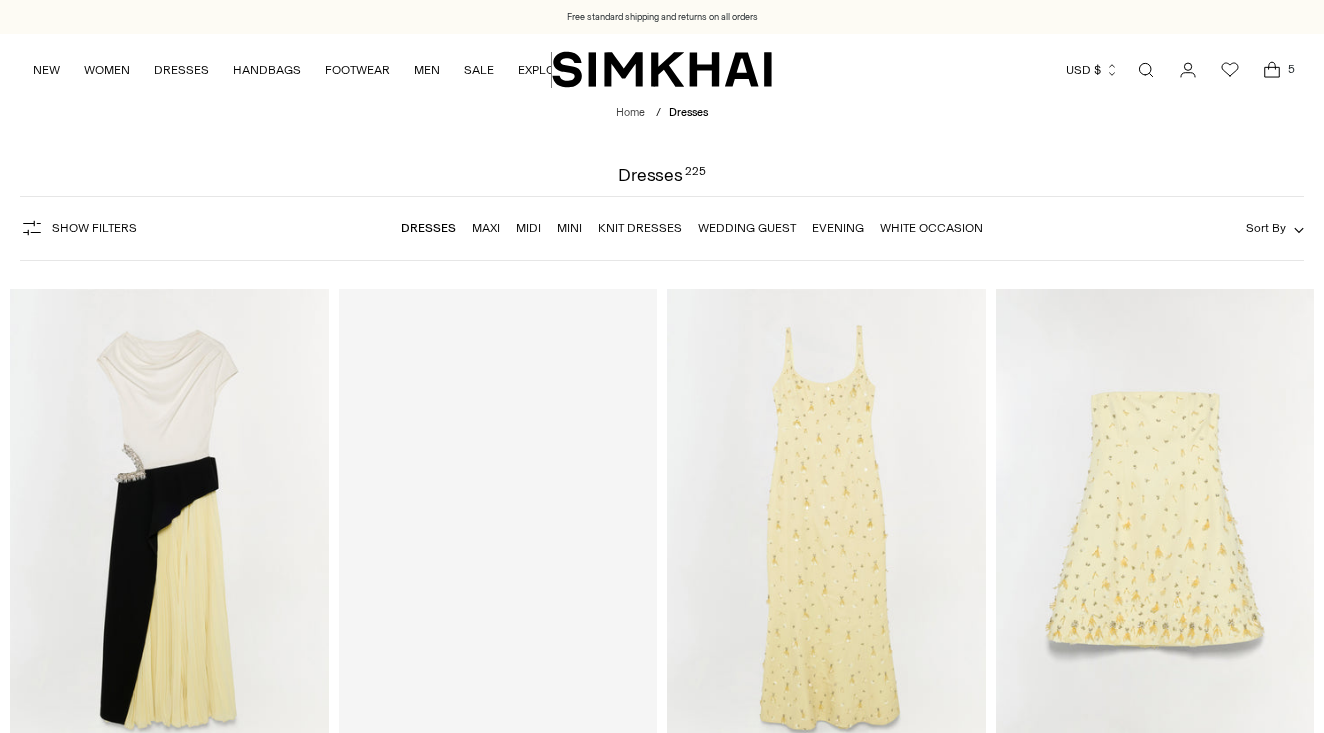 scroll, scrollTop: 0, scrollLeft: 0, axis: both 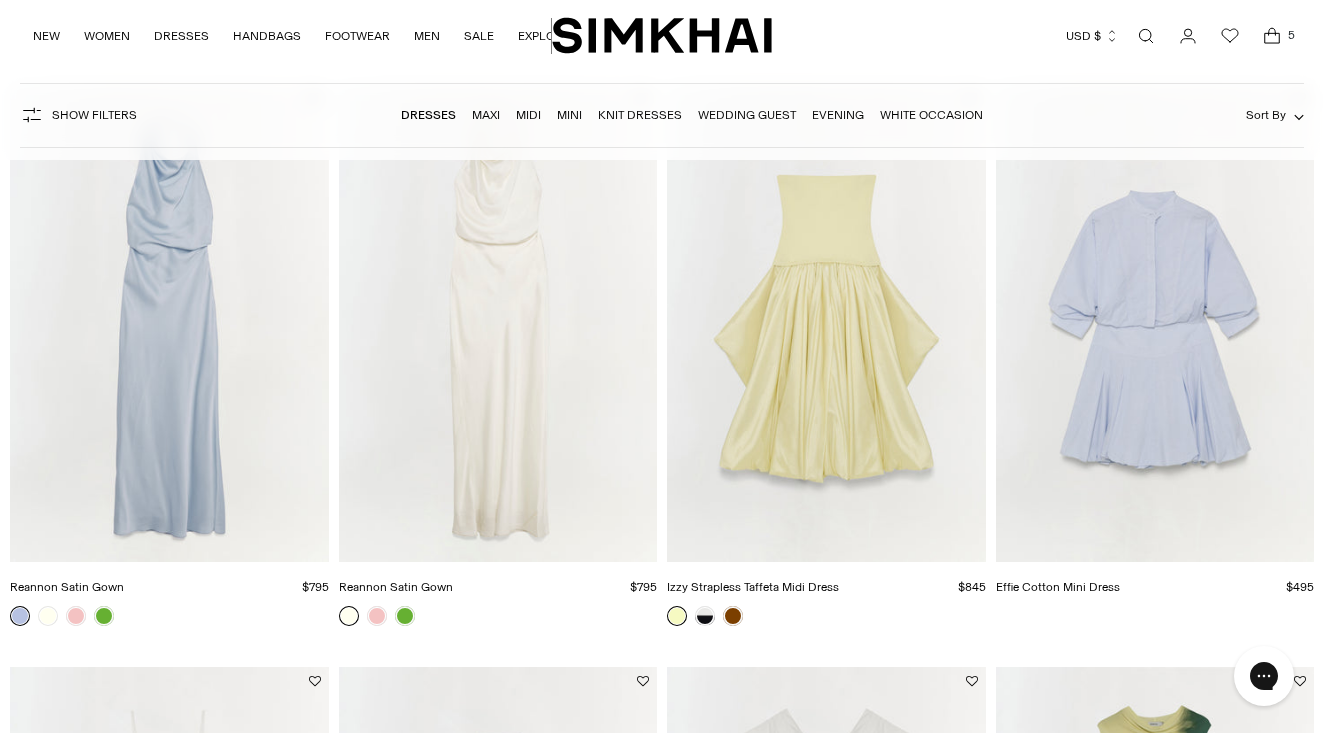 click at bounding box center [0, 0] 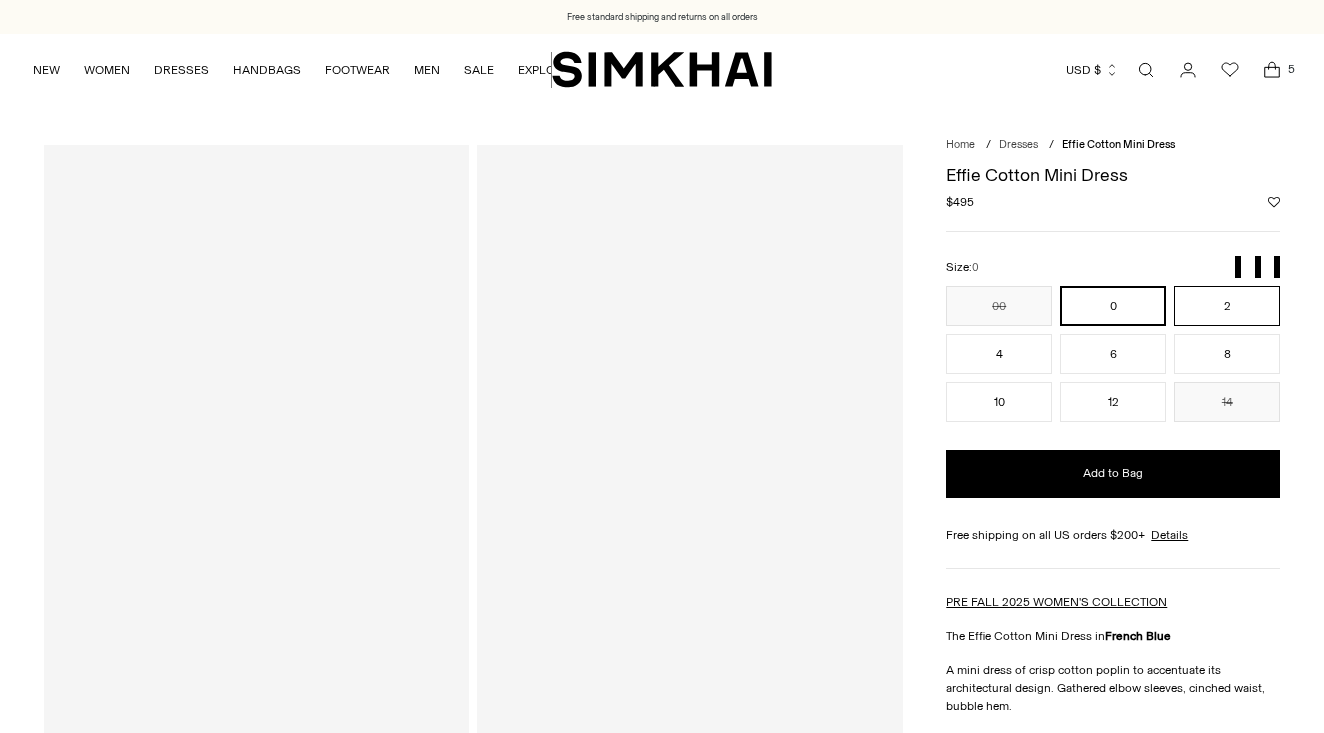 scroll, scrollTop: 0, scrollLeft: 0, axis: both 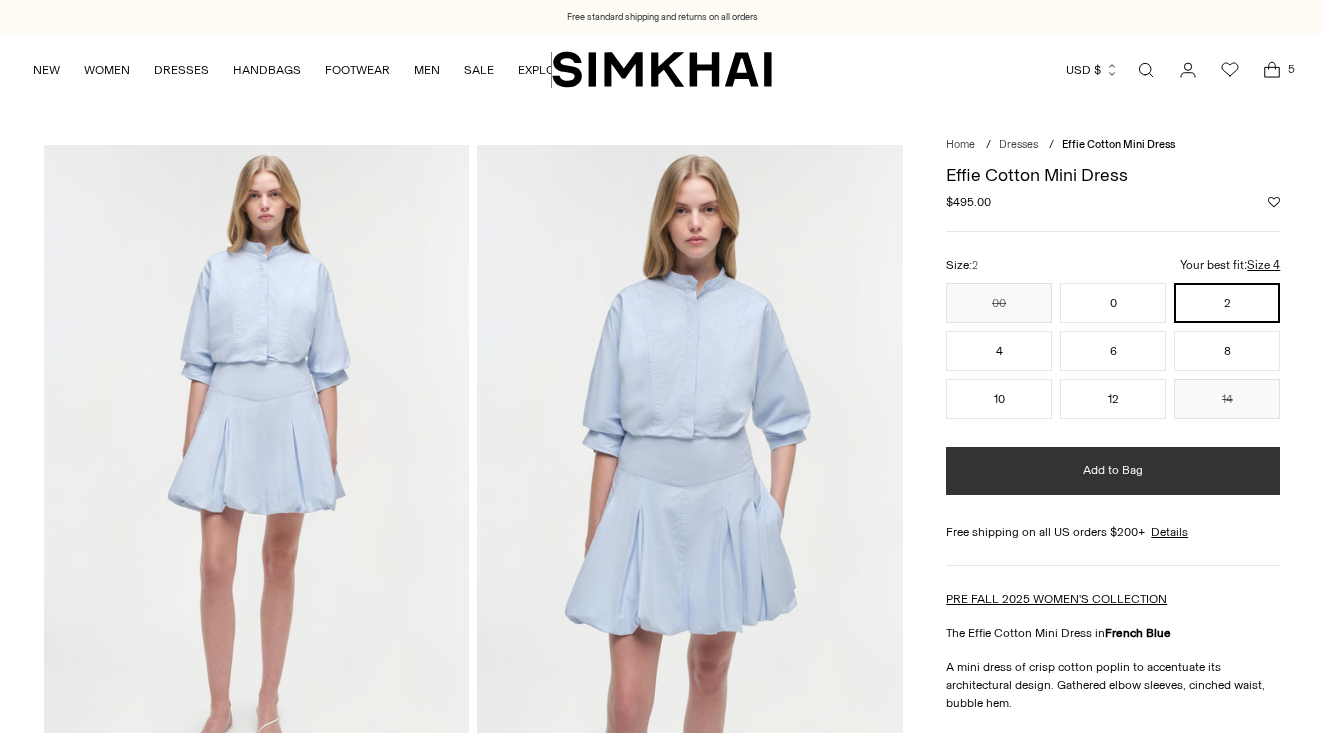 click on "Add to Bag" at bounding box center [1113, 471] 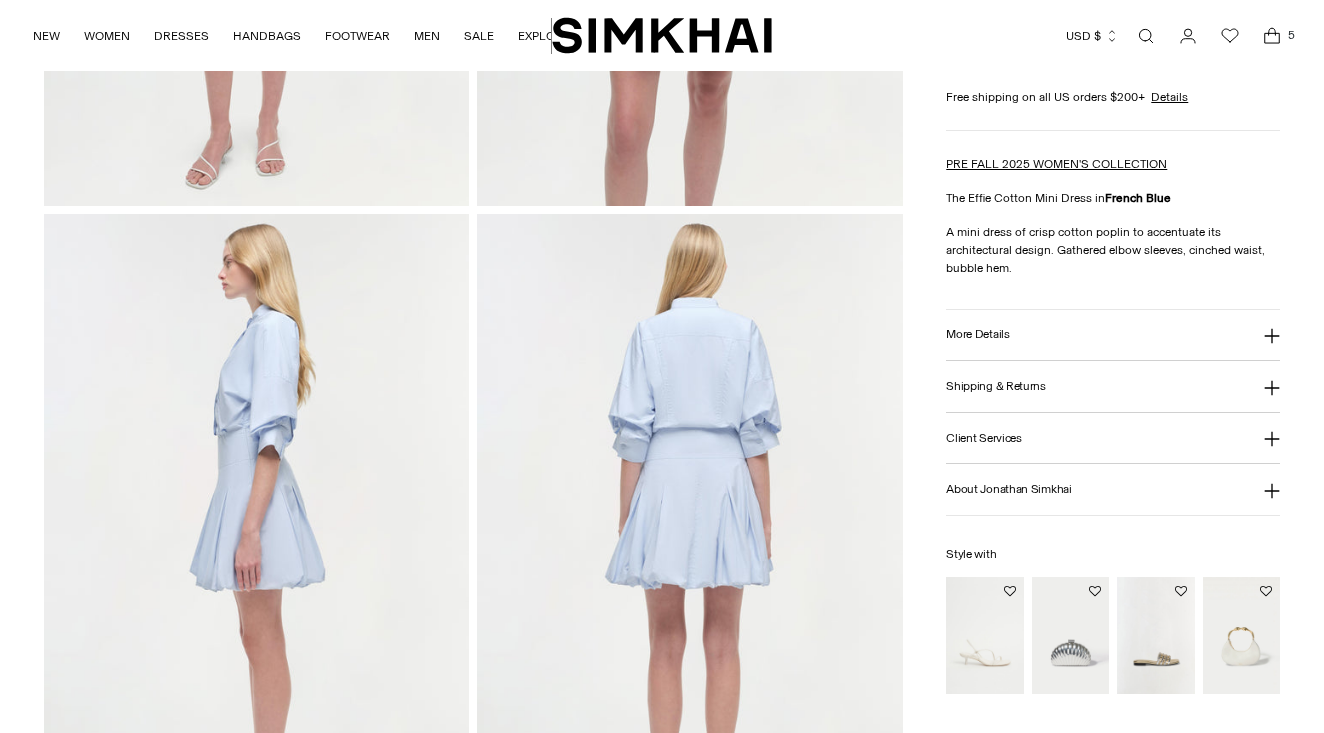 scroll, scrollTop: 580, scrollLeft: 0, axis: vertical 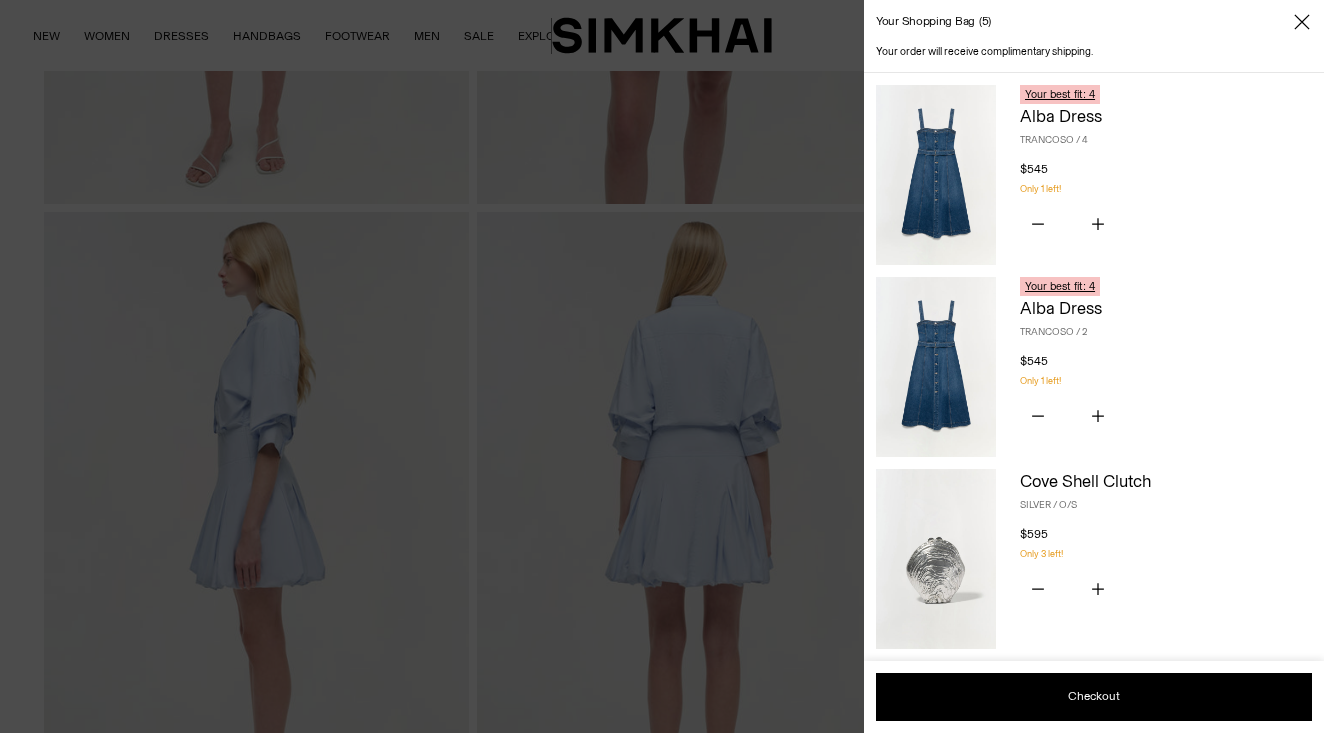 click 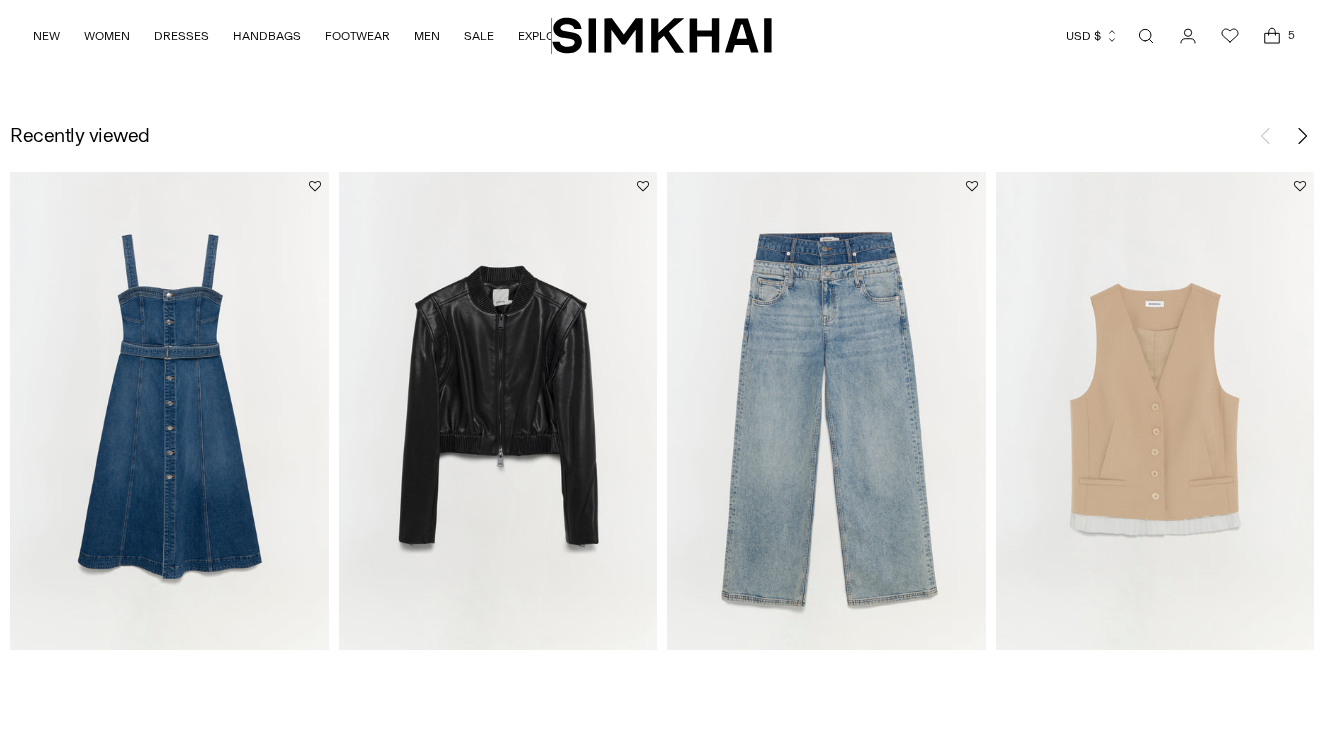 scroll, scrollTop: 2029, scrollLeft: 0, axis: vertical 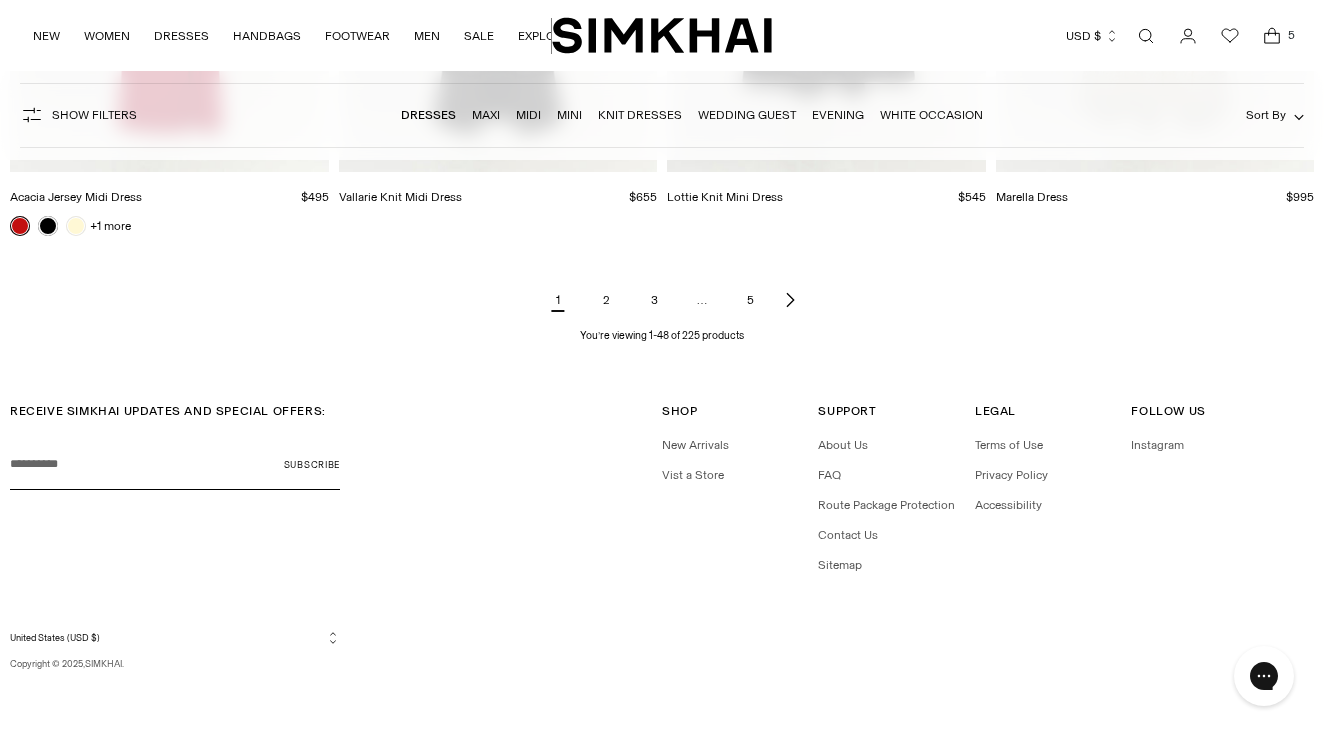 click on "2" at bounding box center (606, 300) 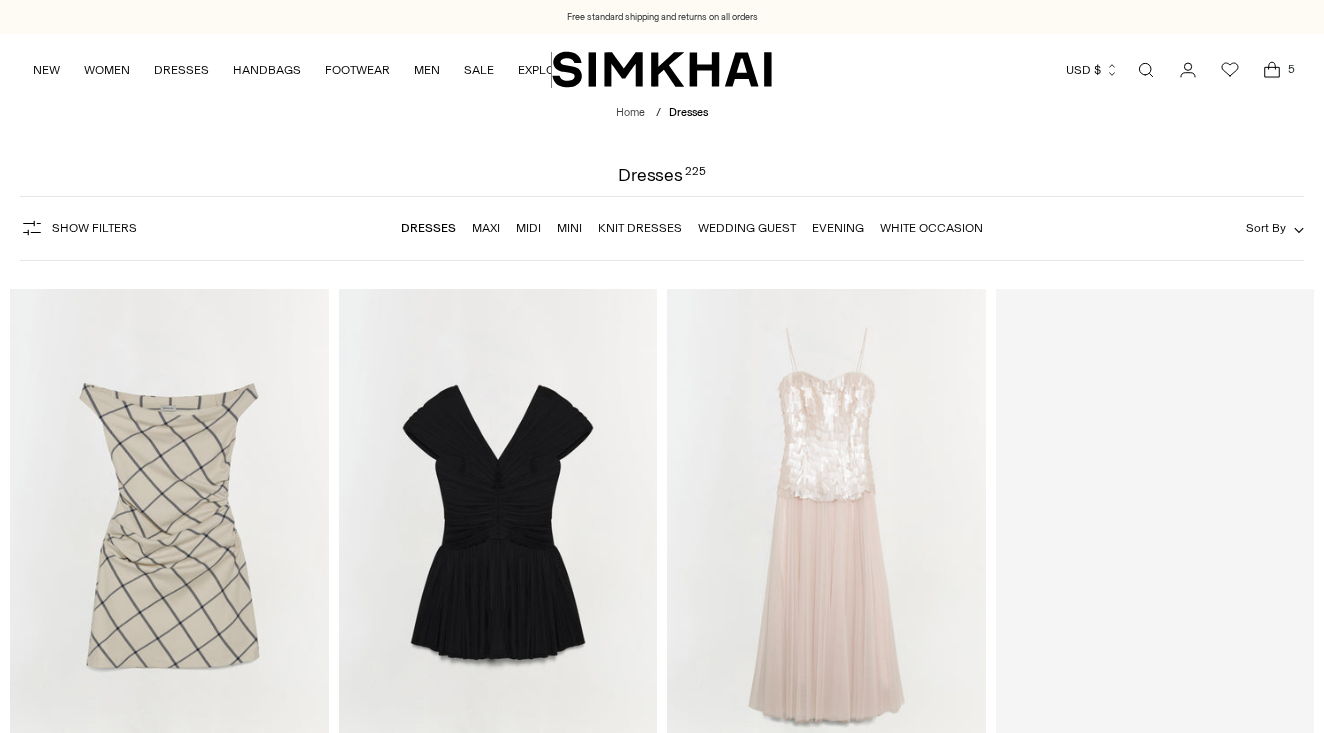 scroll, scrollTop: 0, scrollLeft: 0, axis: both 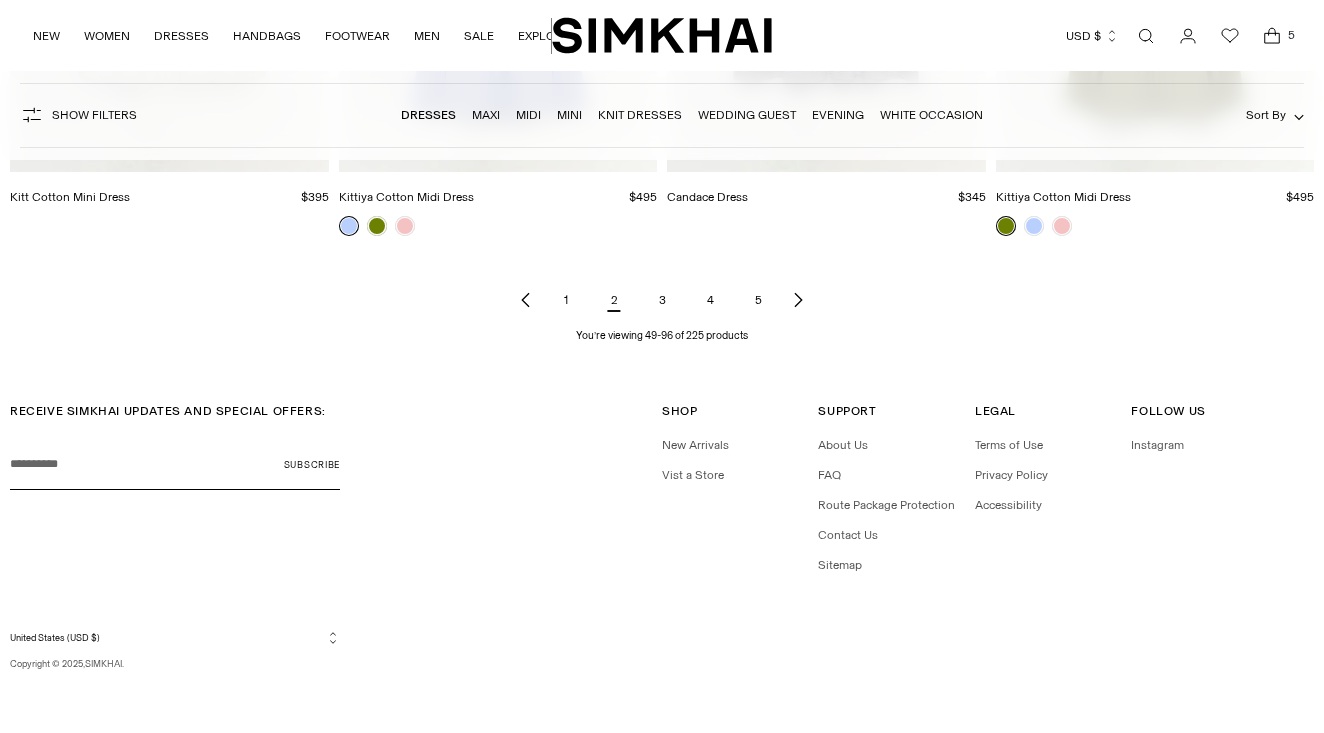 click on "3" at bounding box center [662, 300] 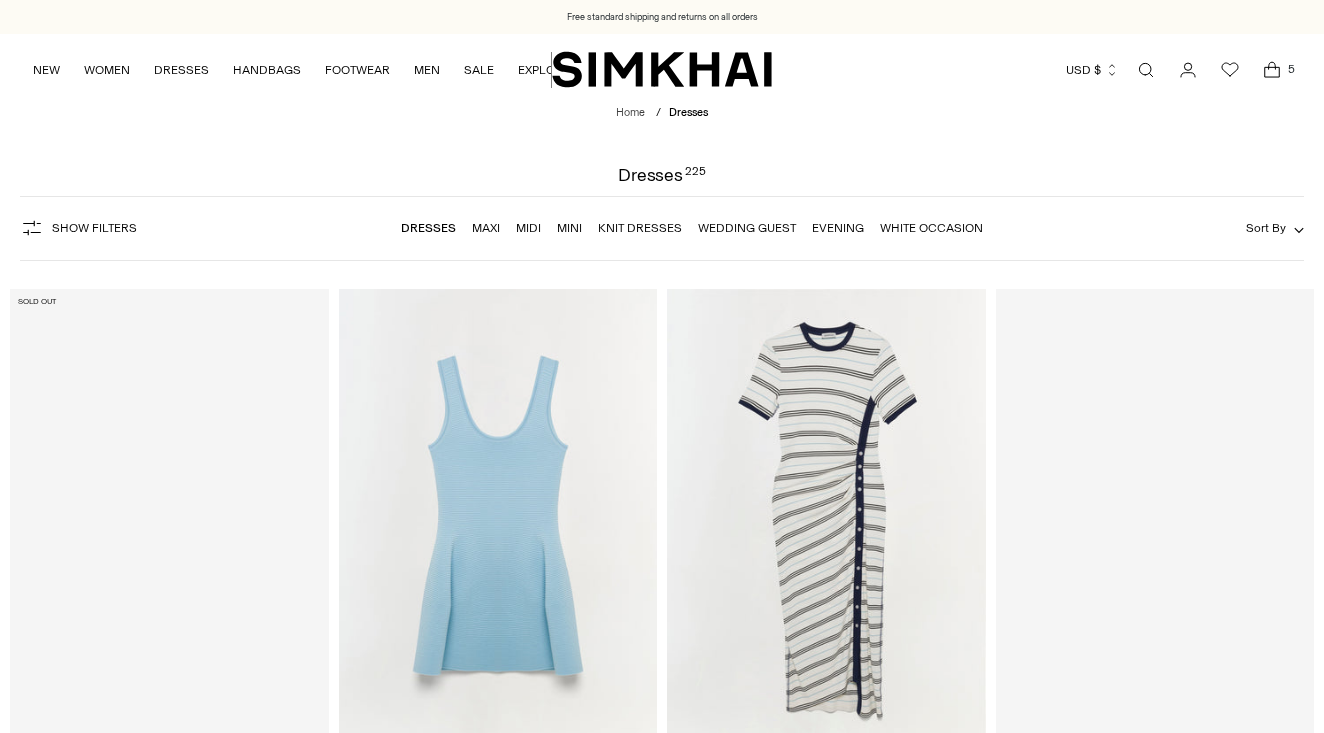 scroll, scrollTop: 0, scrollLeft: 0, axis: both 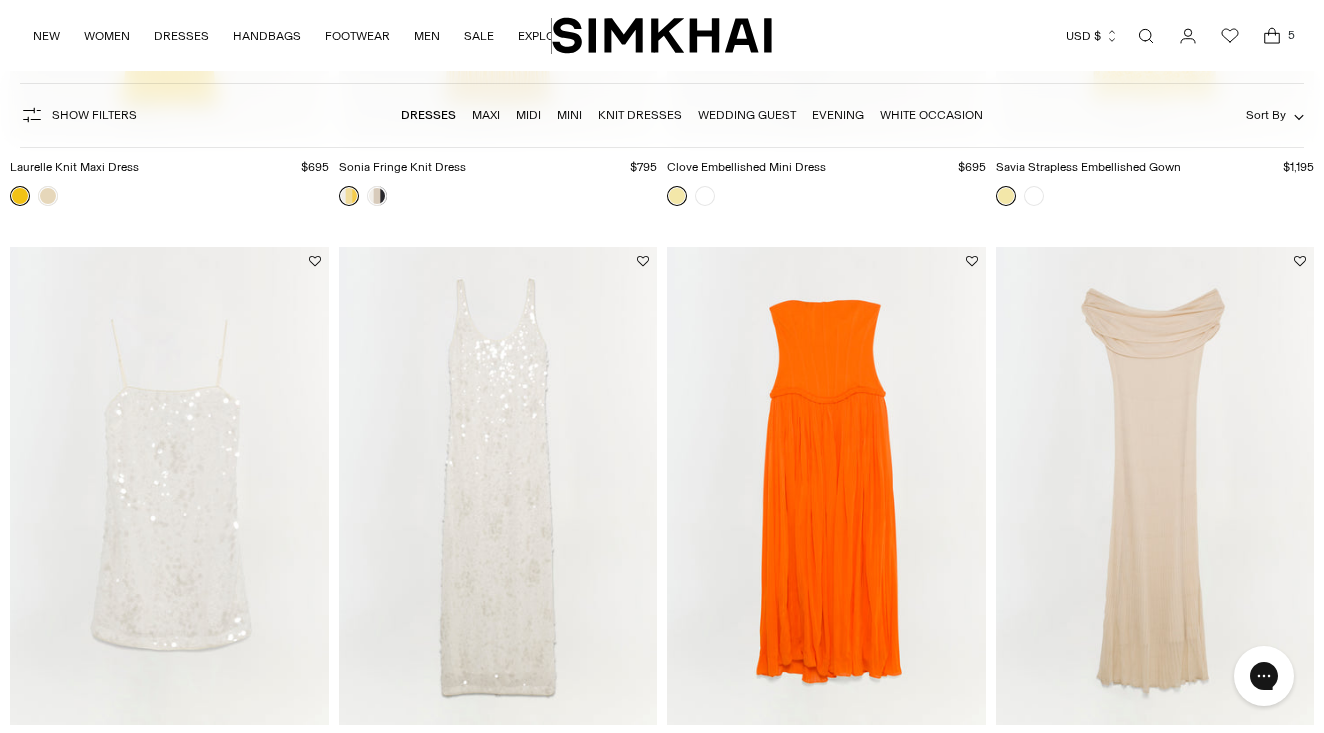 click on "Chat with us" at bounding box center (1264, 676) 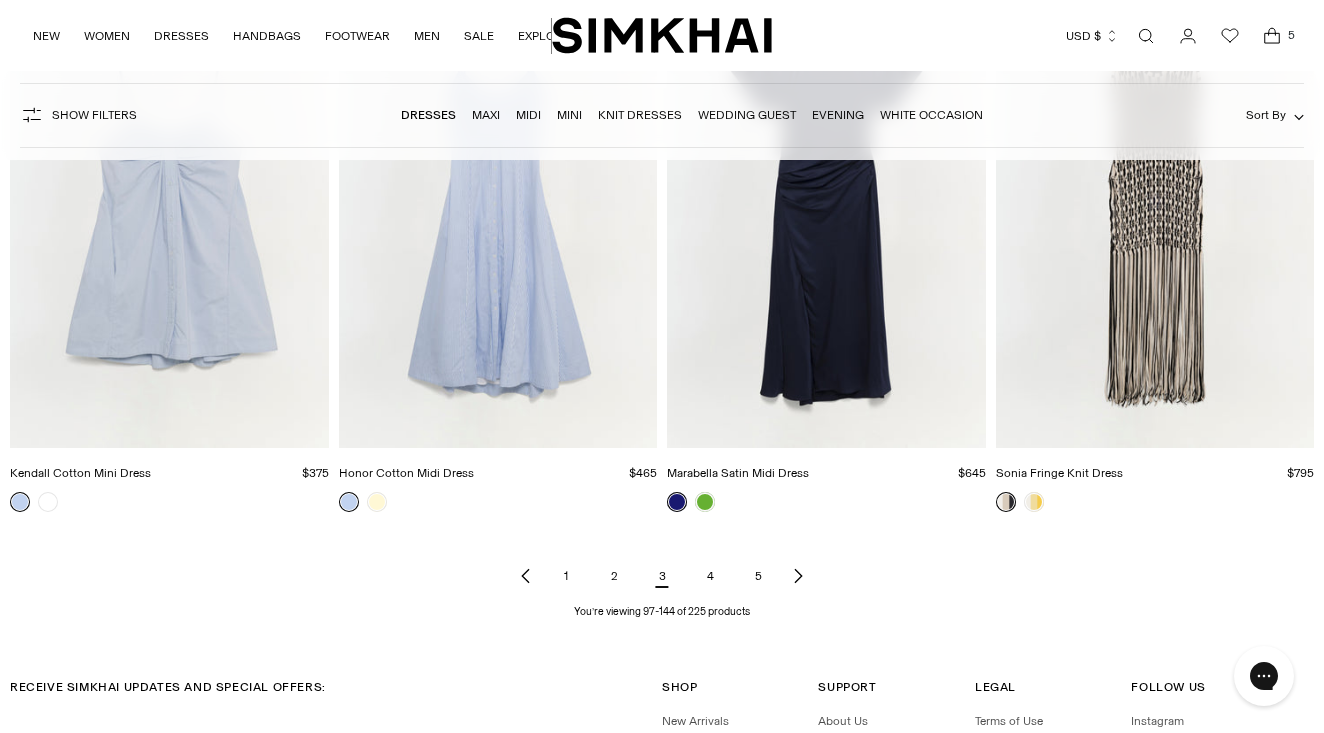 scroll, scrollTop: 6710, scrollLeft: 0, axis: vertical 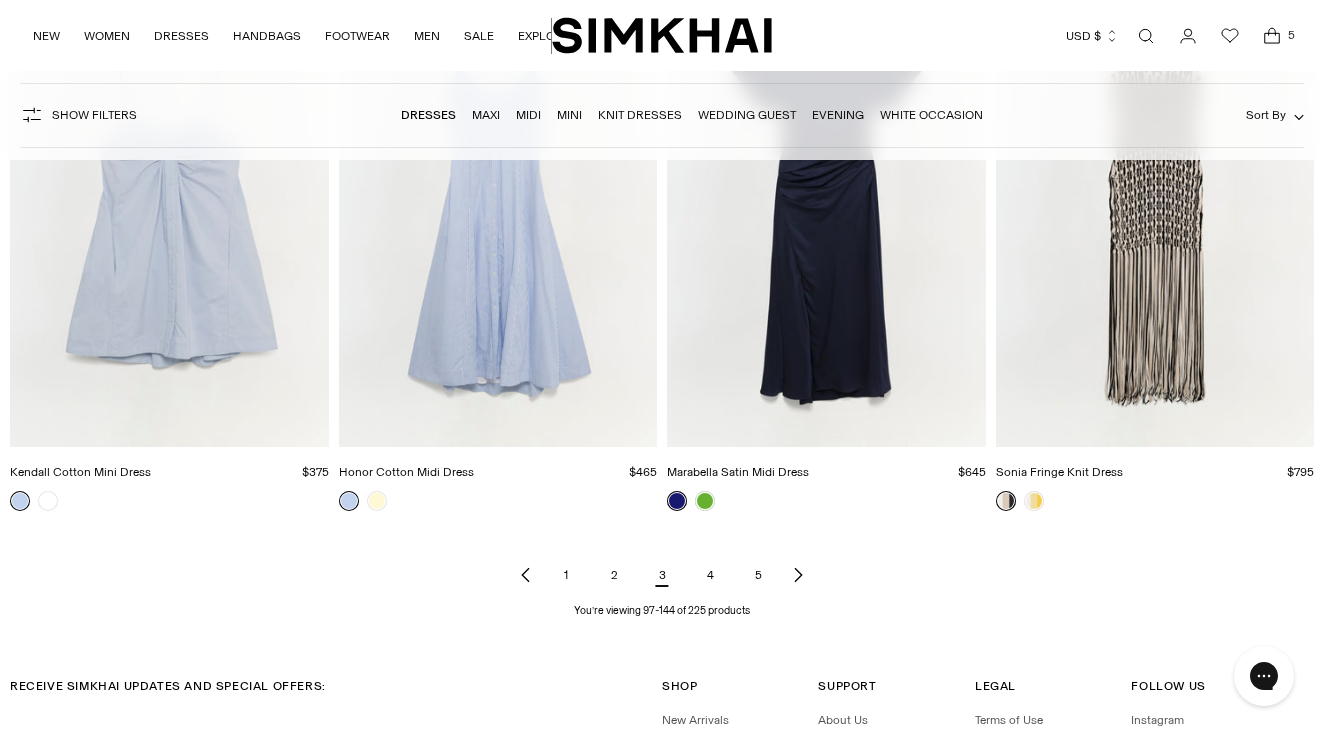 click on "4" at bounding box center (710, 575) 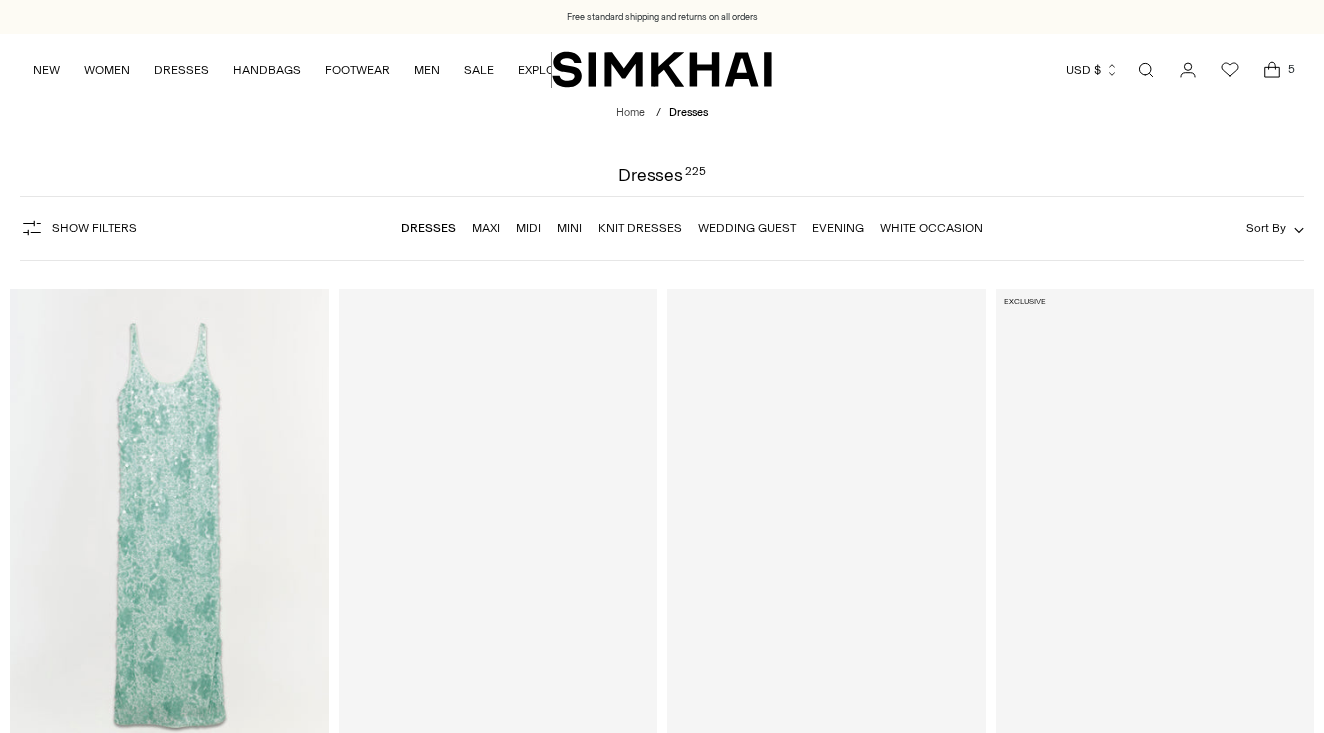 scroll, scrollTop: 0, scrollLeft: 0, axis: both 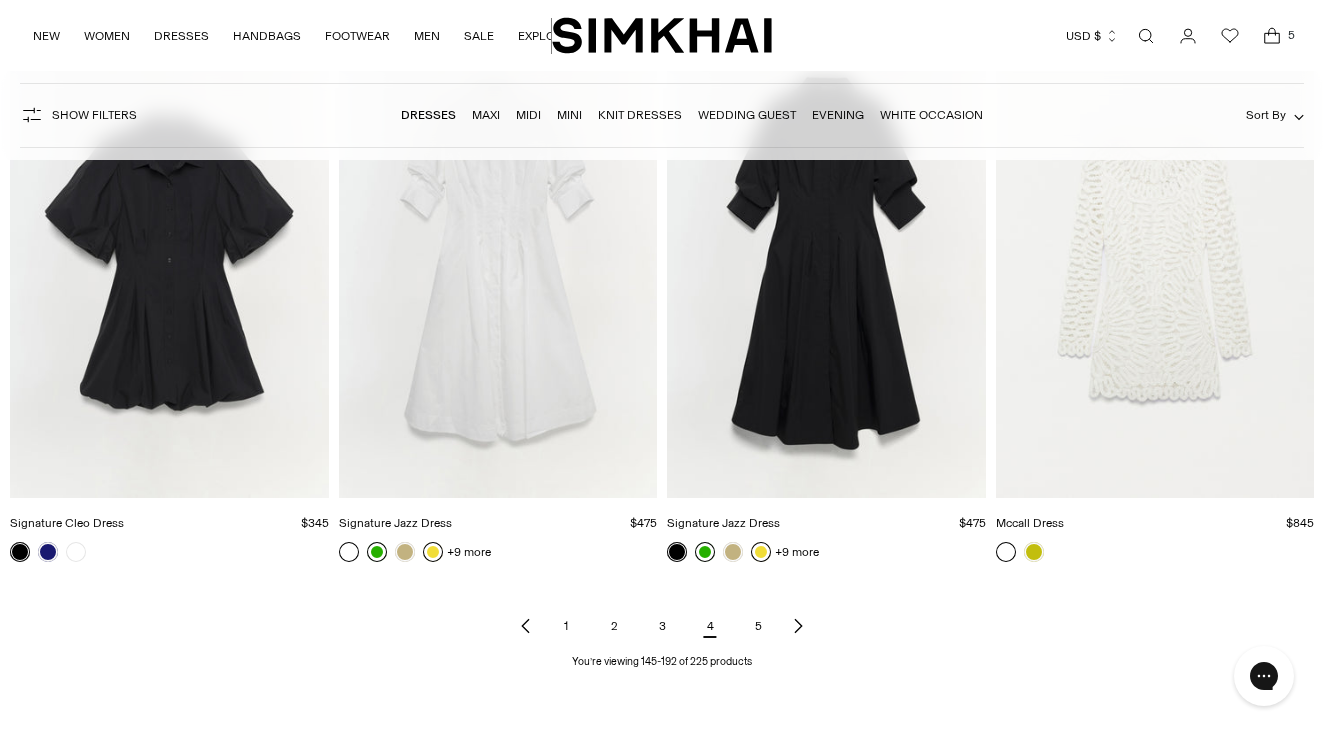 click on "5" at bounding box center [758, 626] 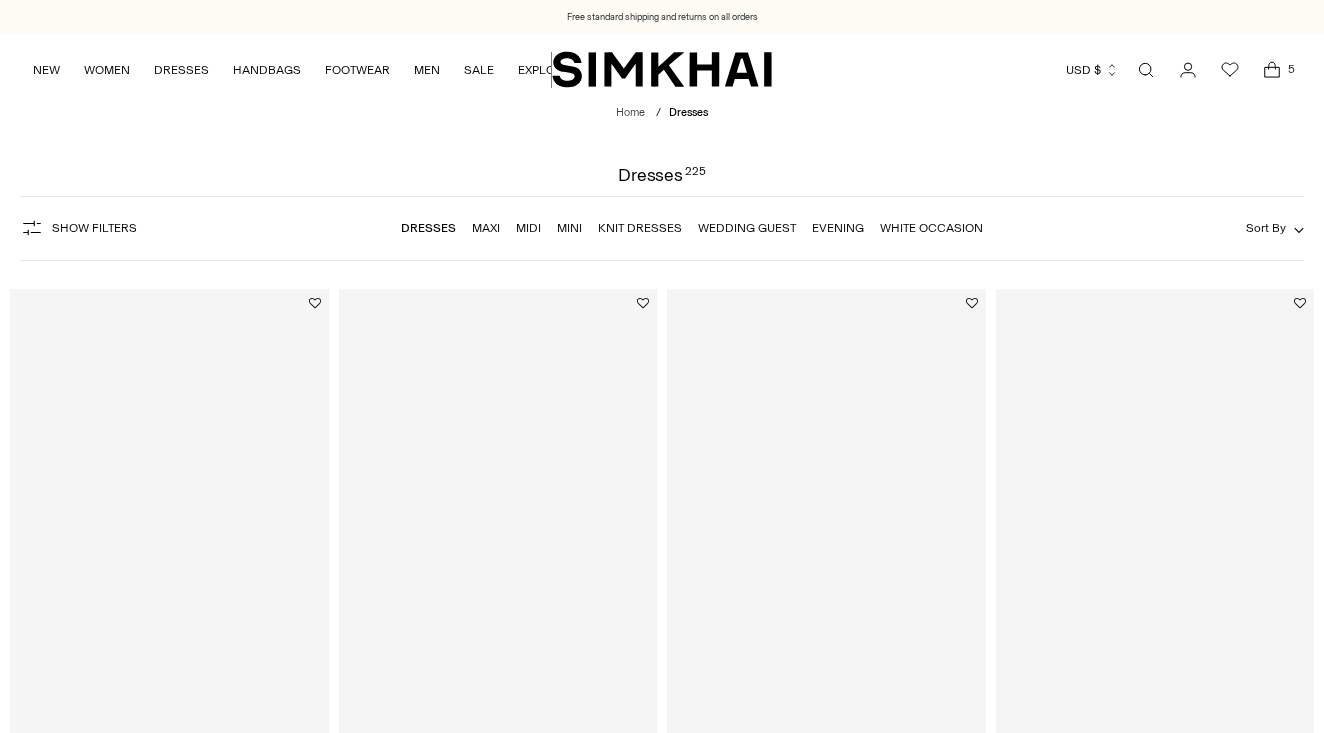 scroll, scrollTop: 0, scrollLeft: 0, axis: both 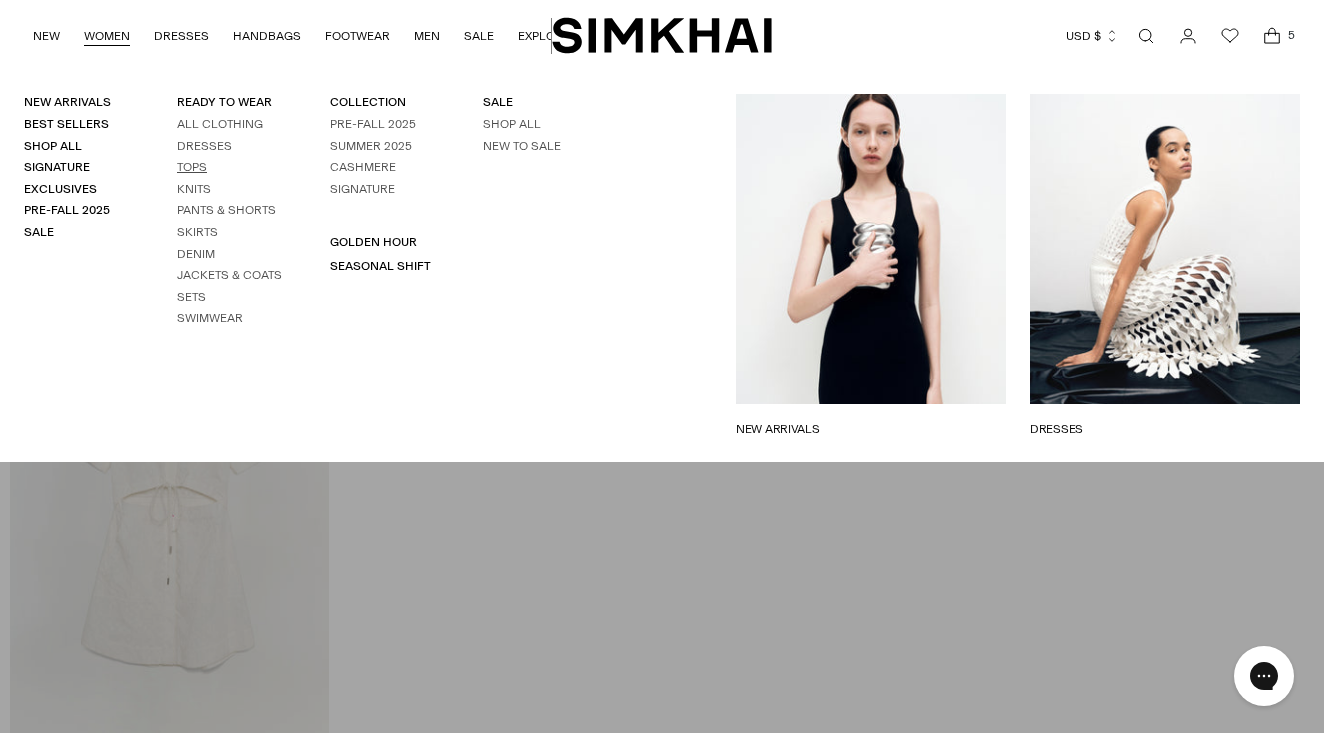 click on "Tops" at bounding box center (192, 167) 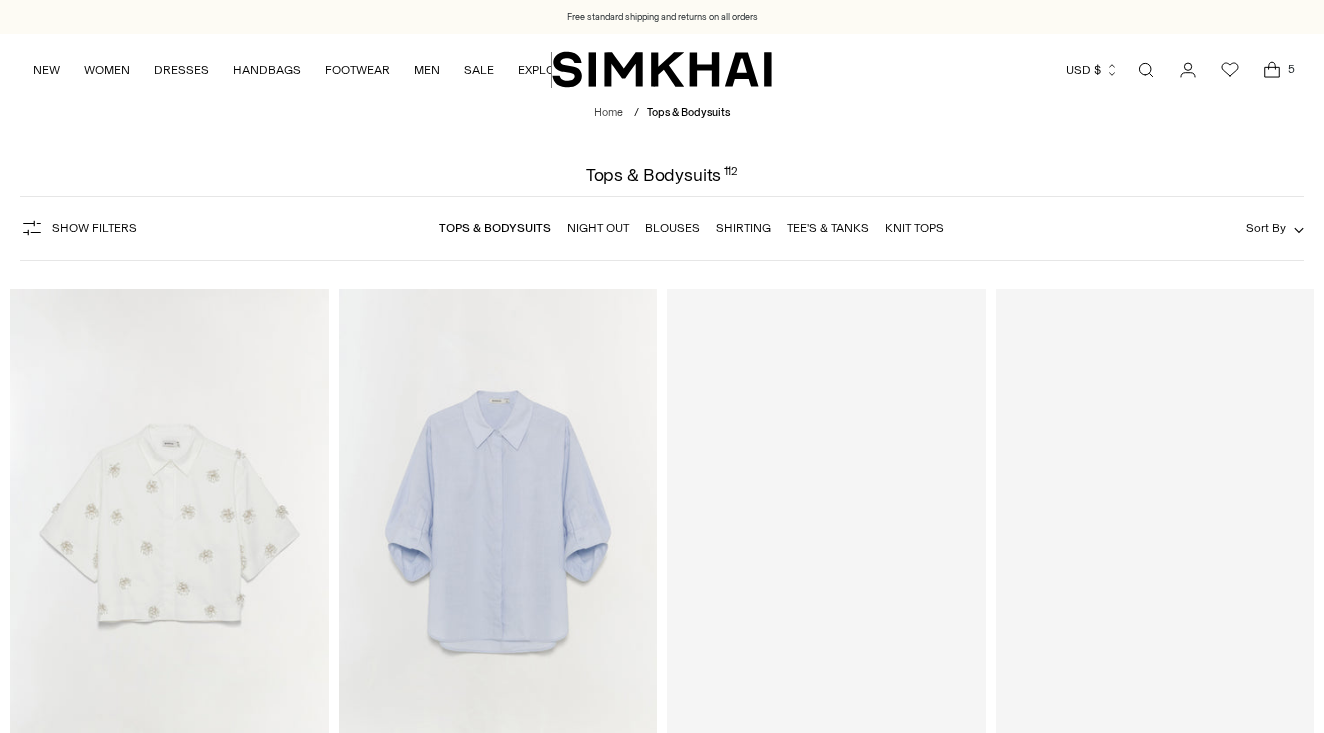 scroll, scrollTop: 0, scrollLeft: 0, axis: both 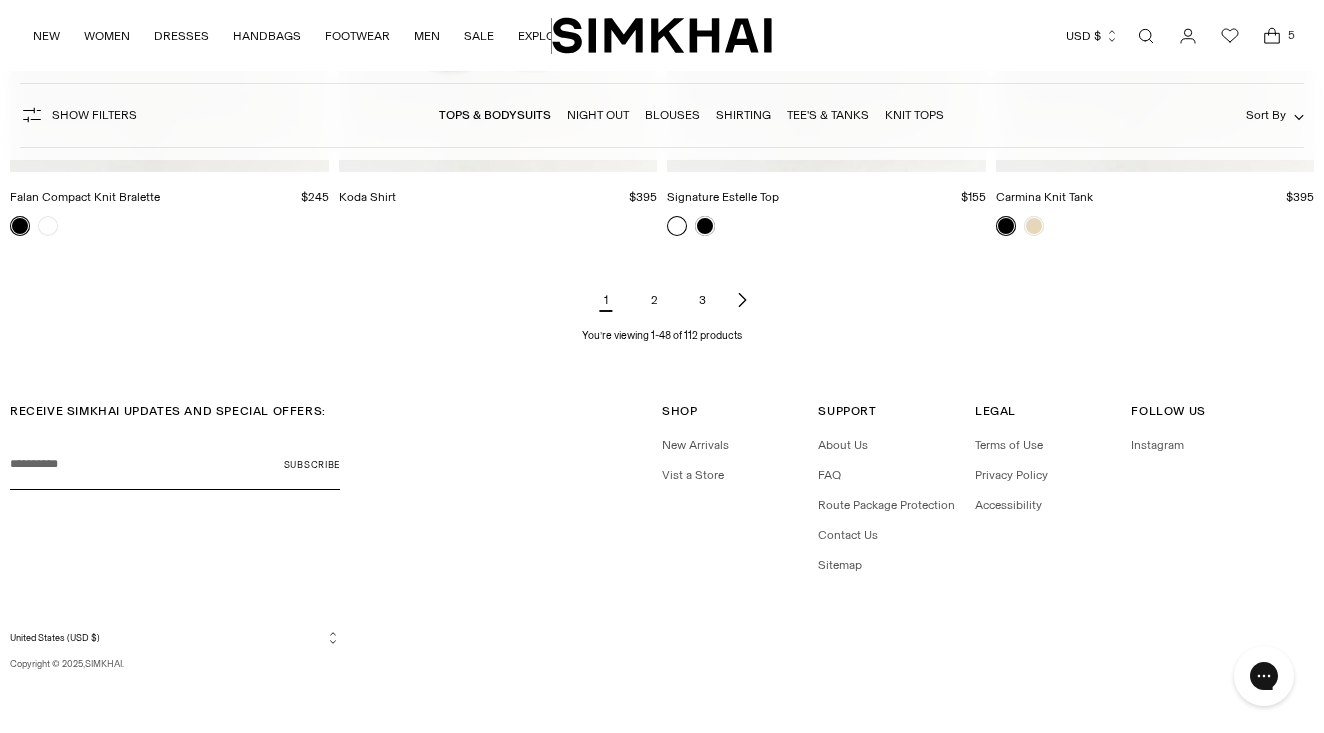 click on "2" at bounding box center (654, 300) 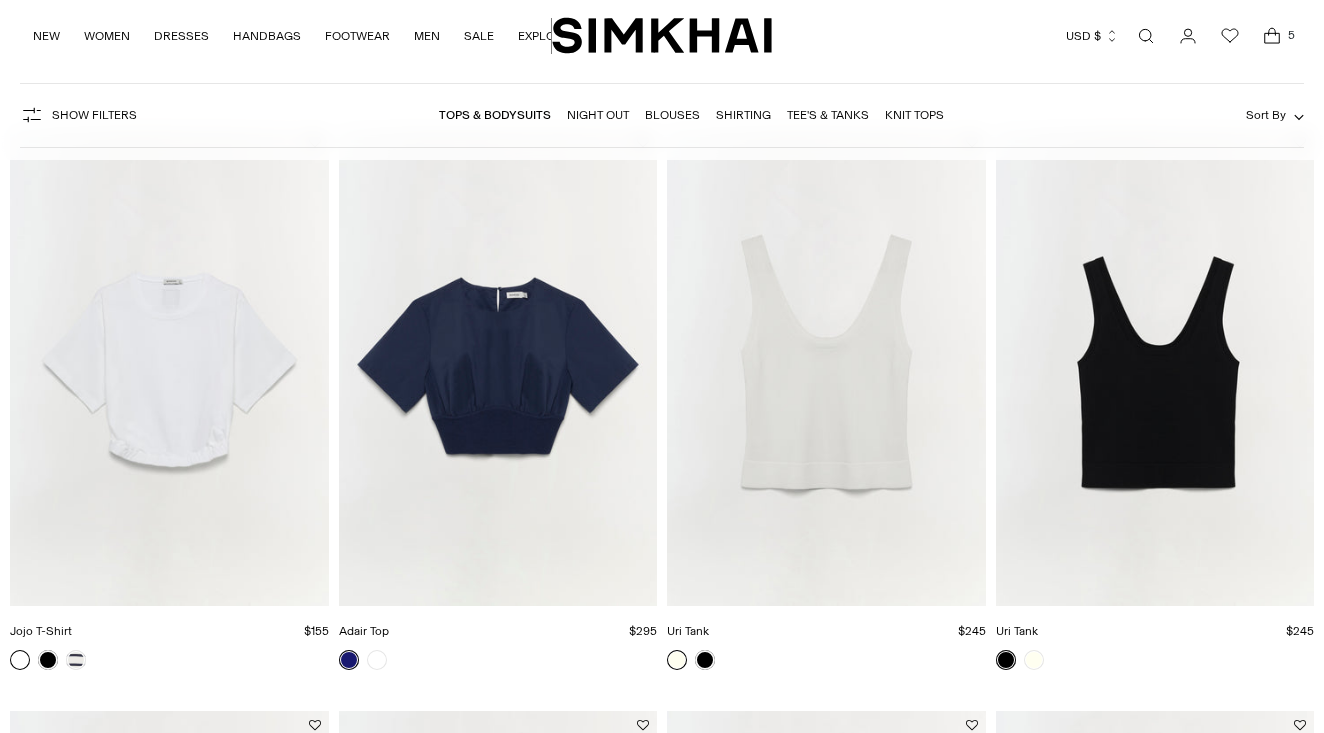 scroll, scrollTop: 294, scrollLeft: 0, axis: vertical 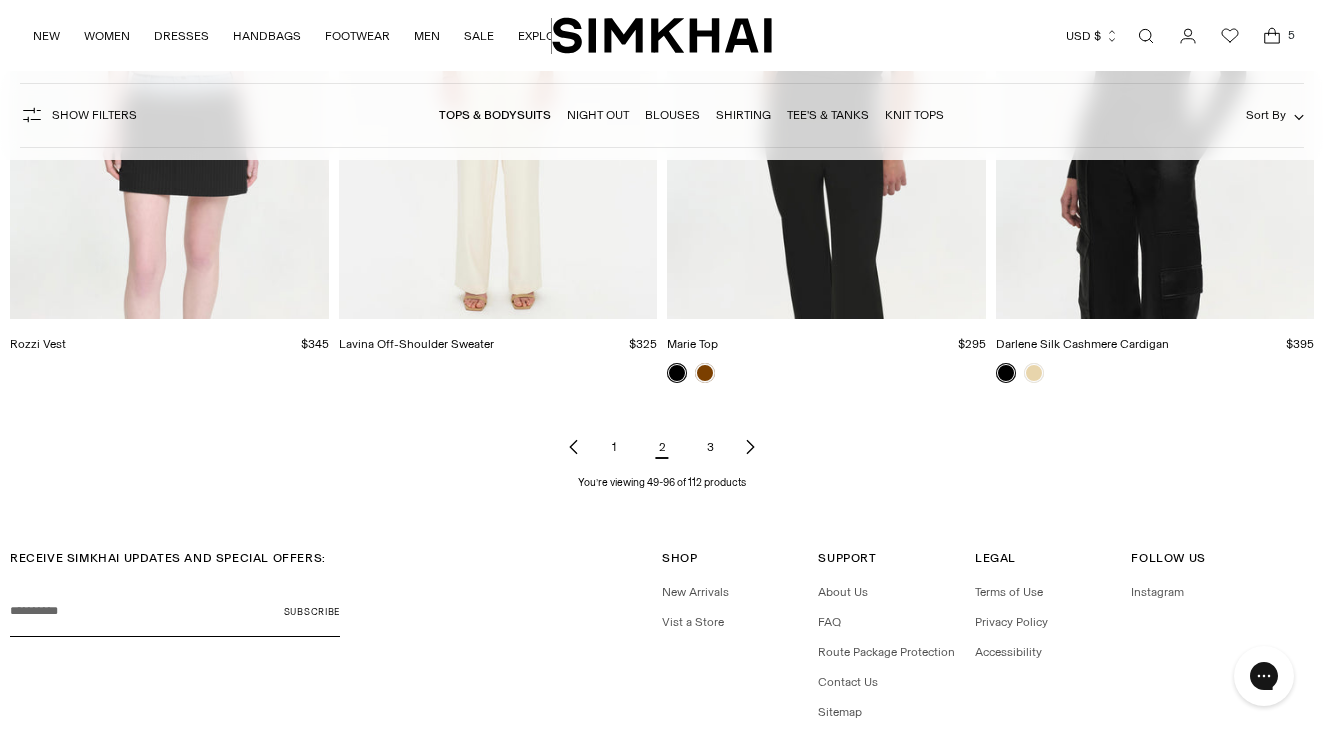 click on "3" at bounding box center (710, 447) 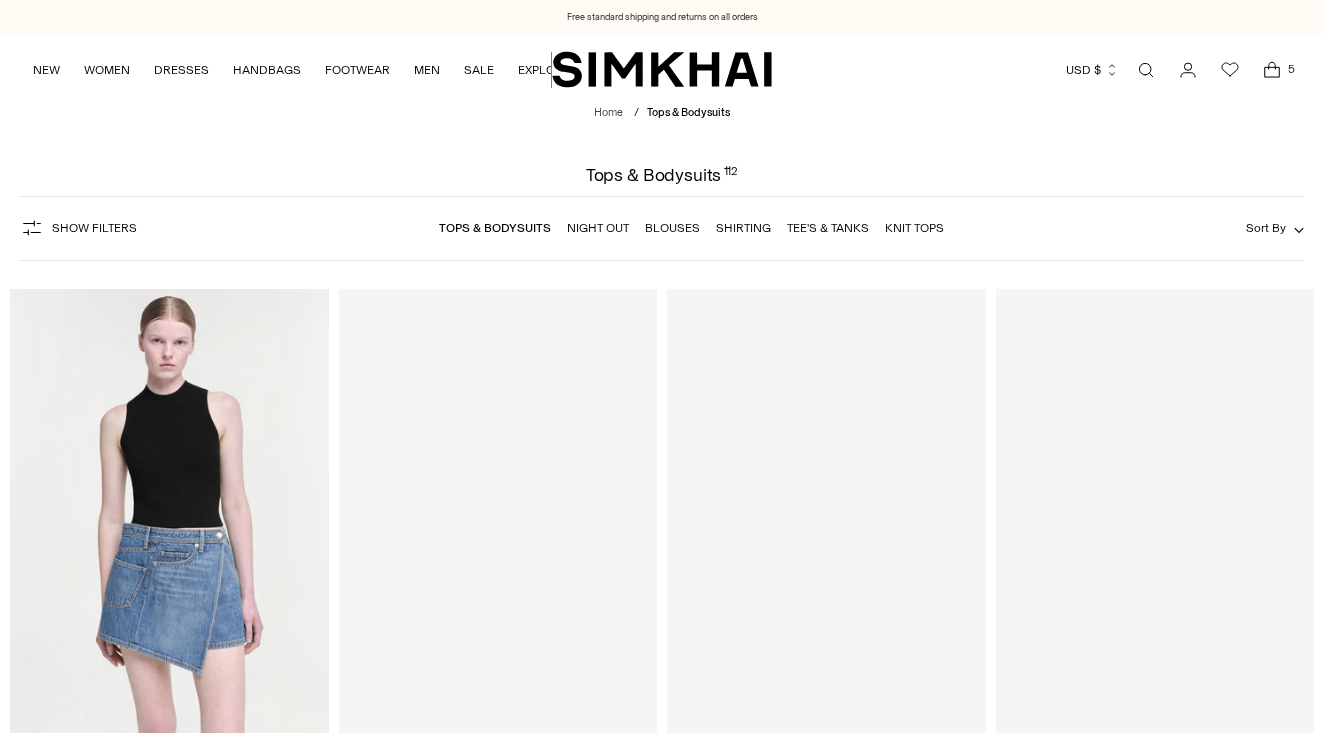 scroll, scrollTop: 0, scrollLeft: 0, axis: both 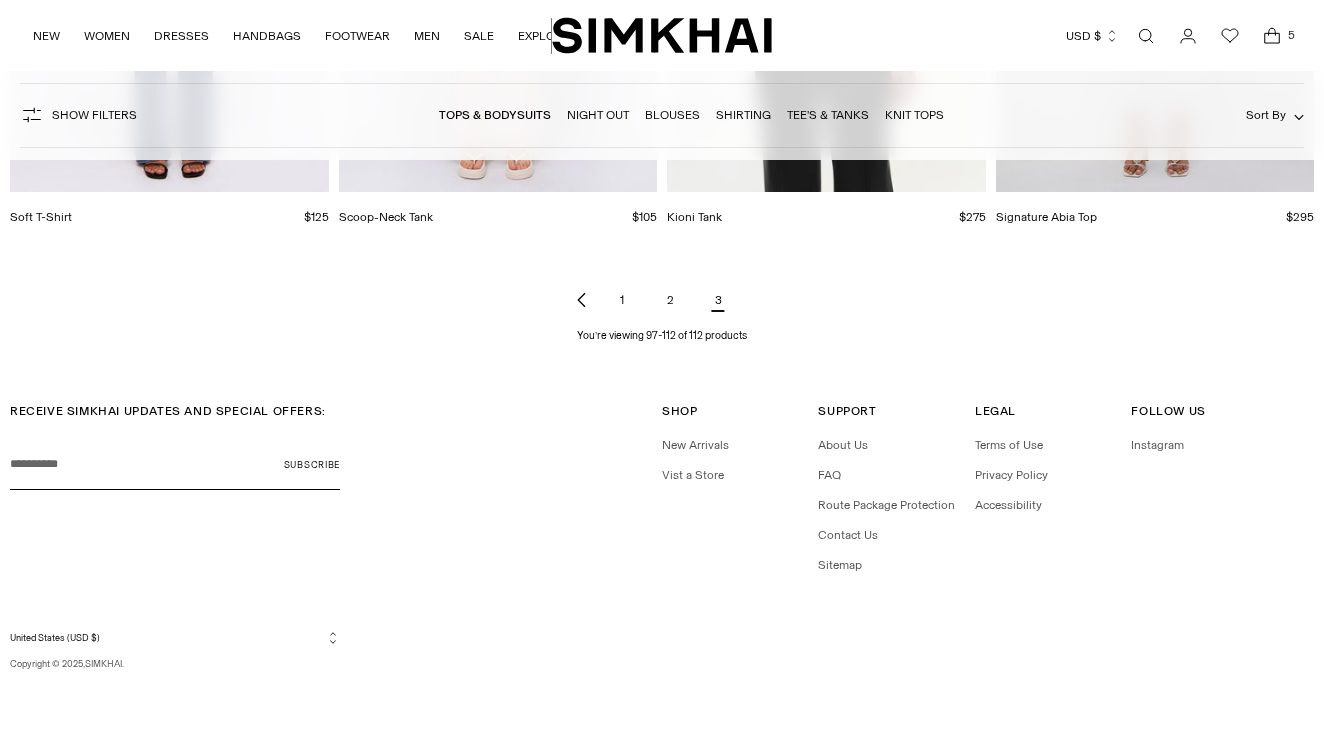 click on "[NAME] [LAST]
$225
Unit price
/ per
[NAME] [LAST]
$225" at bounding box center (662, -833) 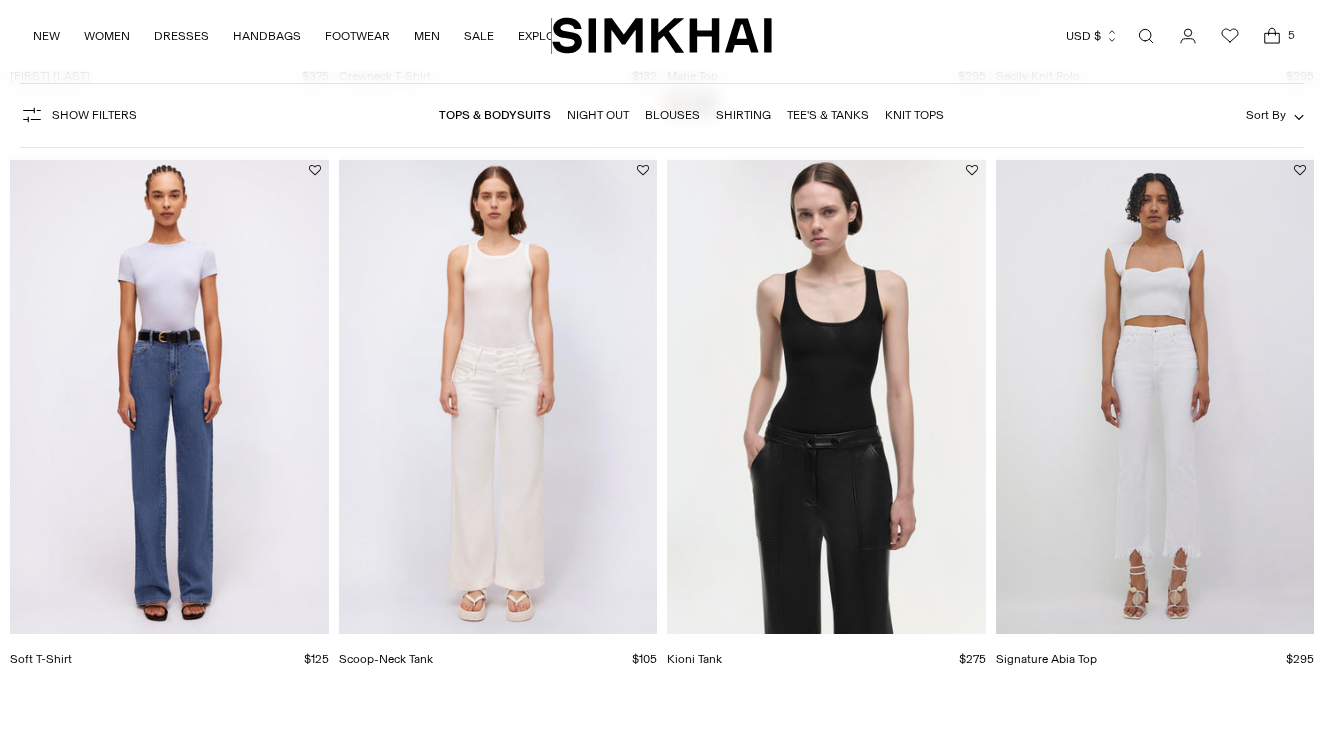 scroll, scrollTop: 1173, scrollLeft: 0, axis: vertical 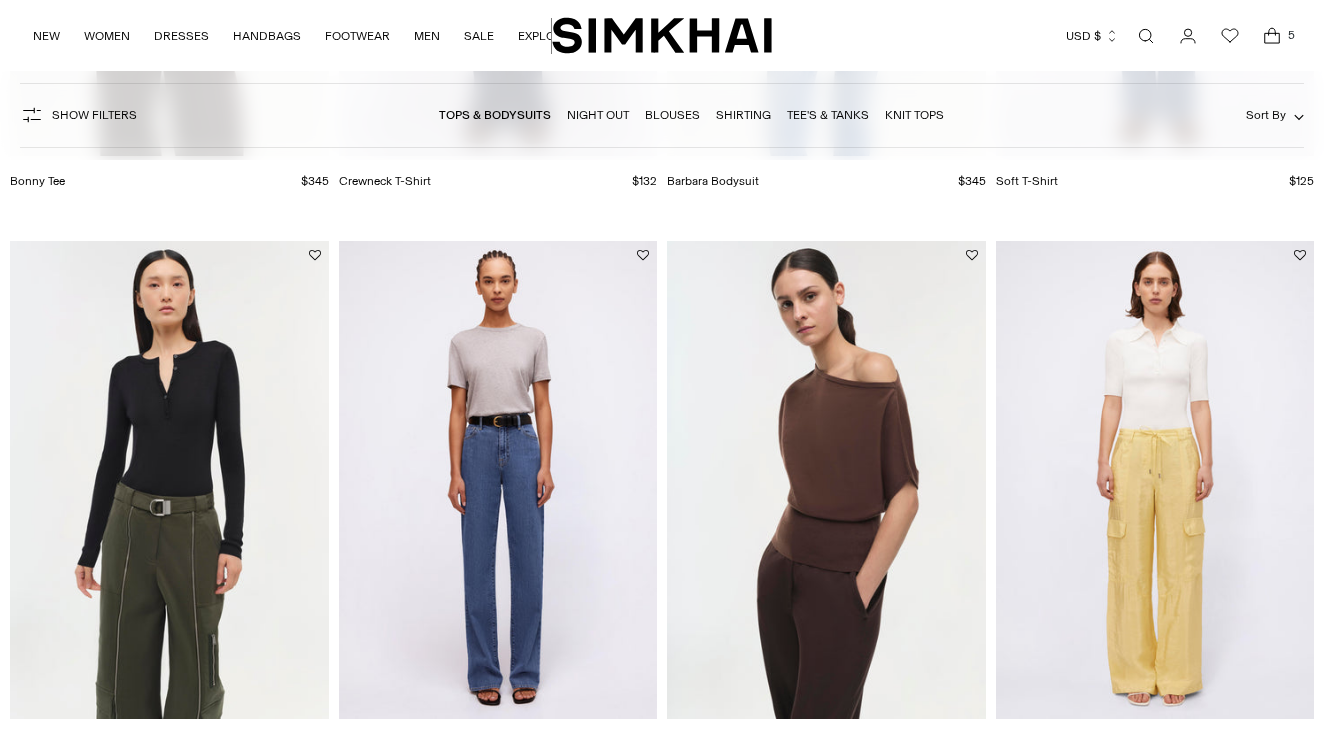 click 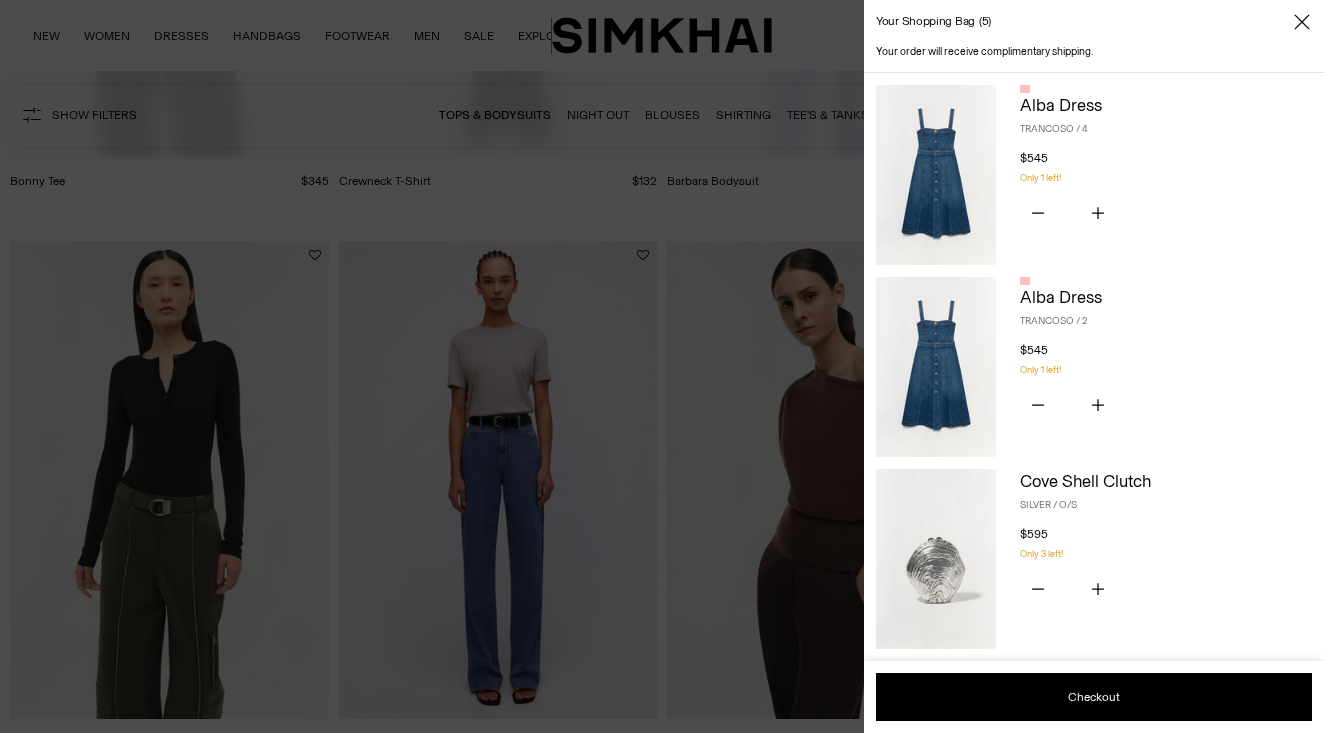 scroll, scrollTop: 0, scrollLeft: 0, axis: both 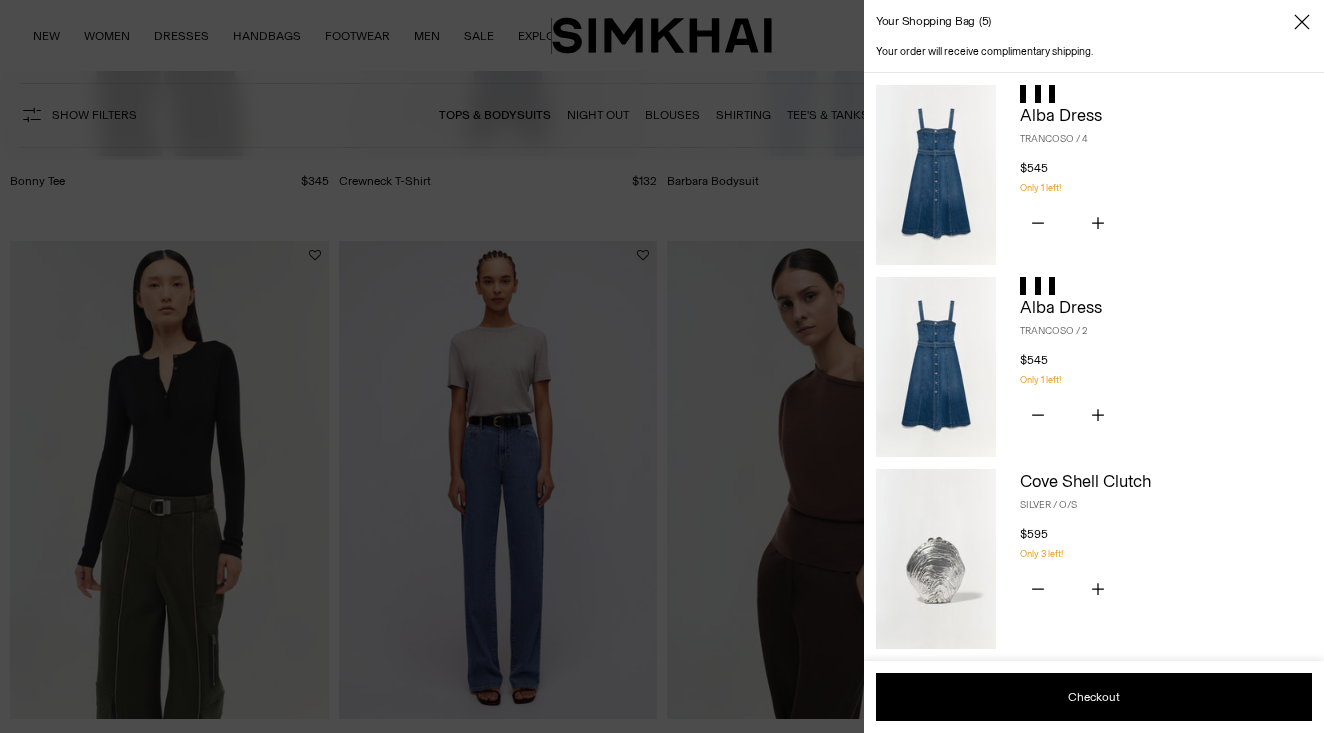 click at bounding box center [662, 366] 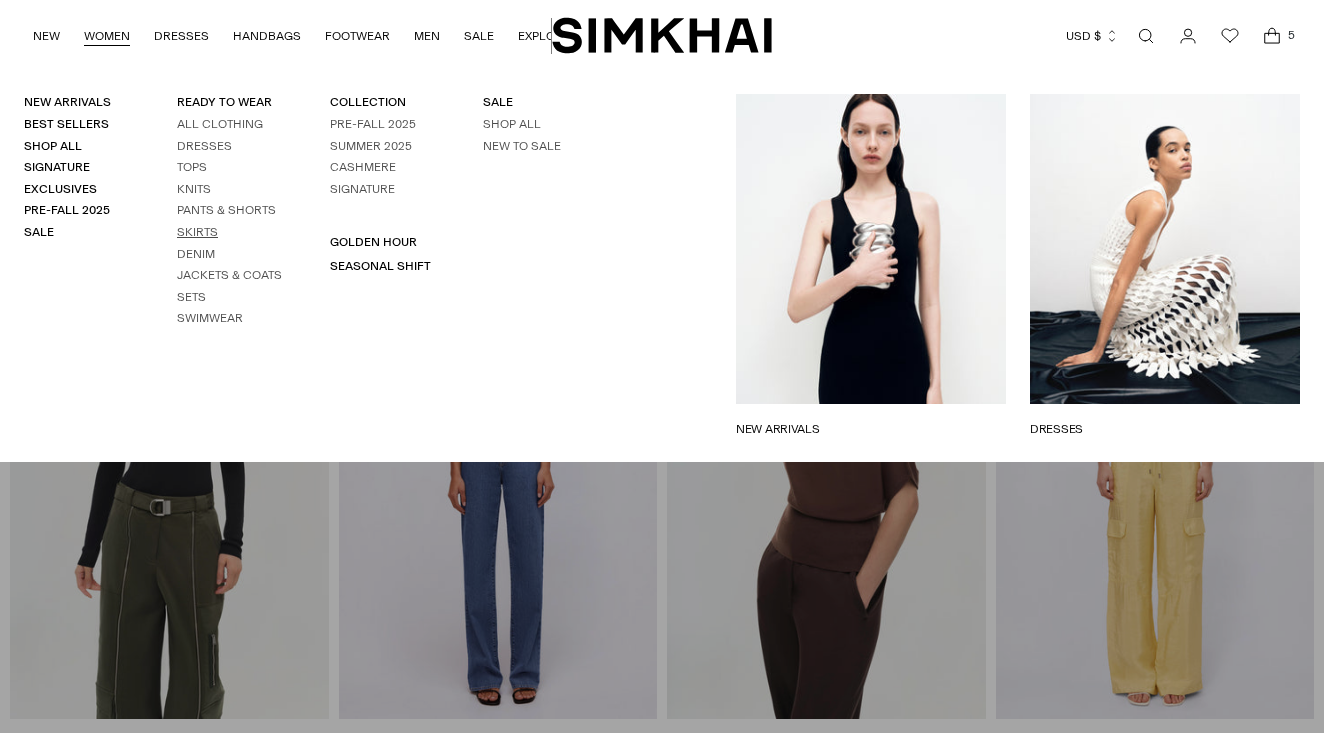 click on "Skirts" at bounding box center [197, 232] 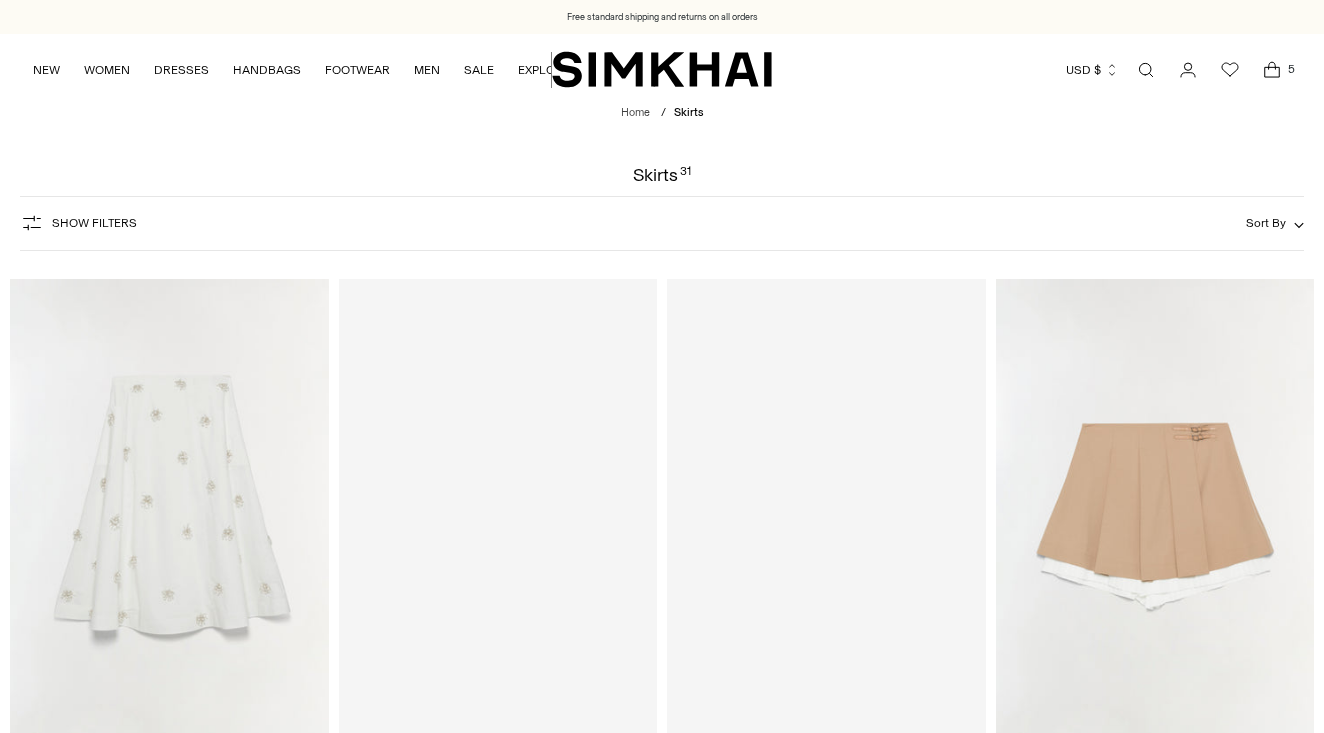 scroll, scrollTop: 0, scrollLeft: 0, axis: both 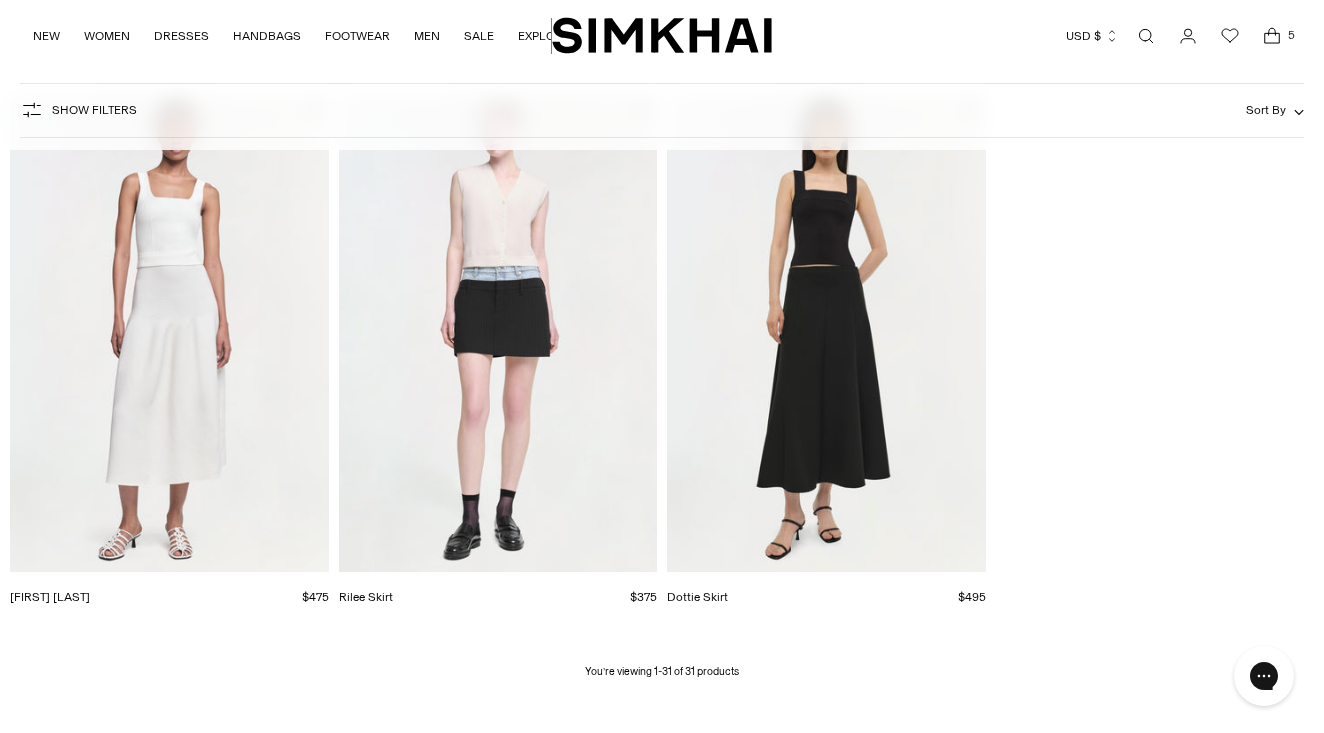 click 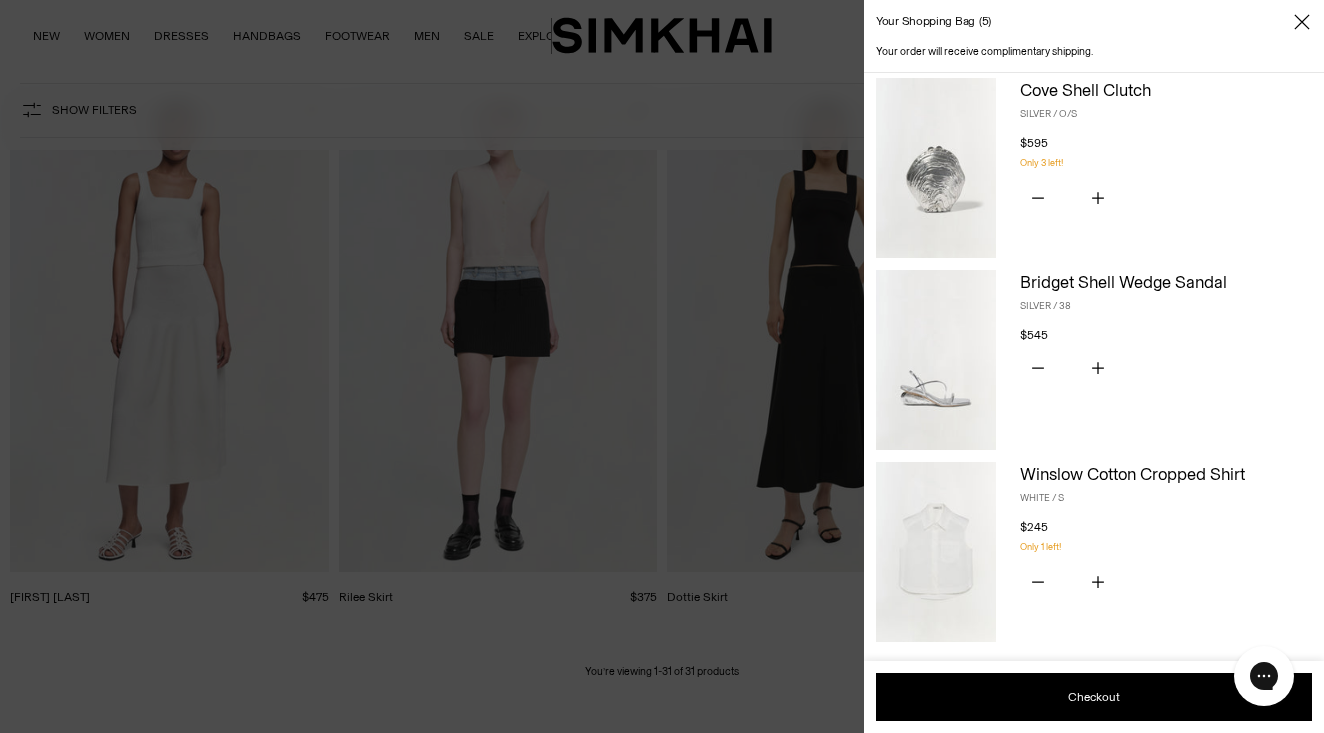 scroll, scrollTop: 398, scrollLeft: 0, axis: vertical 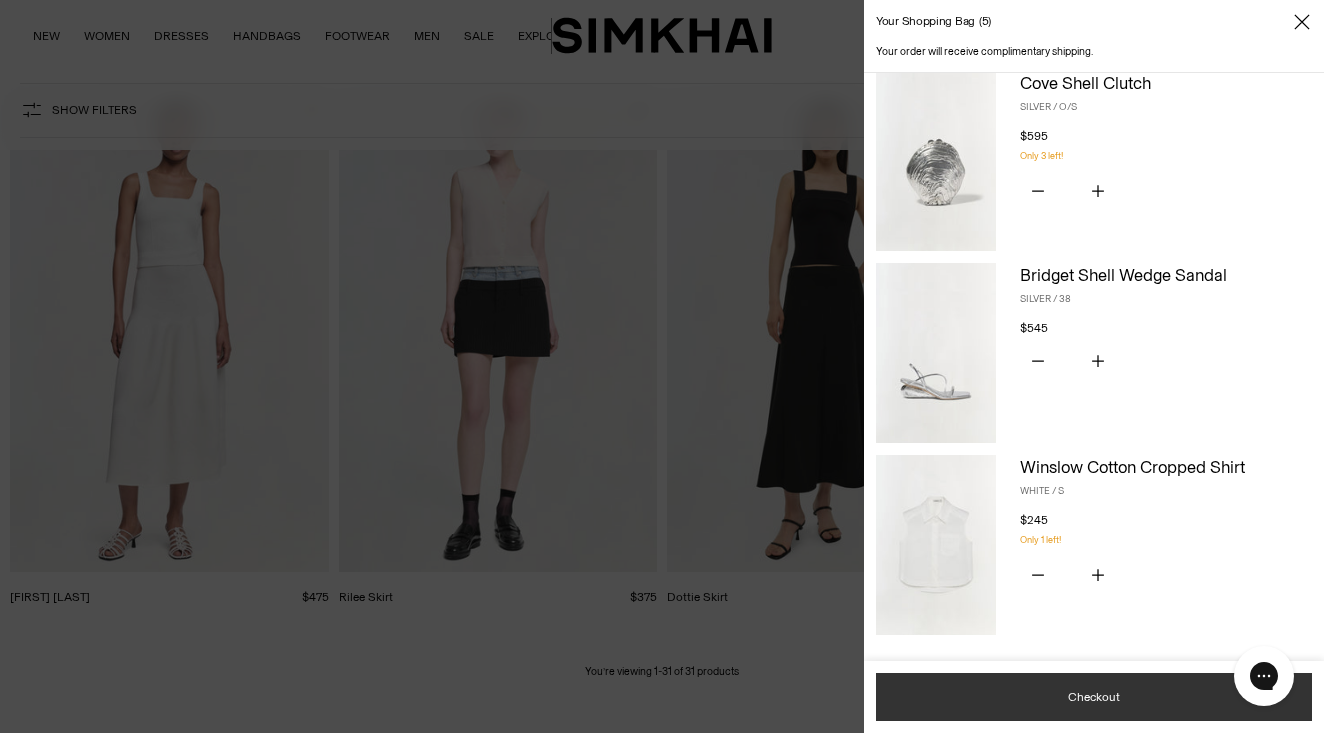 click on "Checkout" at bounding box center (1094, 697) 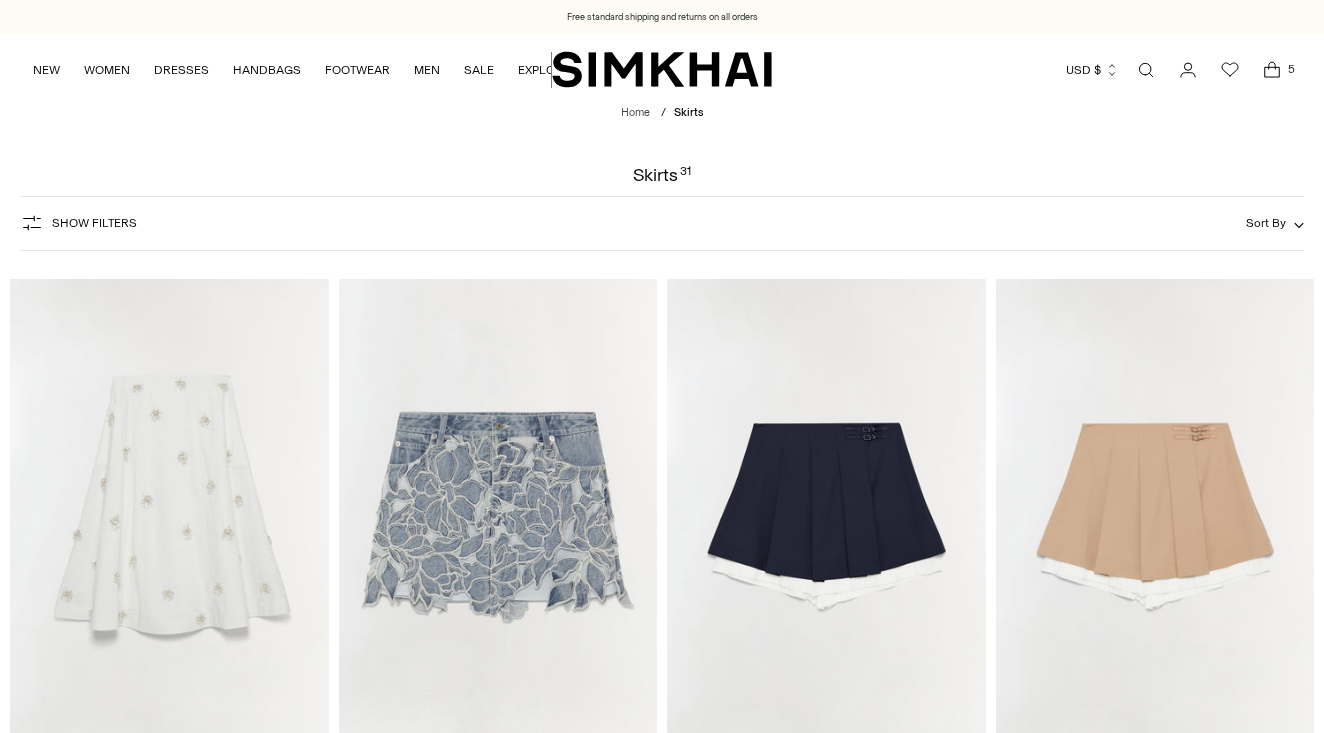 scroll, scrollTop: 0, scrollLeft: 0, axis: both 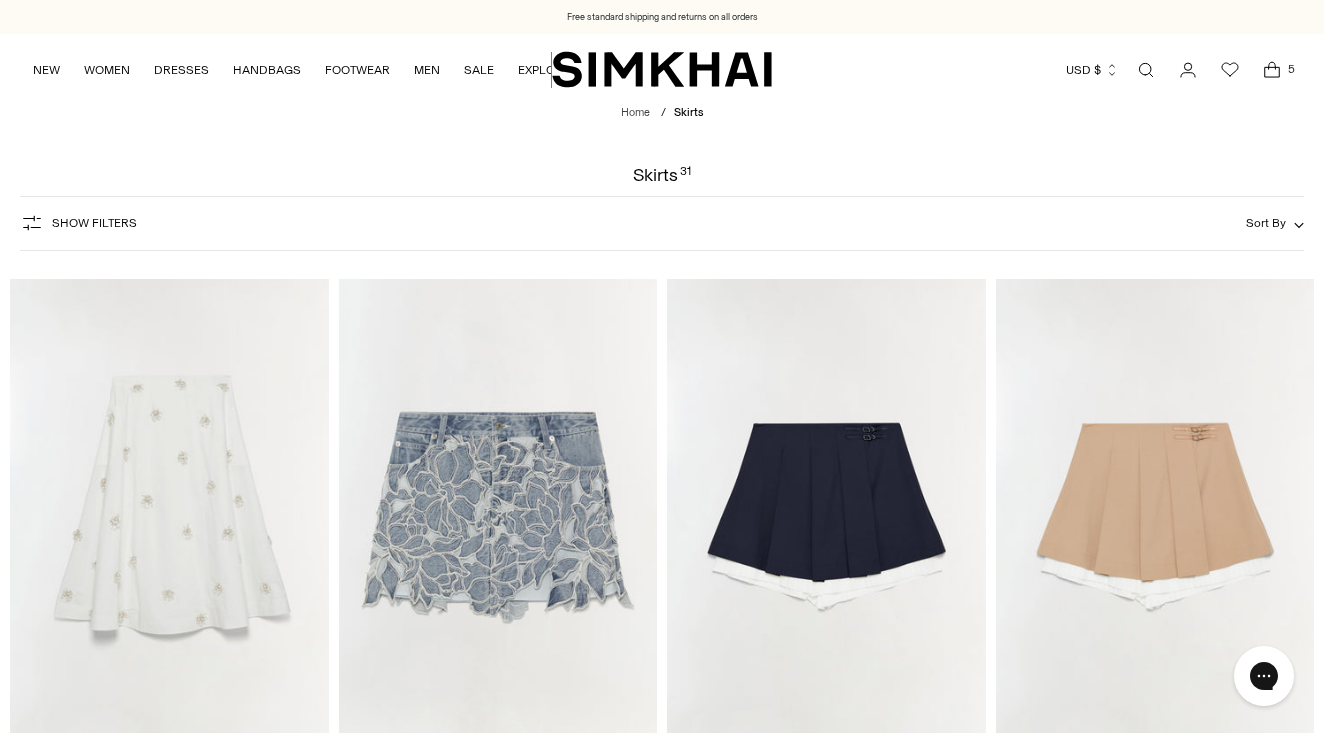 click 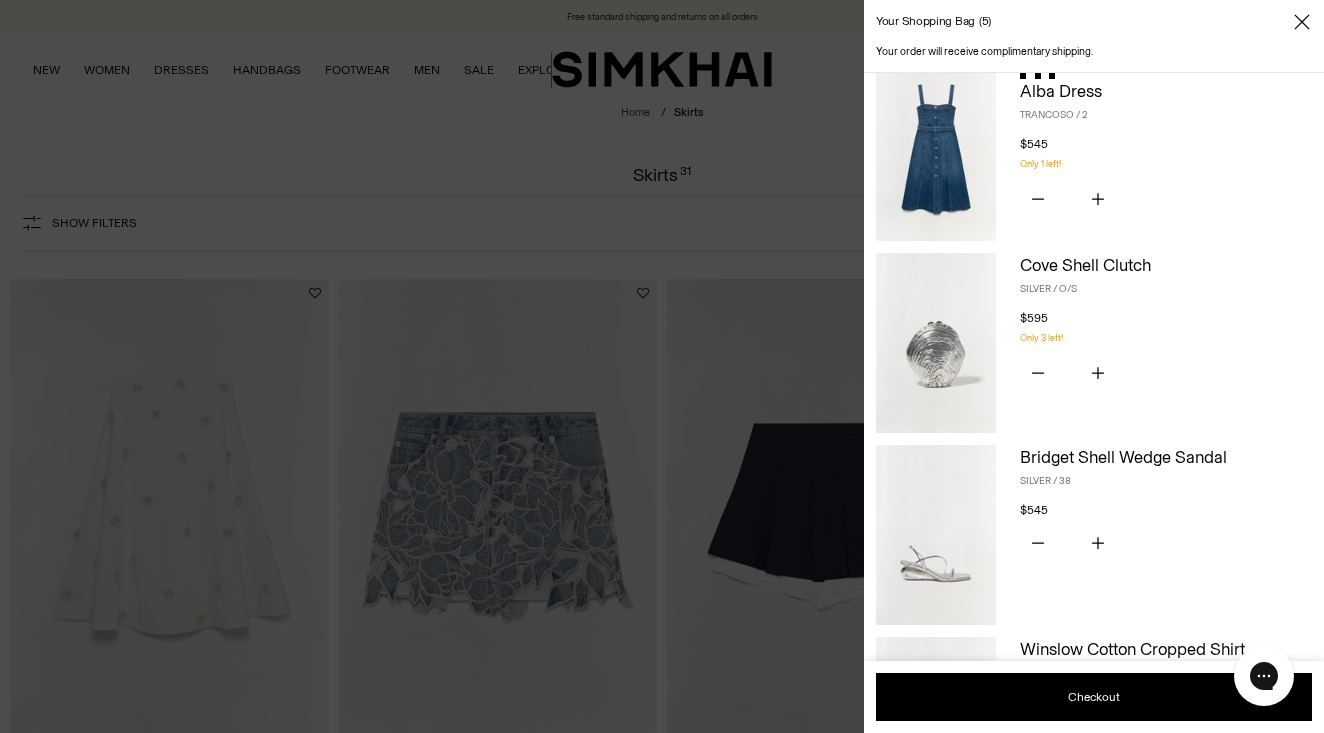 scroll, scrollTop: 249, scrollLeft: 0, axis: vertical 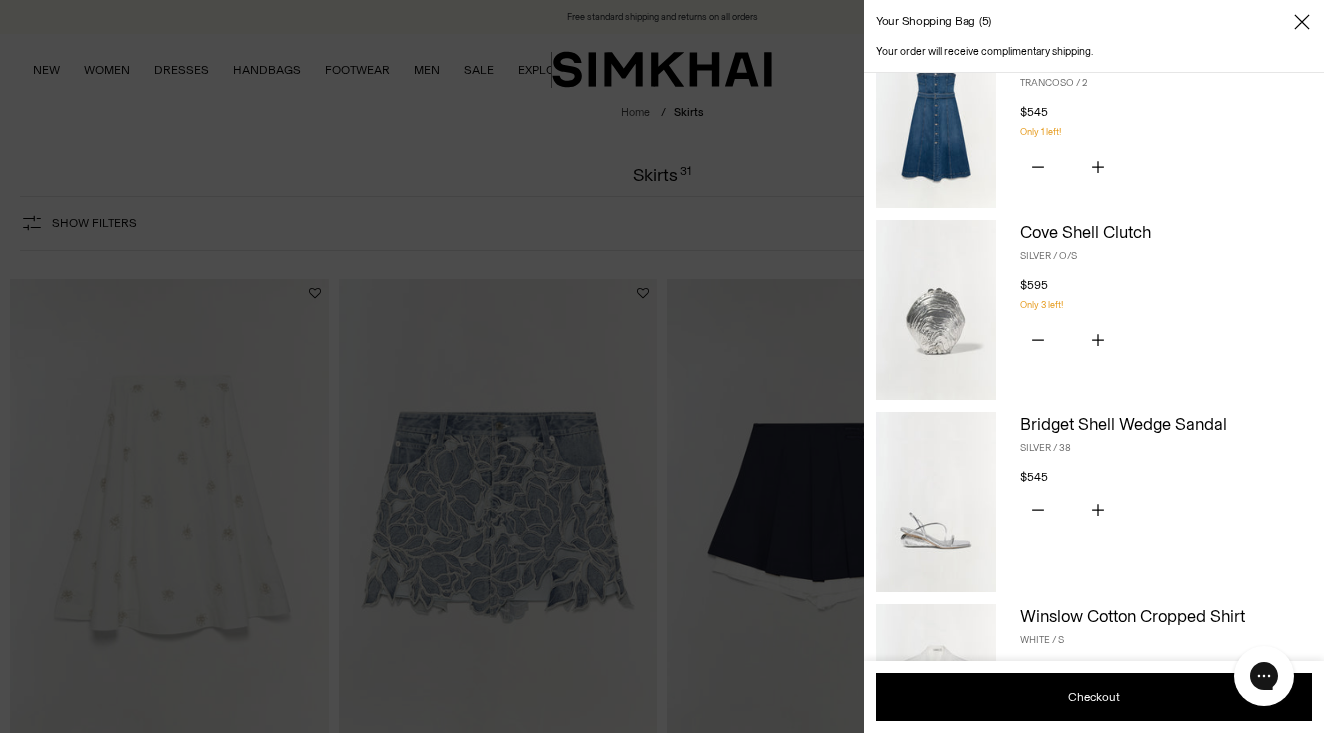 click on "Bridget Shell Wedge Sandal" at bounding box center [1123, 424] 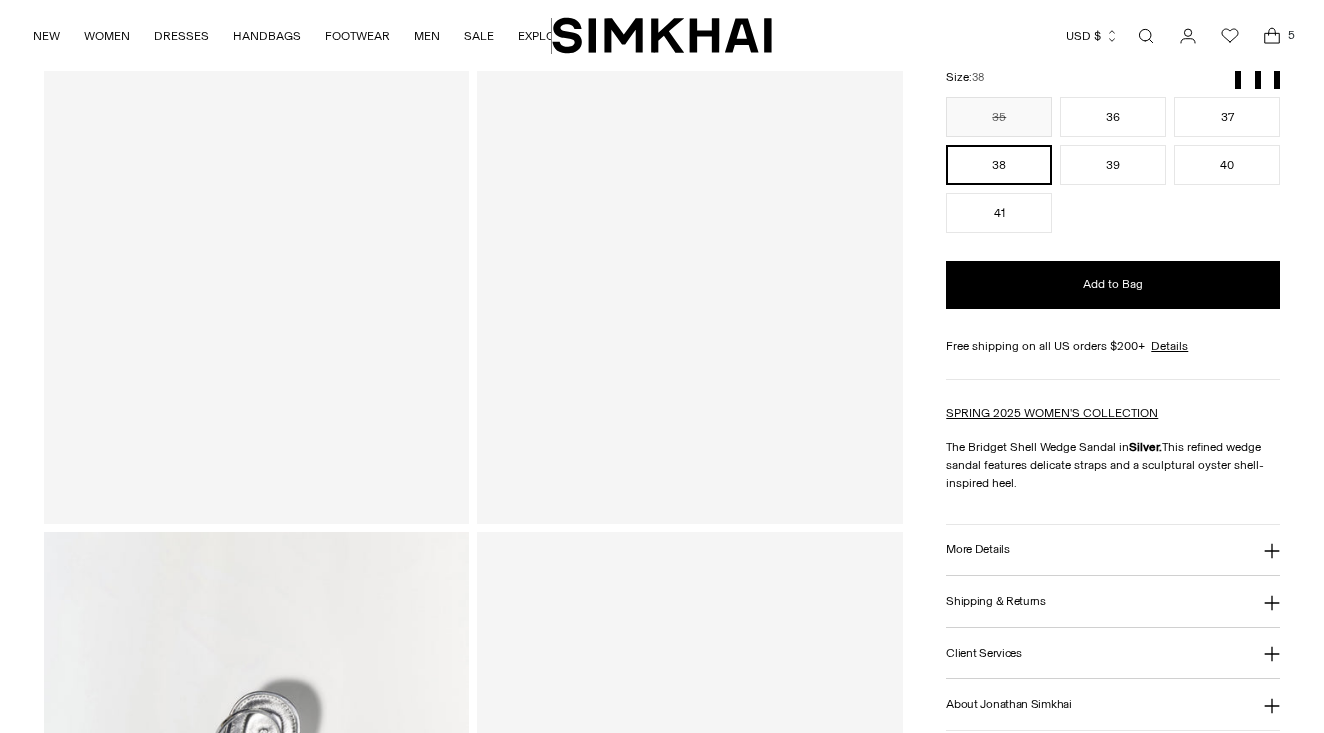 scroll, scrollTop: 324, scrollLeft: 0, axis: vertical 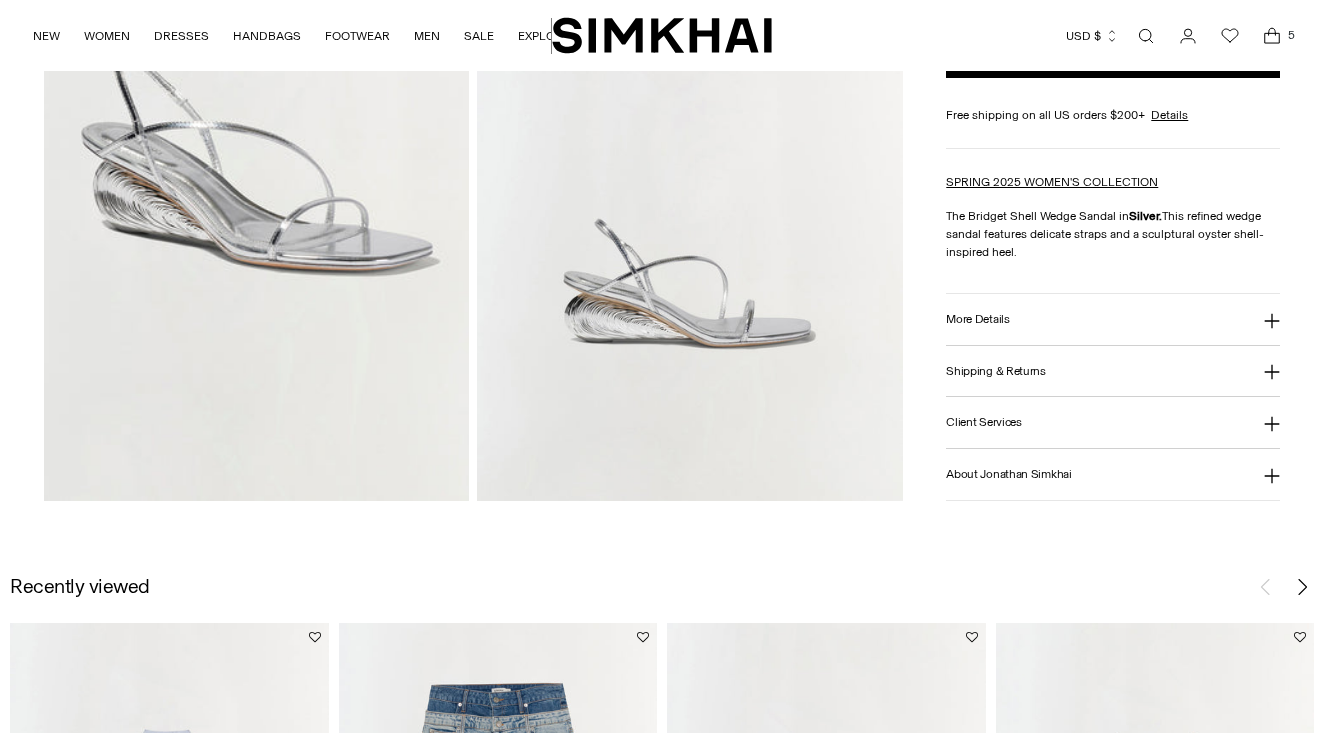 click at bounding box center [256, 182] 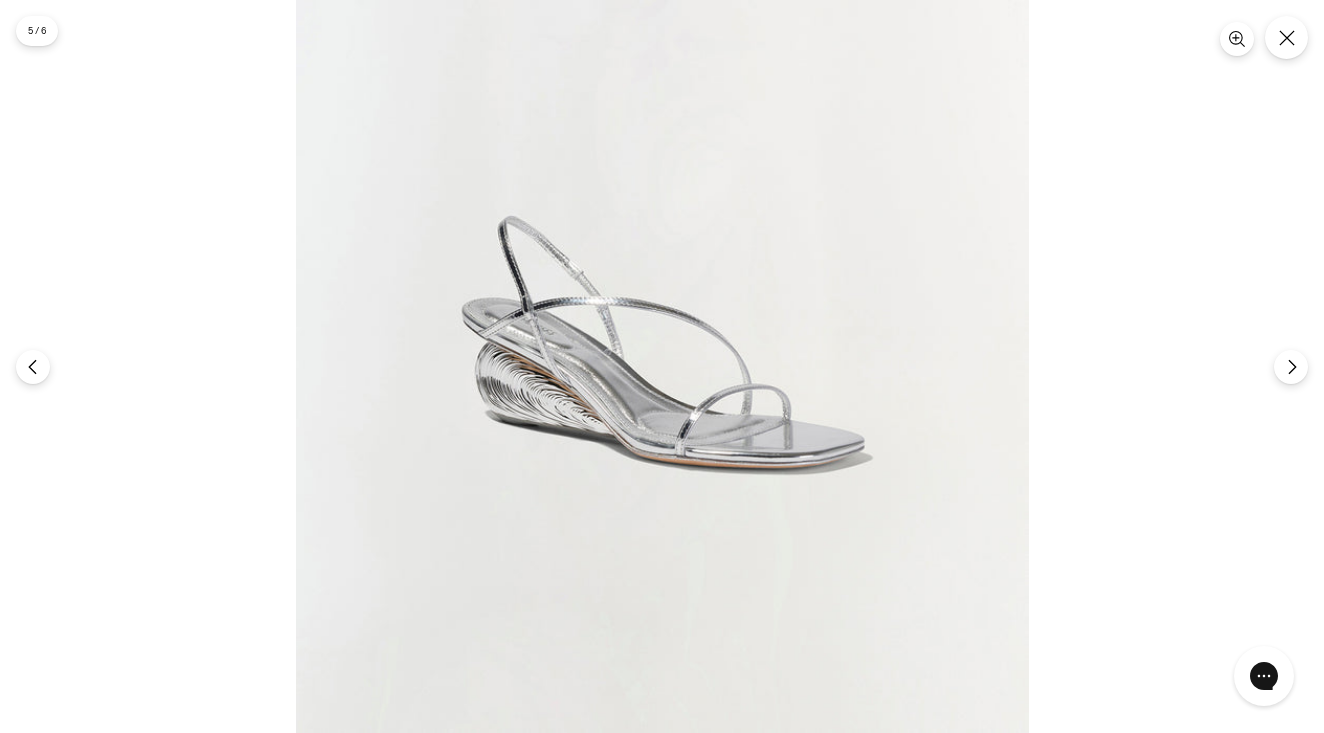 scroll, scrollTop: 0, scrollLeft: 0, axis: both 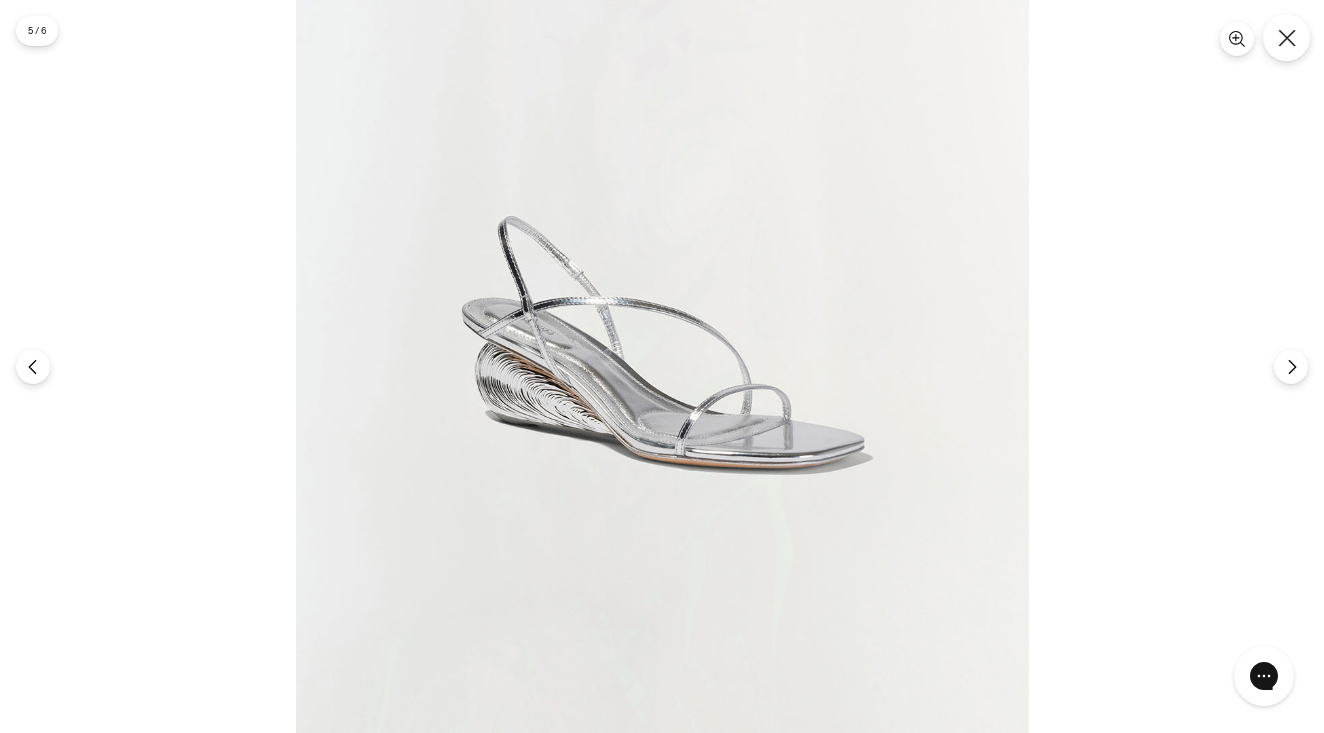 click 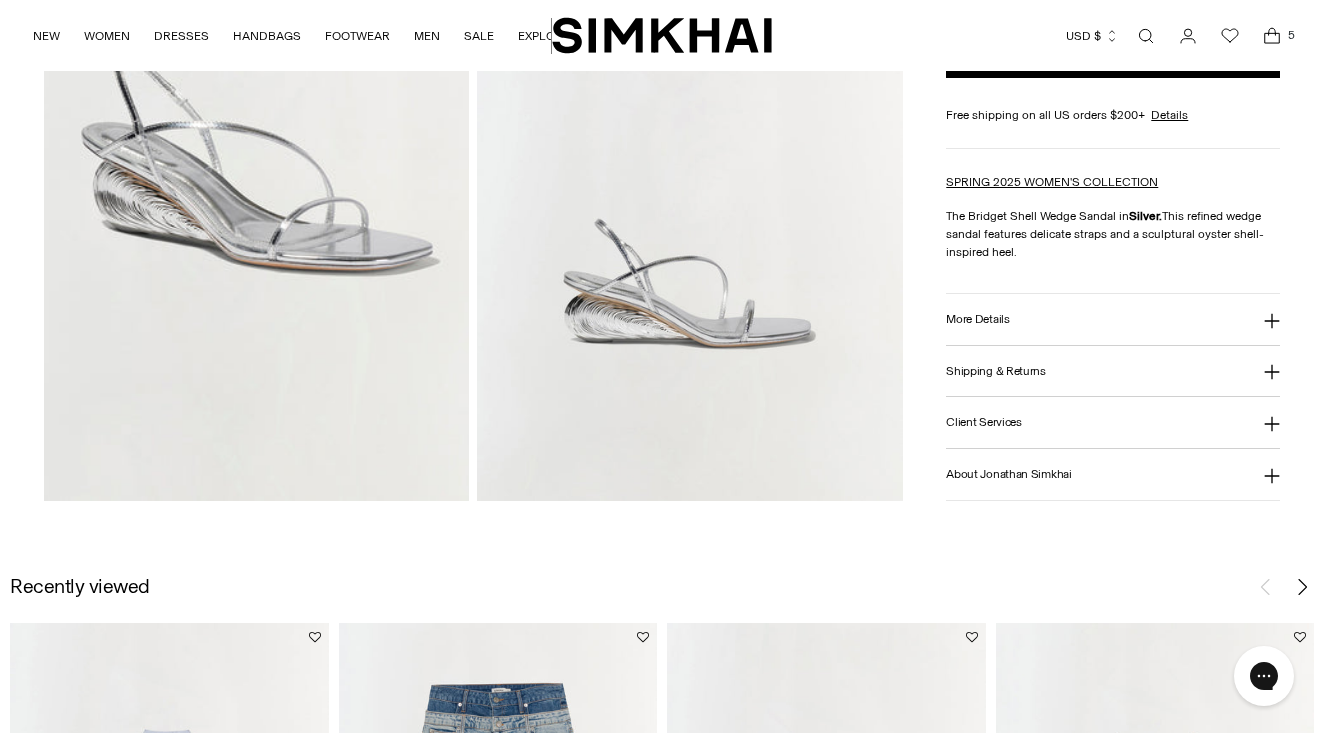 click 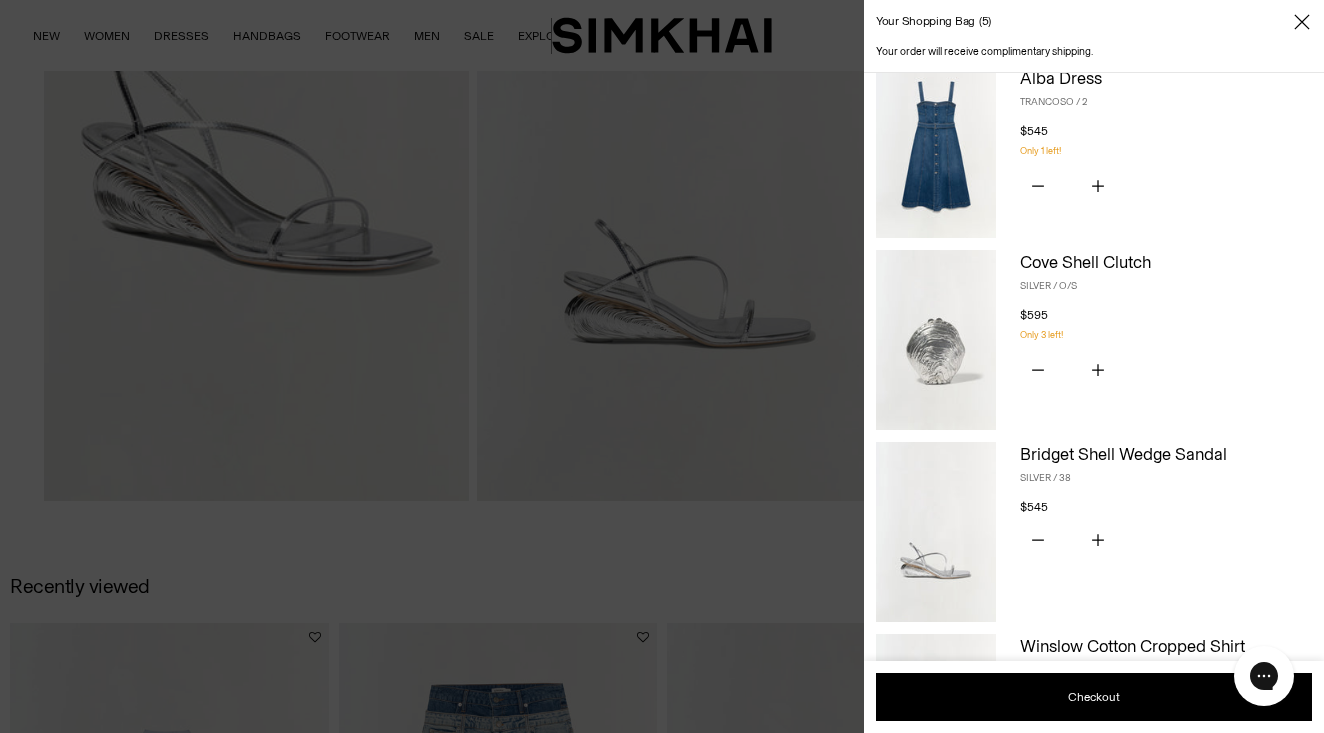 scroll, scrollTop: 253, scrollLeft: 0, axis: vertical 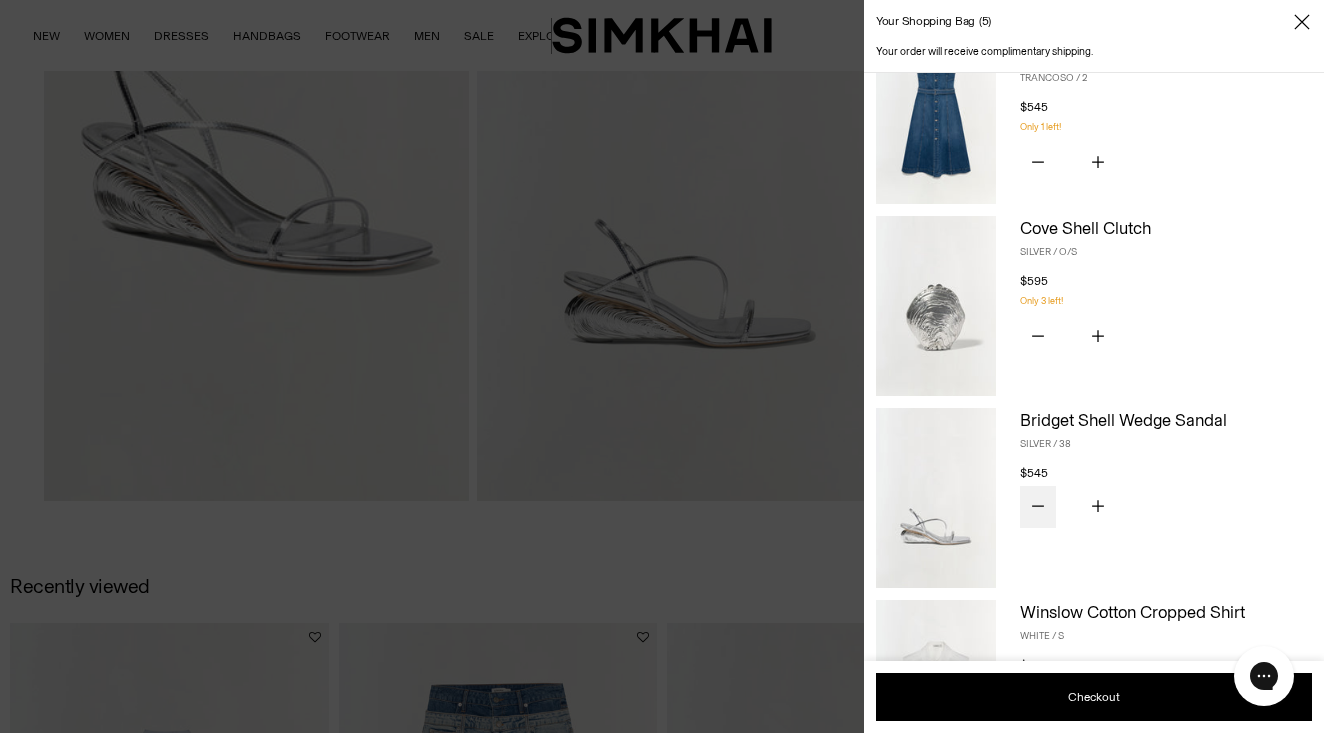 click 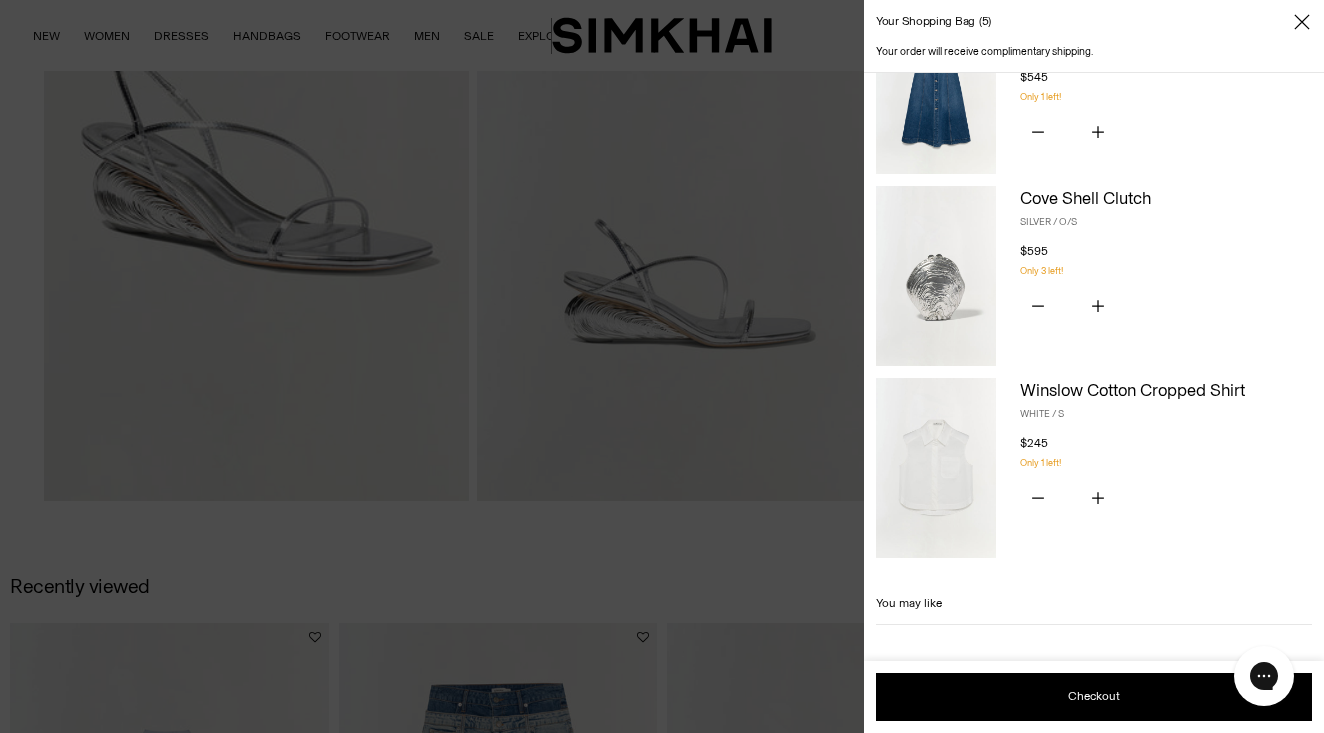 scroll, scrollTop: 282, scrollLeft: 0, axis: vertical 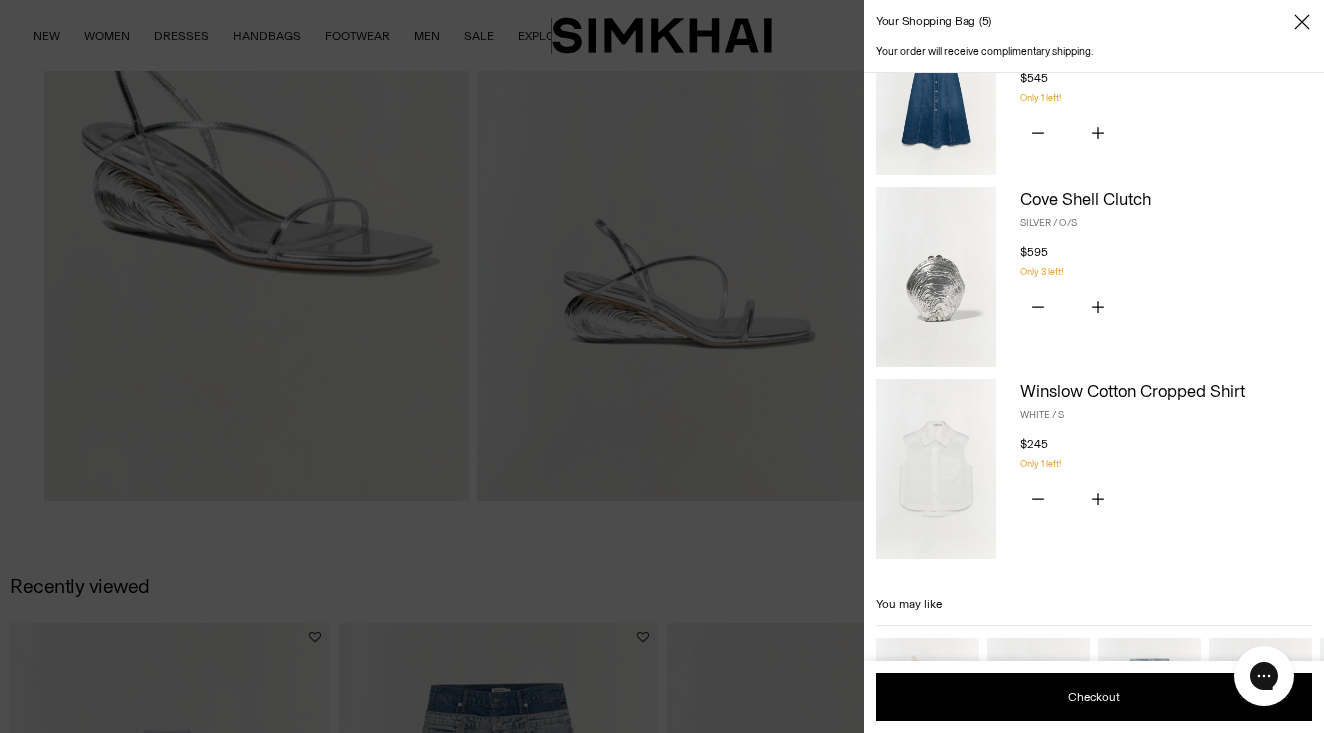click at bounding box center (936, 469) 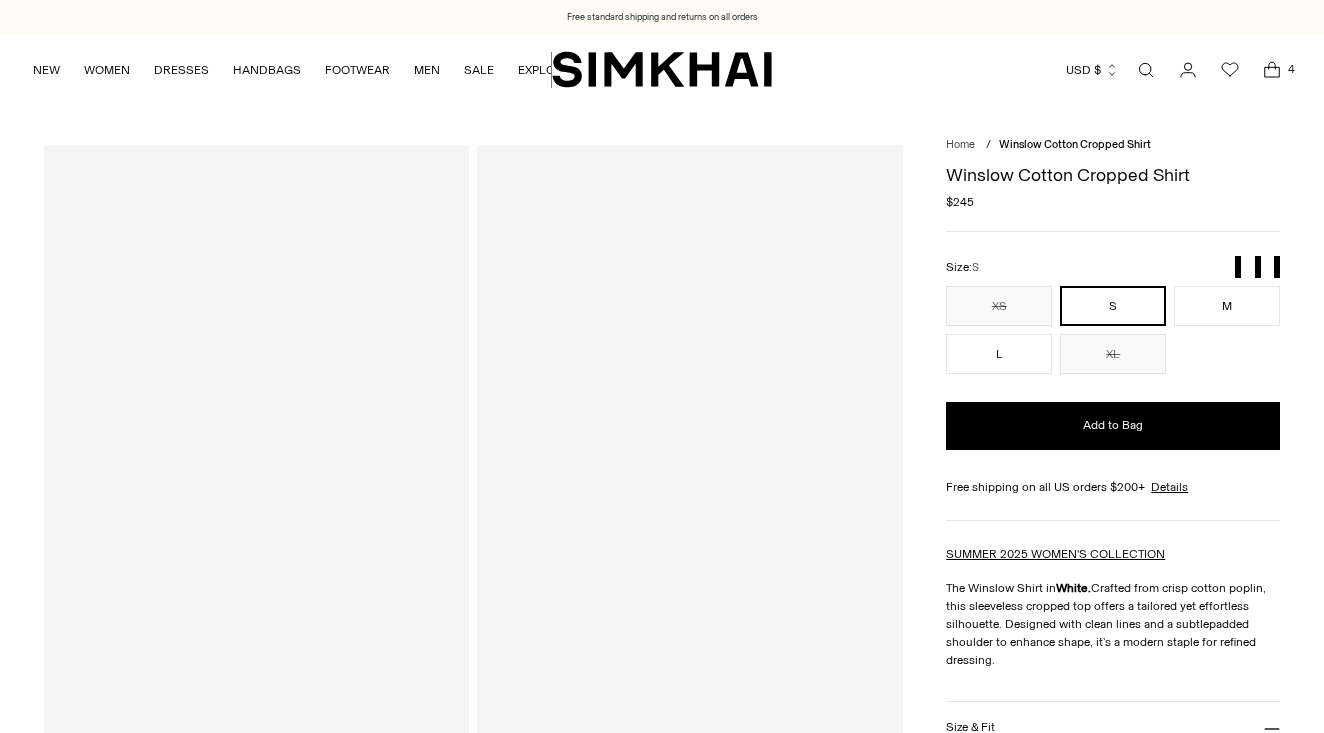 scroll, scrollTop: 0, scrollLeft: 0, axis: both 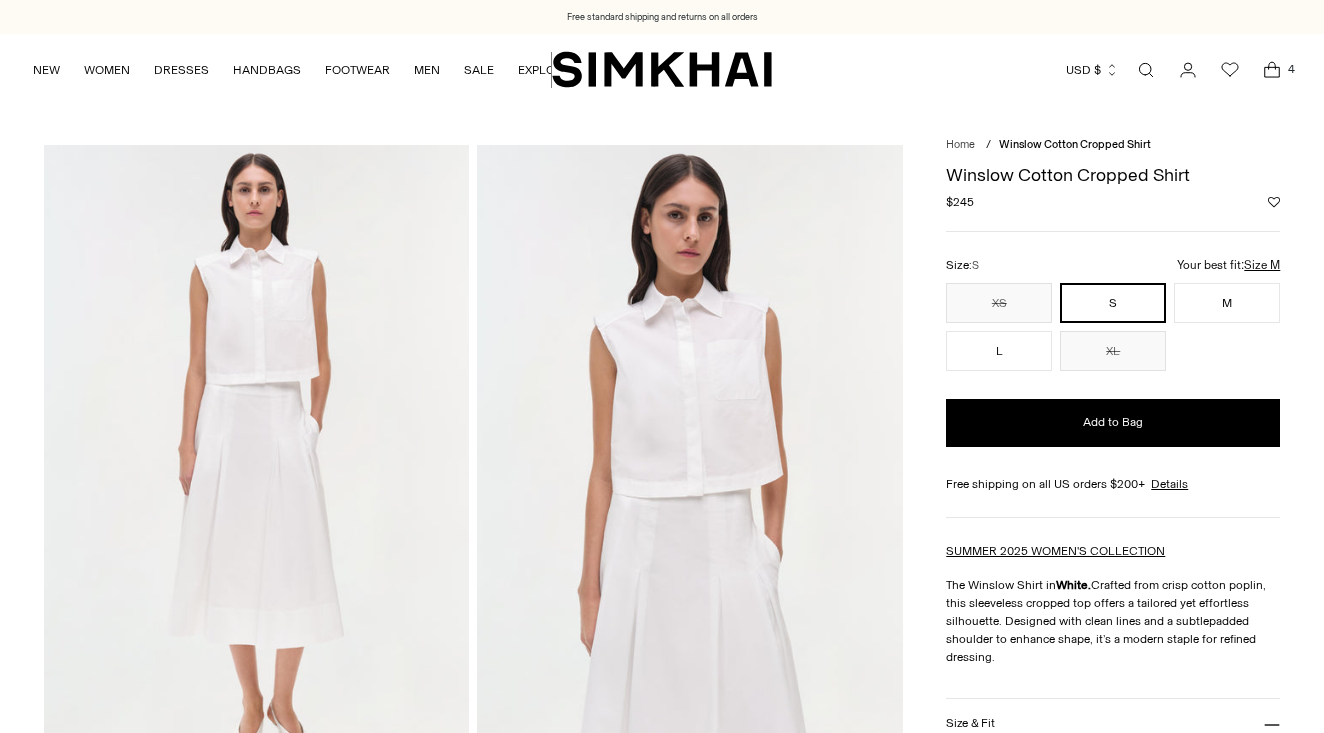 click 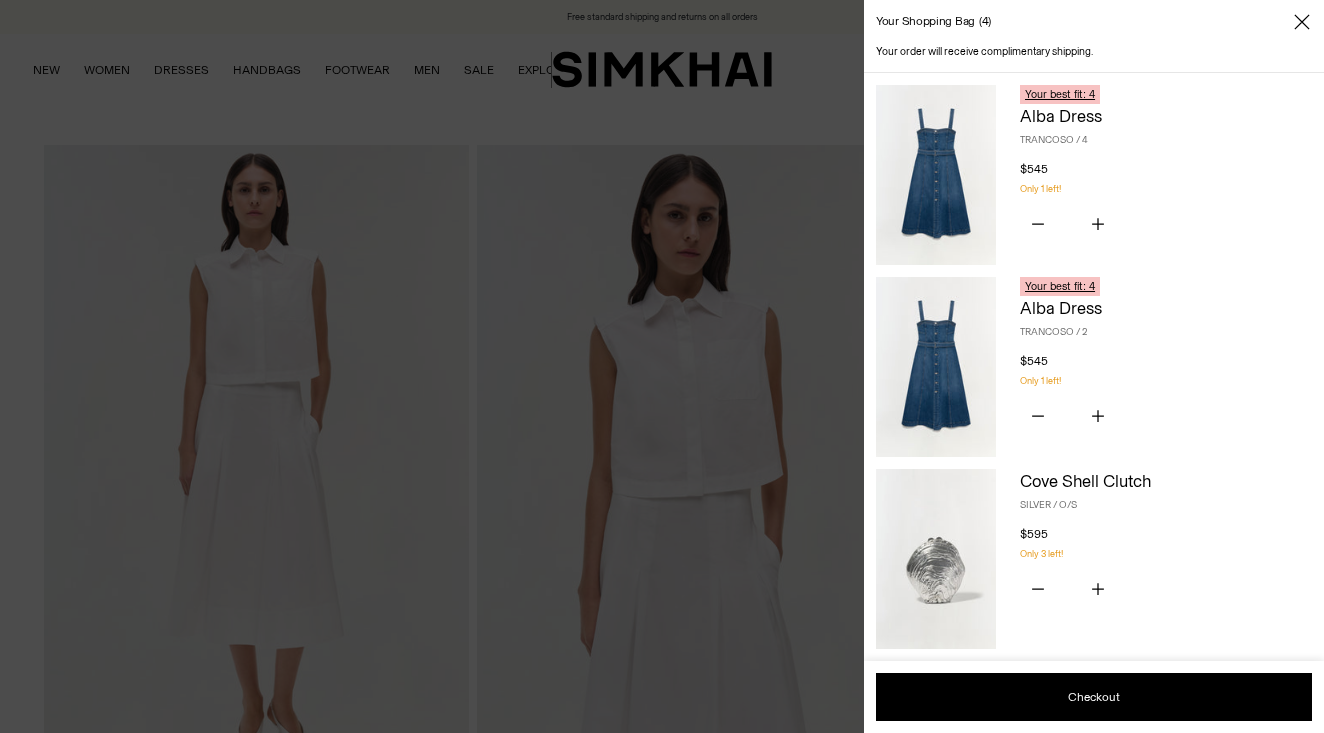 scroll, scrollTop: 0, scrollLeft: 0, axis: both 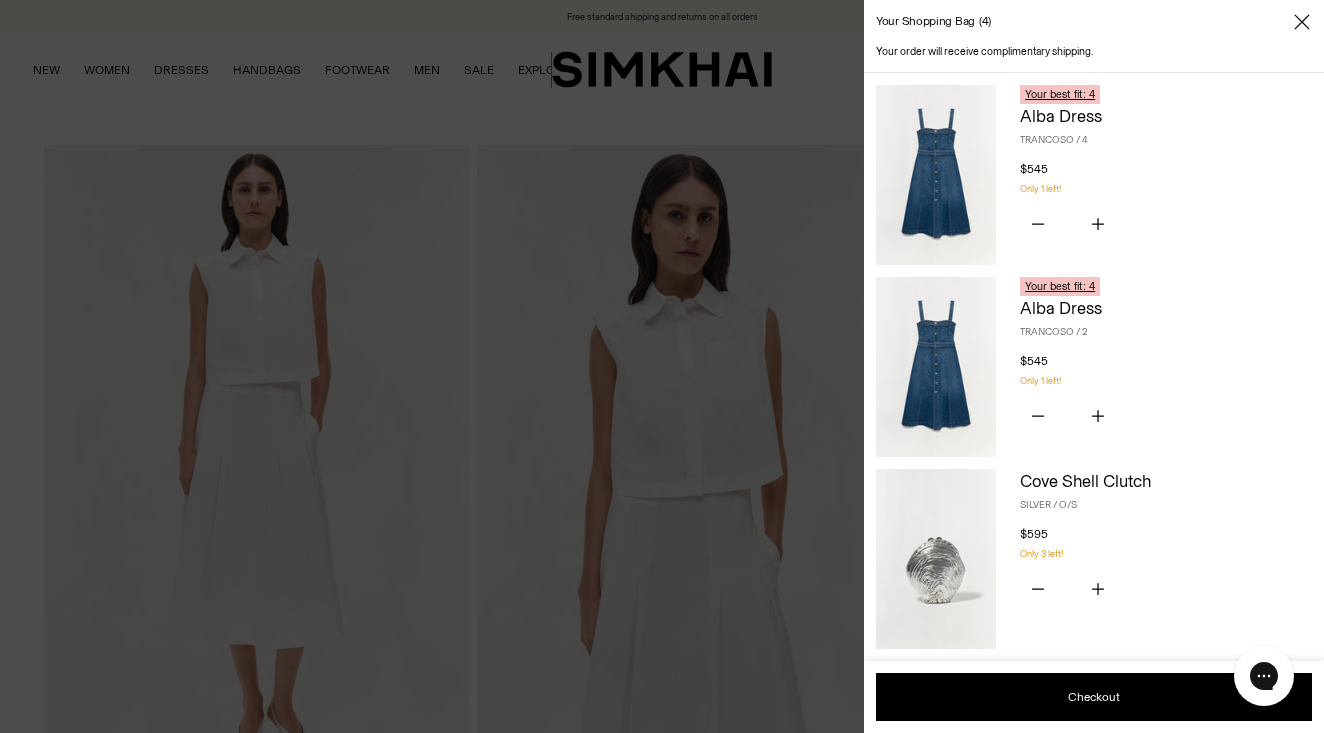 click at bounding box center [936, 367] 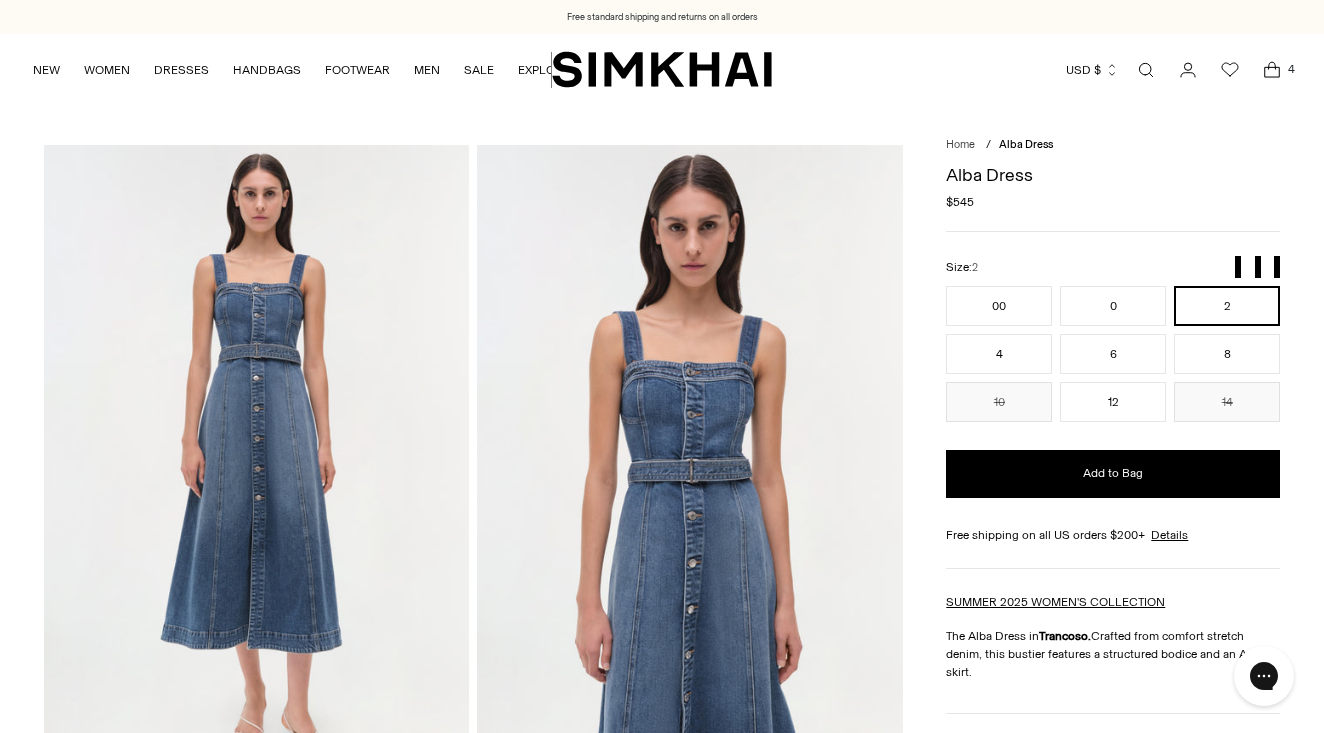 scroll, scrollTop: 0, scrollLeft: 0, axis: both 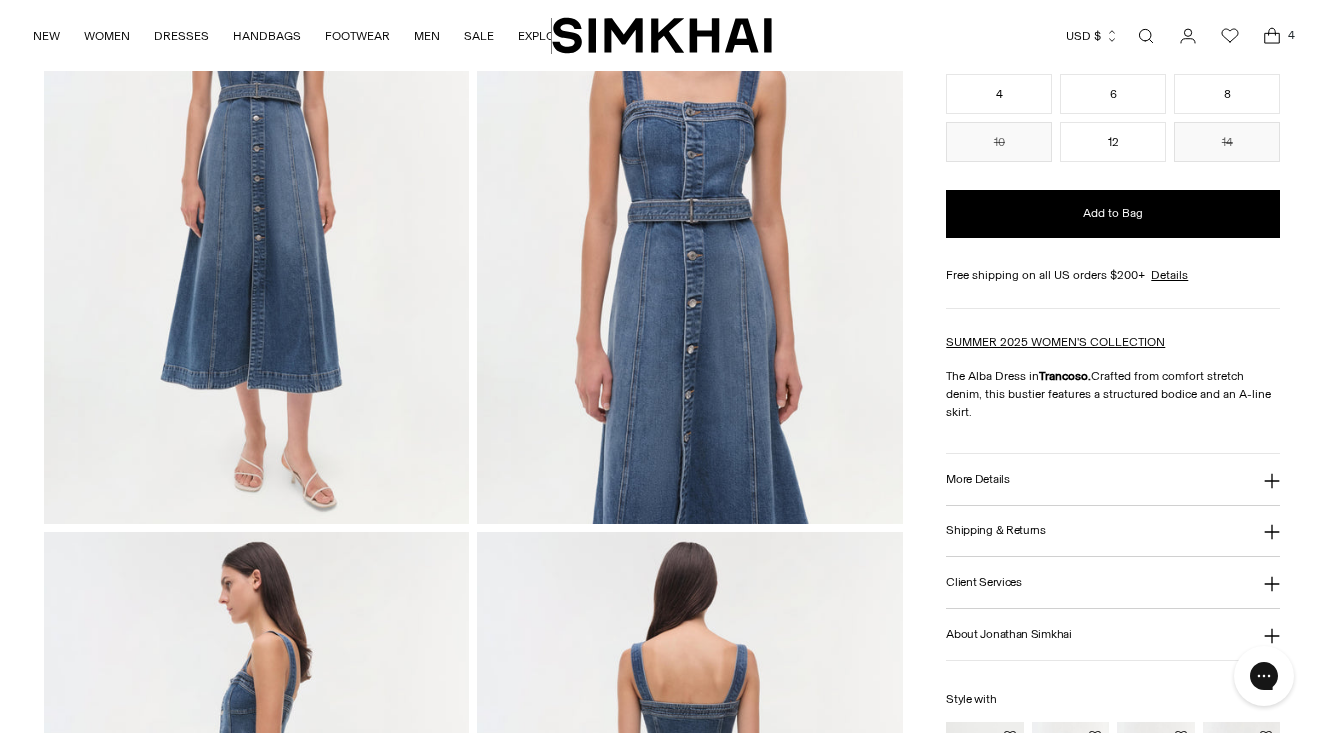 click on "More Details" at bounding box center [1113, 479] 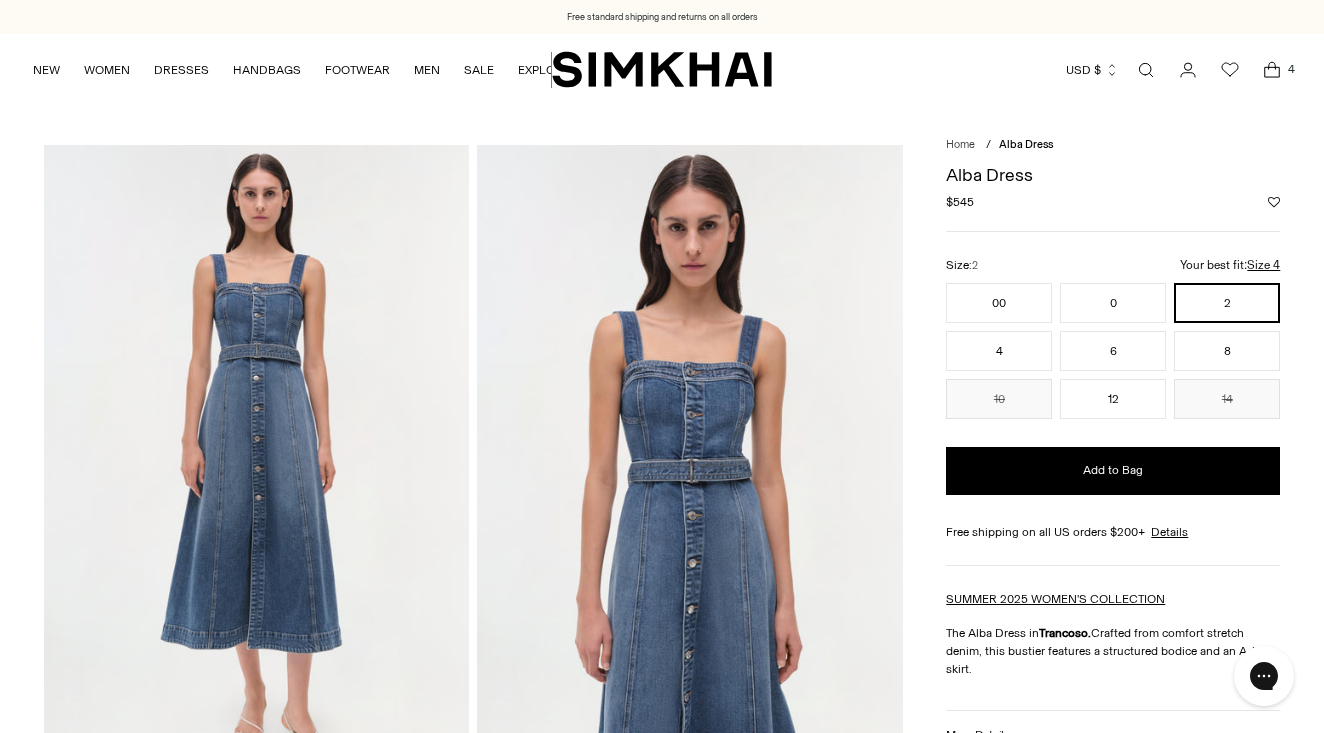 scroll, scrollTop: 0, scrollLeft: 0, axis: both 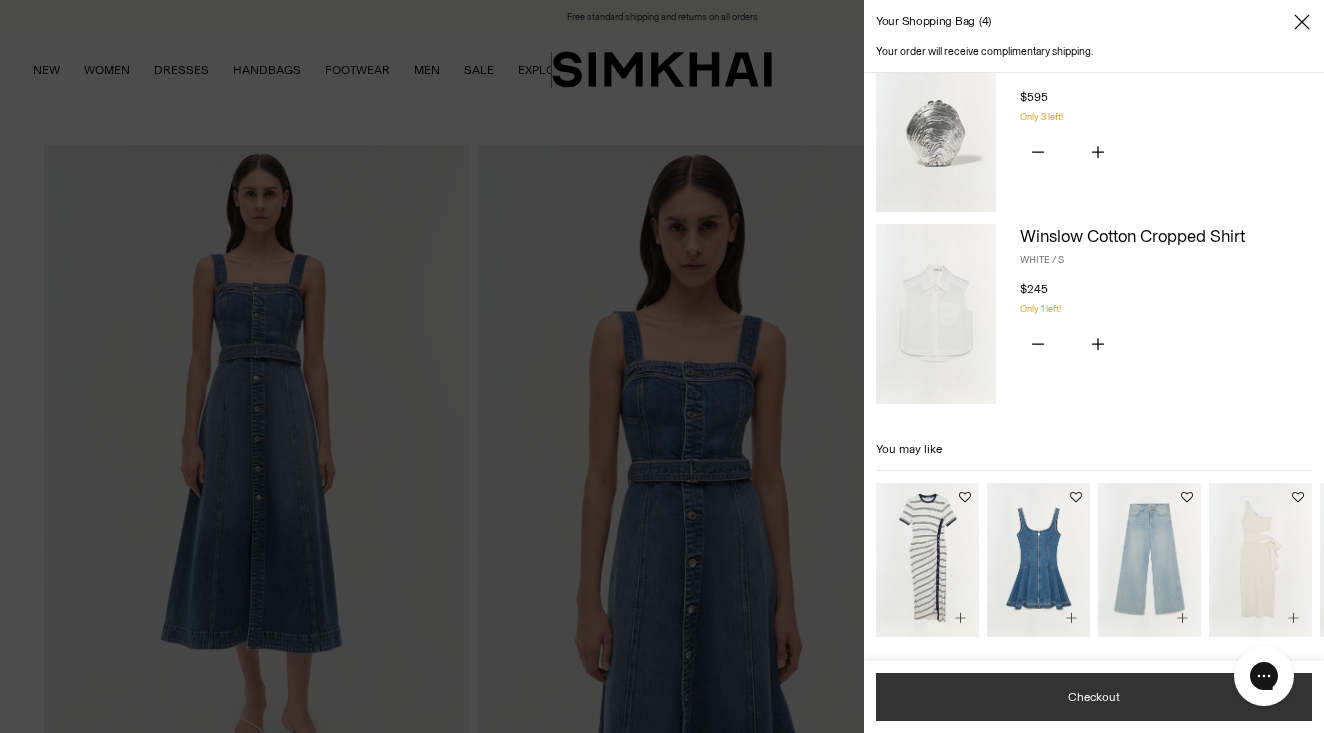 click on "Checkout" at bounding box center (1094, 697) 